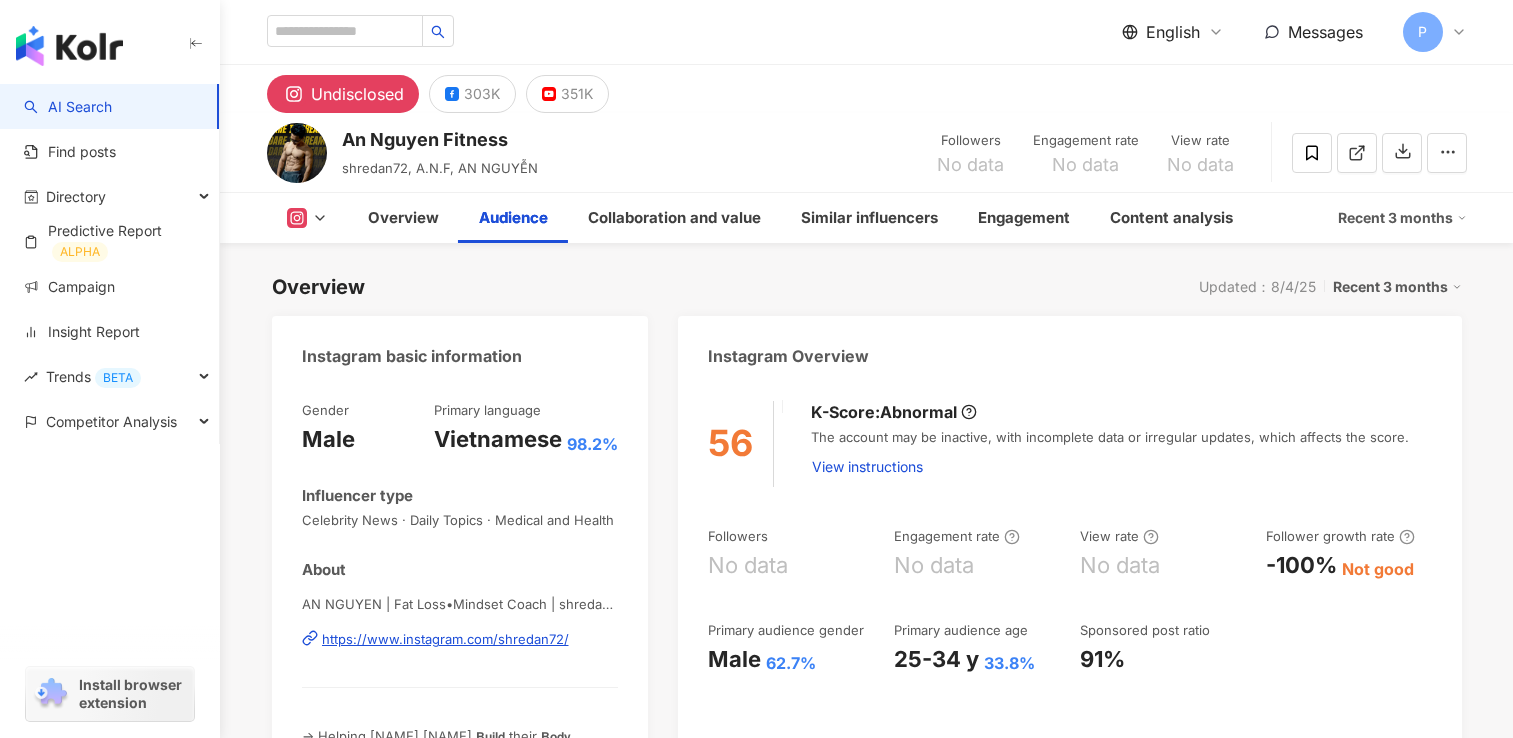 scroll, scrollTop: 1821, scrollLeft: 0, axis: vertical 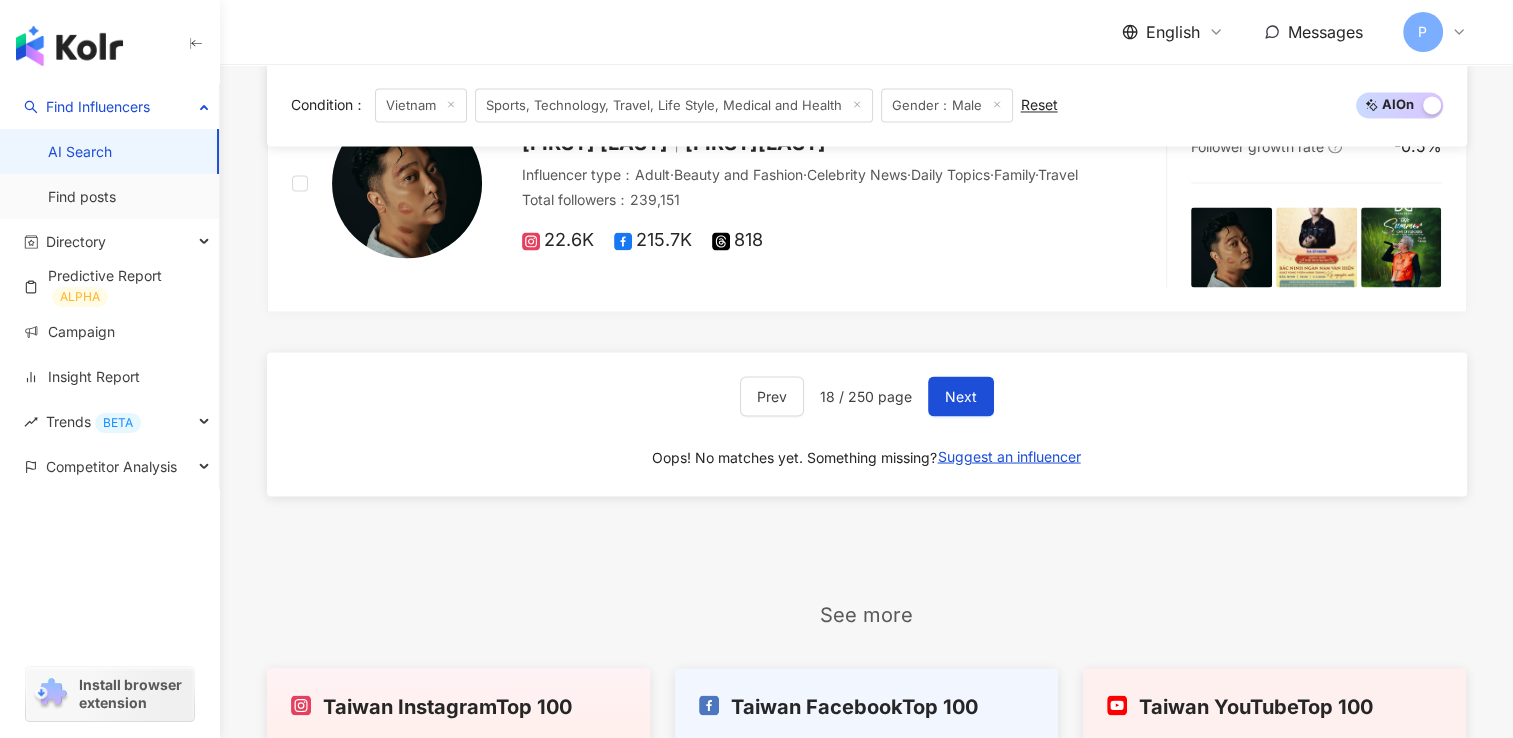 click on "Condition ： Vietnam Sports, Technology, Travel, Life Style, Medical and Health Gender：Male Reset AI  On AI  Off [FIRST] [LAST] Influencer type ： Celebrity News  ·  Daily Topics  ·  Transportation  ·  Travel Total followers ： 301,787 57.9K 237K 6.8K Engagement rate 0.03% View rate 5.23% Follower growth rate 0% LIDER Influencer type ： Daily Topics  ·  Fashion  ·  Sports  ·  Travel Total followers ： 267,403 235.3K 32.1K Engagement rate 0.11% View rate 0% Follower growth rate 2.47% xsxphoto XSX Automotive Photography Influencer type ： Art and Entertainment  ·  Celebrity News  ·  Daily Topics  ·  Food  ·  Travel Total followers ： 320,024 577 86.4K 233K Engagement rate 0.02% View rate 2.86% Follower growth rate 0% [FIRST] [LAST] [FIRST] [LAST] Influencer type ： Beauty and Fashion  ·  Daily Topics  ·  Food  ·  Transportation  ·  Travel Total followers ： 261,950 231.7K 30.2K Engagement rate 2.31% View rate 30.9% Follower growth rate 1.3% cbbtd.official ： ：" at bounding box center (867, -1159) 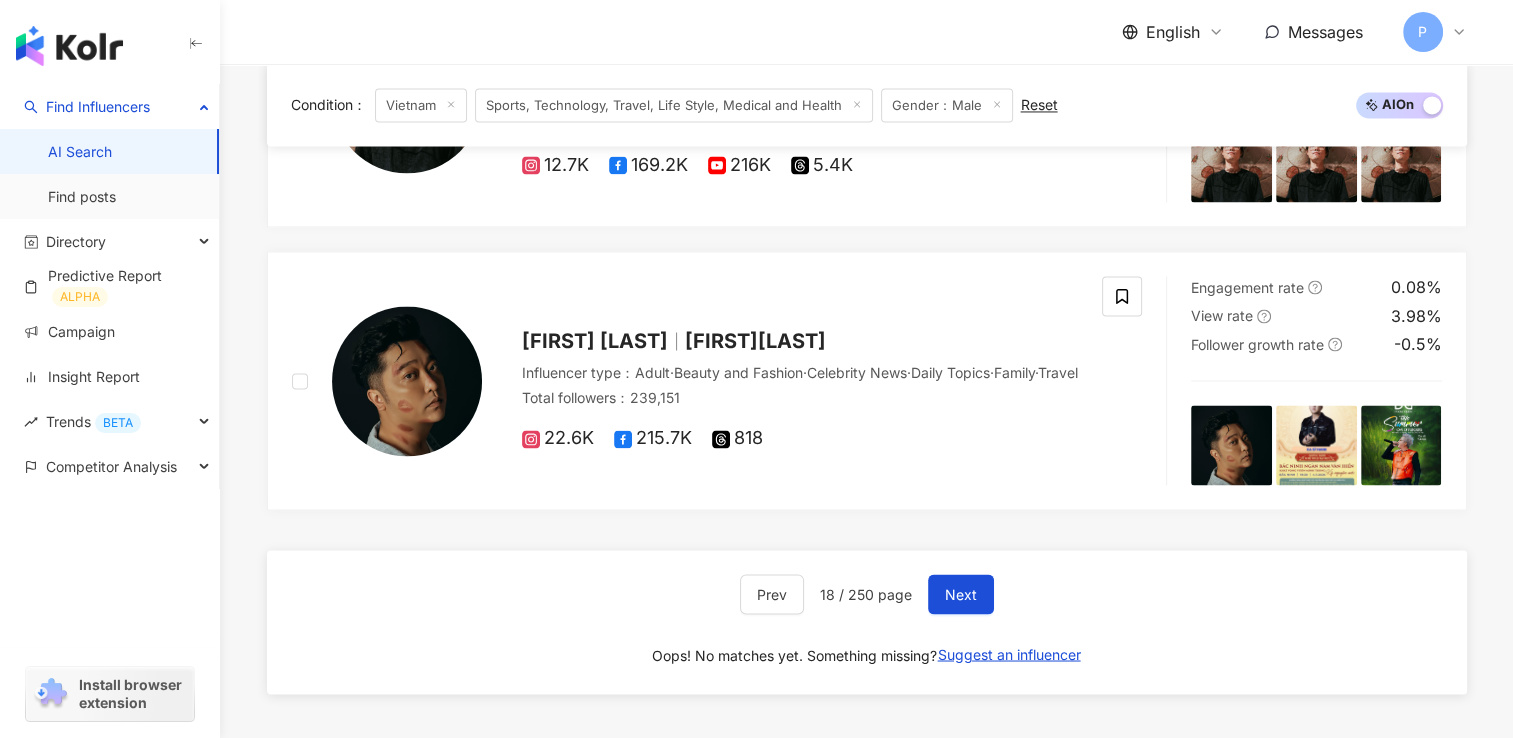 scroll, scrollTop: 3297, scrollLeft: 0, axis: vertical 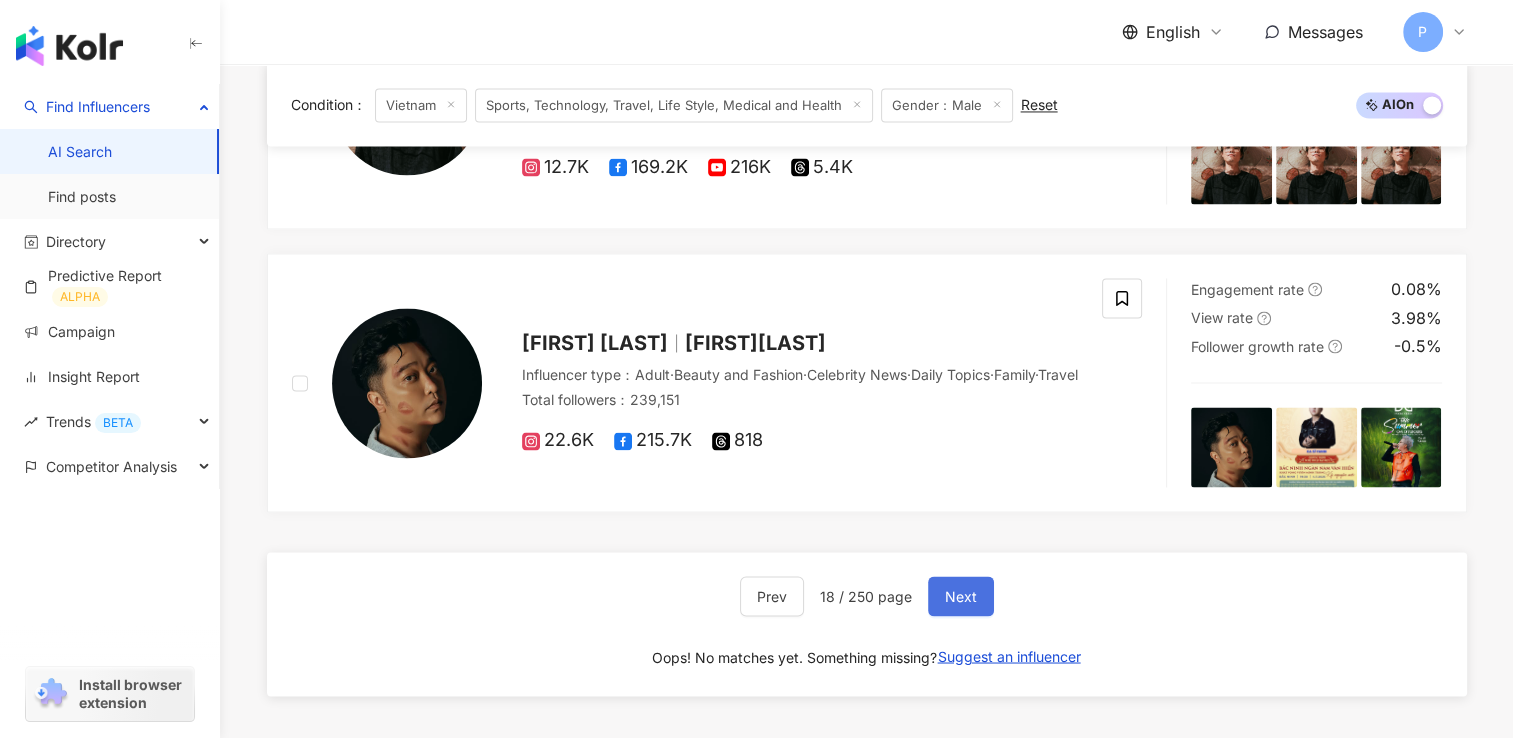 click on "Next" at bounding box center [961, 596] 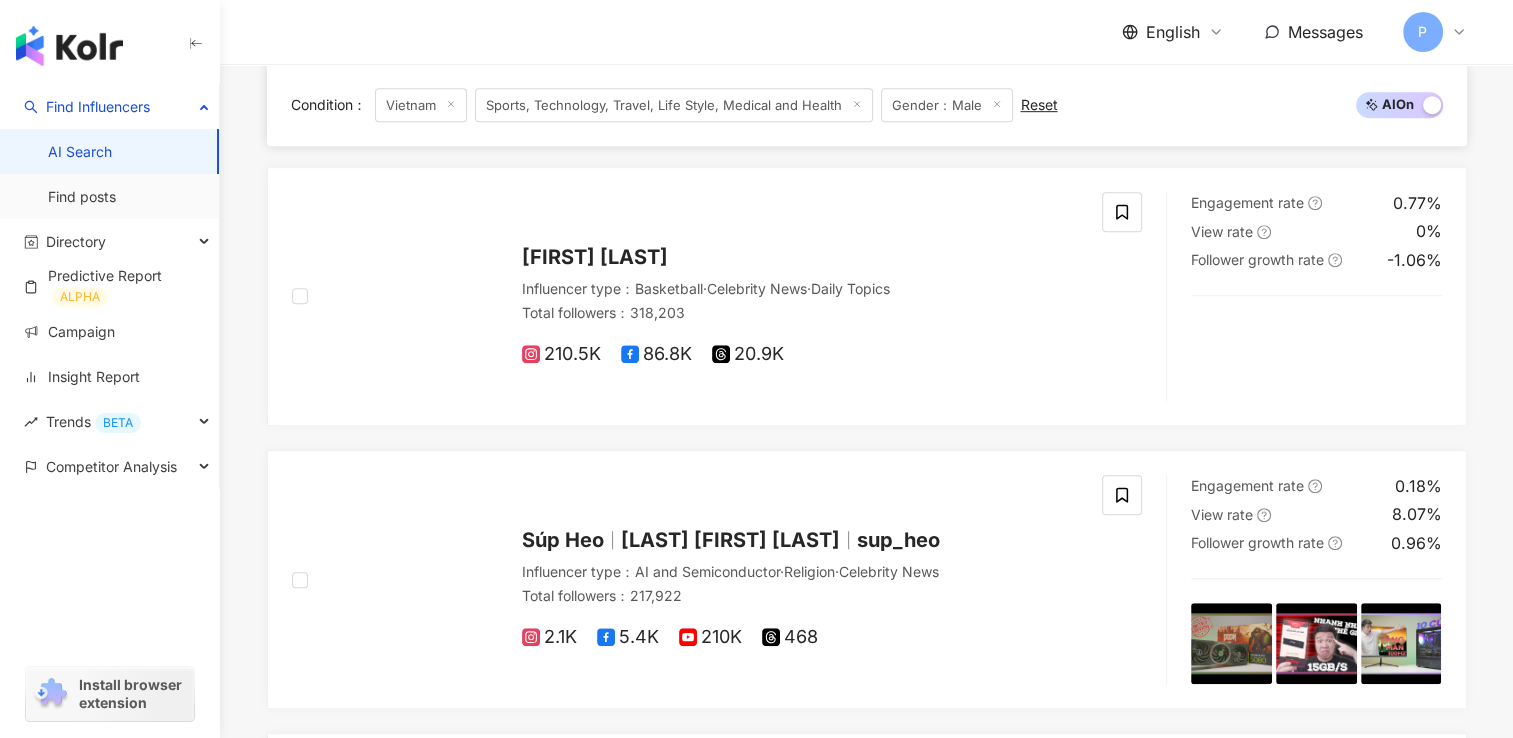 scroll, scrollTop: 2997, scrollLeft: 0, axis: vertical 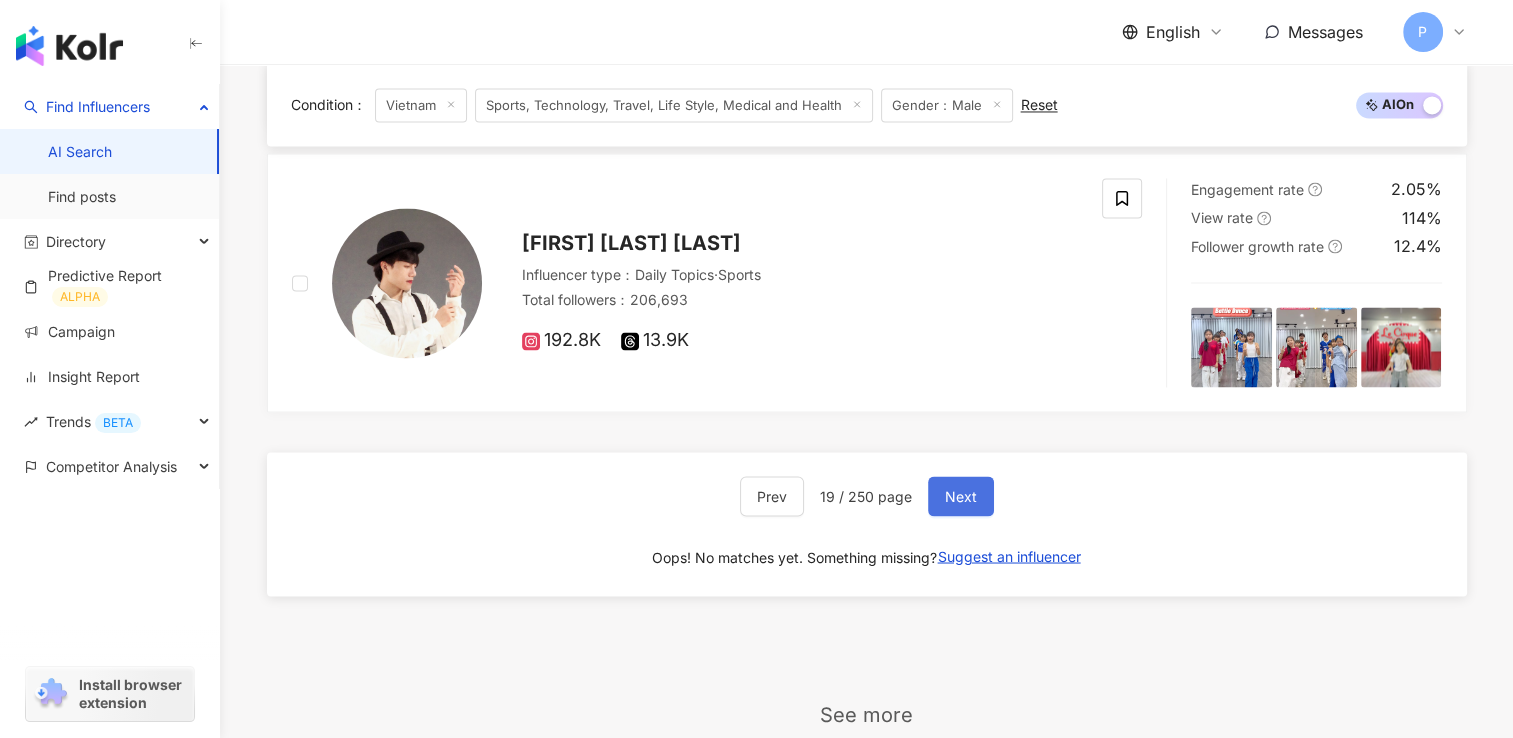 click on "Next" at bounding box center (961, 496) 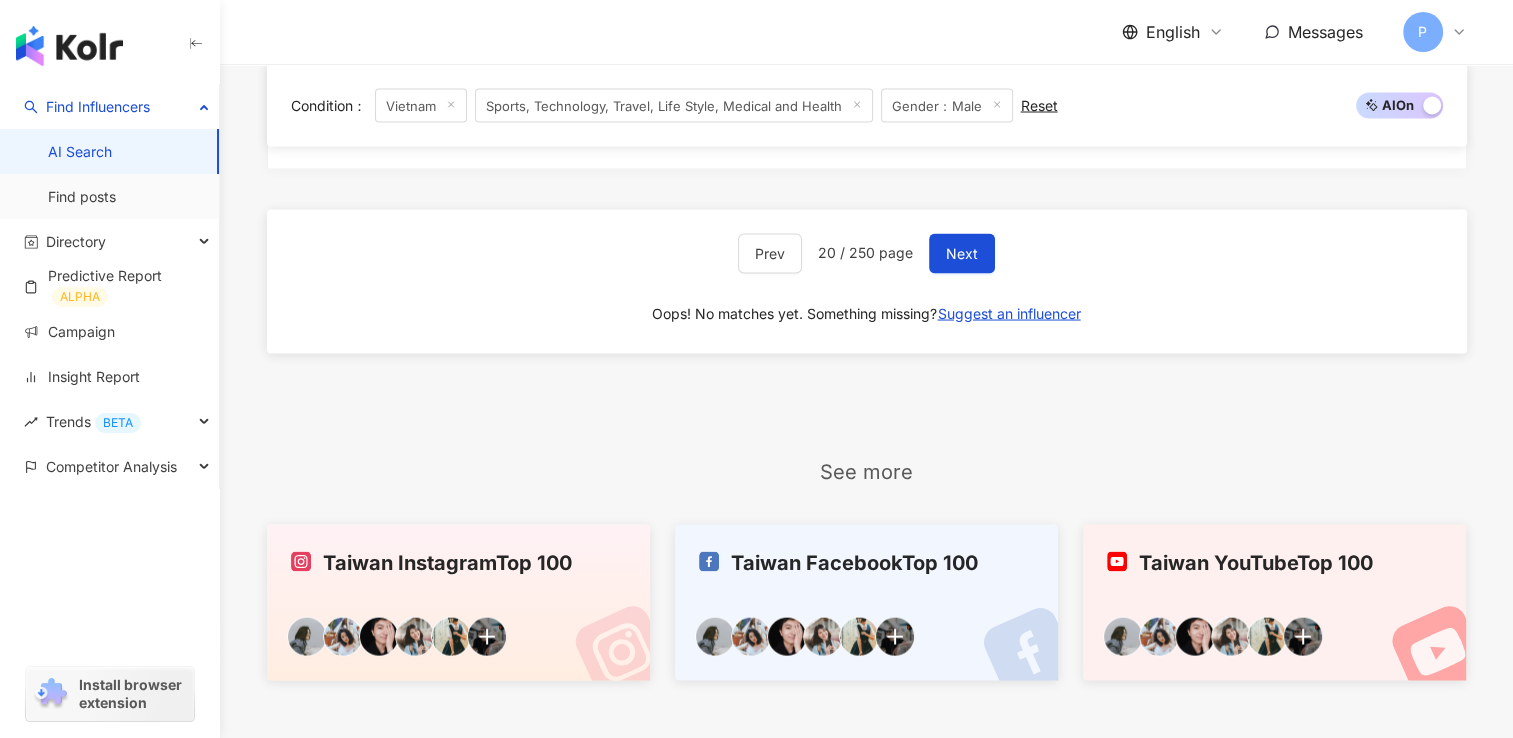 scroll, scrollTop: 3700, scrollLeft: 0, axis: vertical 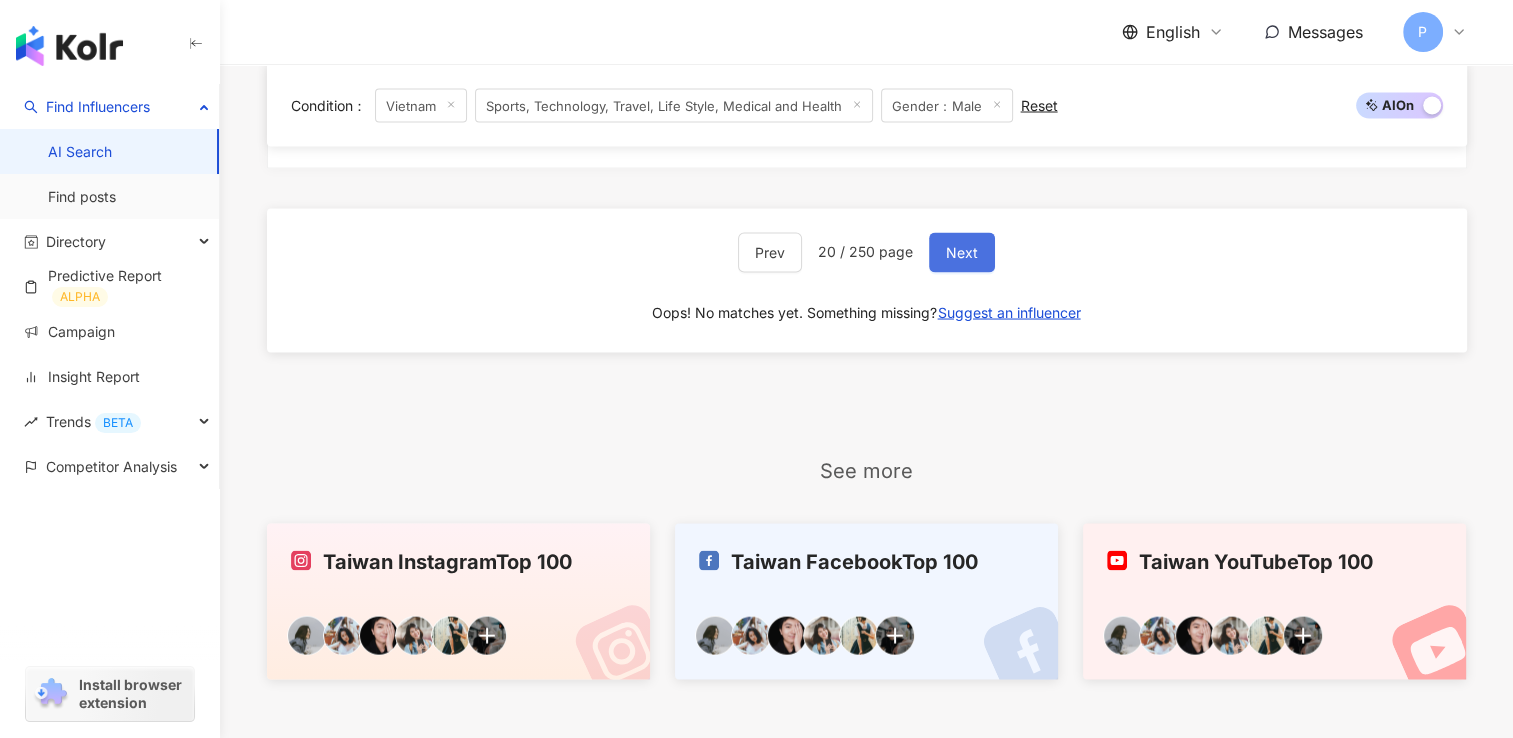 click on "Next" at bounding box center [962, 252] 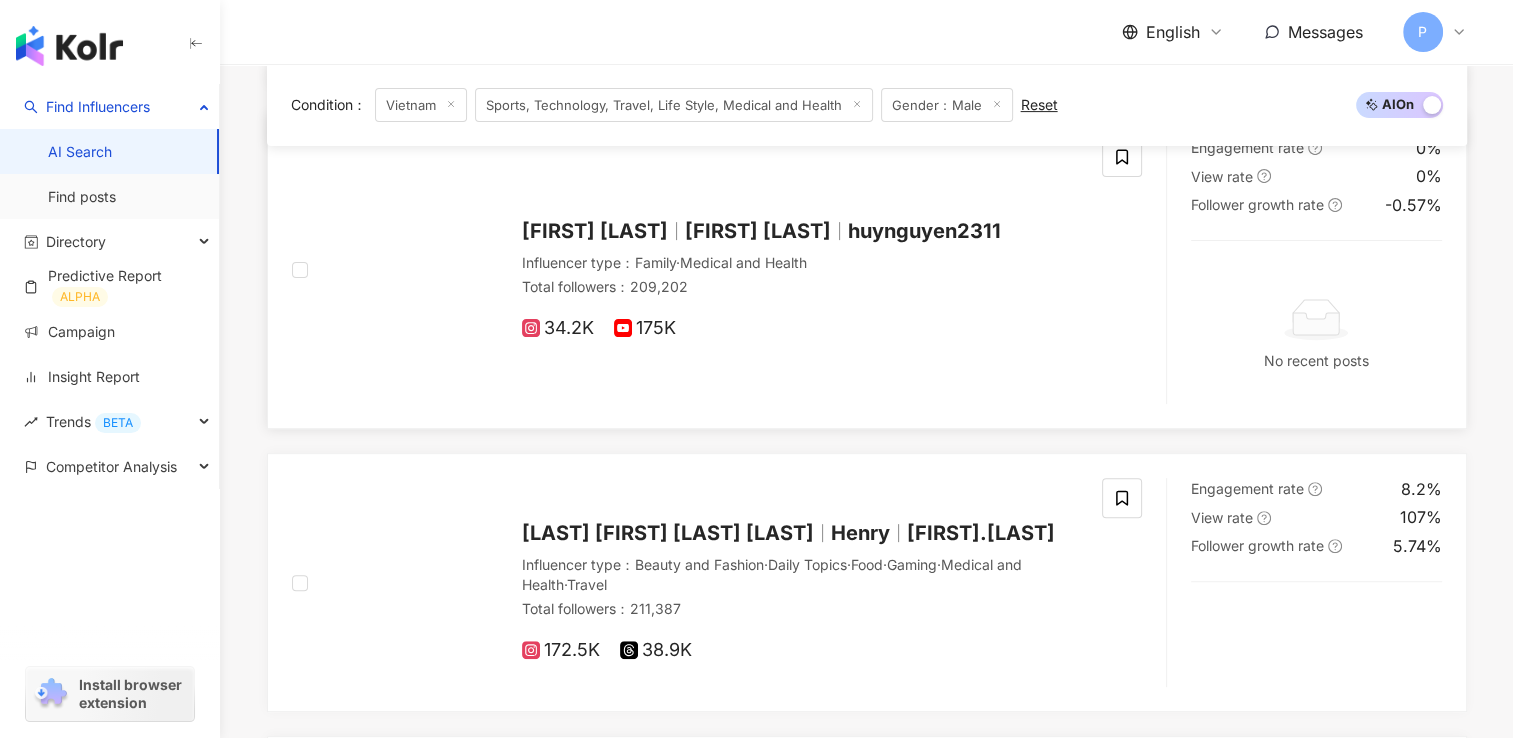 scroll, scrollTop: 500, scrollLeft: 0, axis: vertical 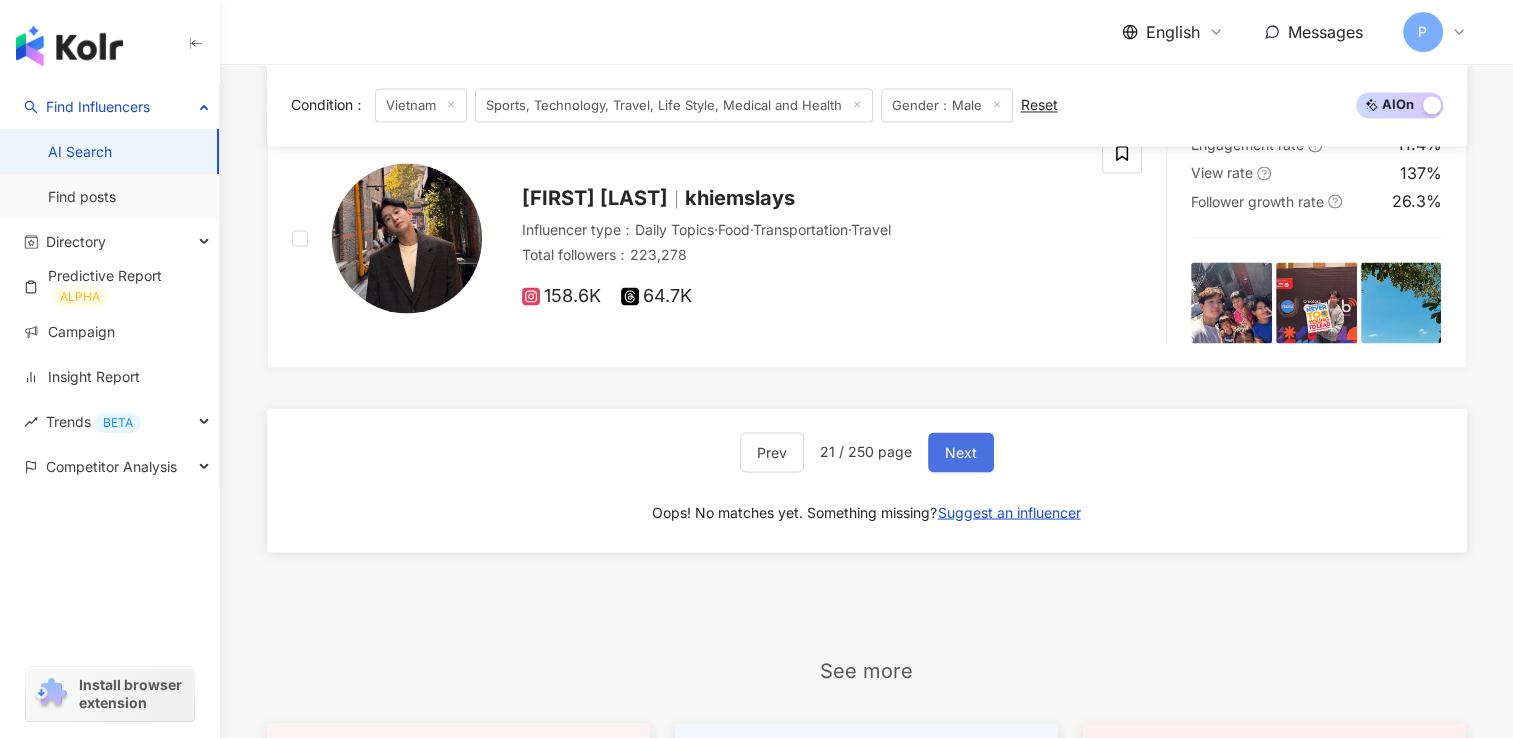 click on "Next" at bounding box center (961, 452) 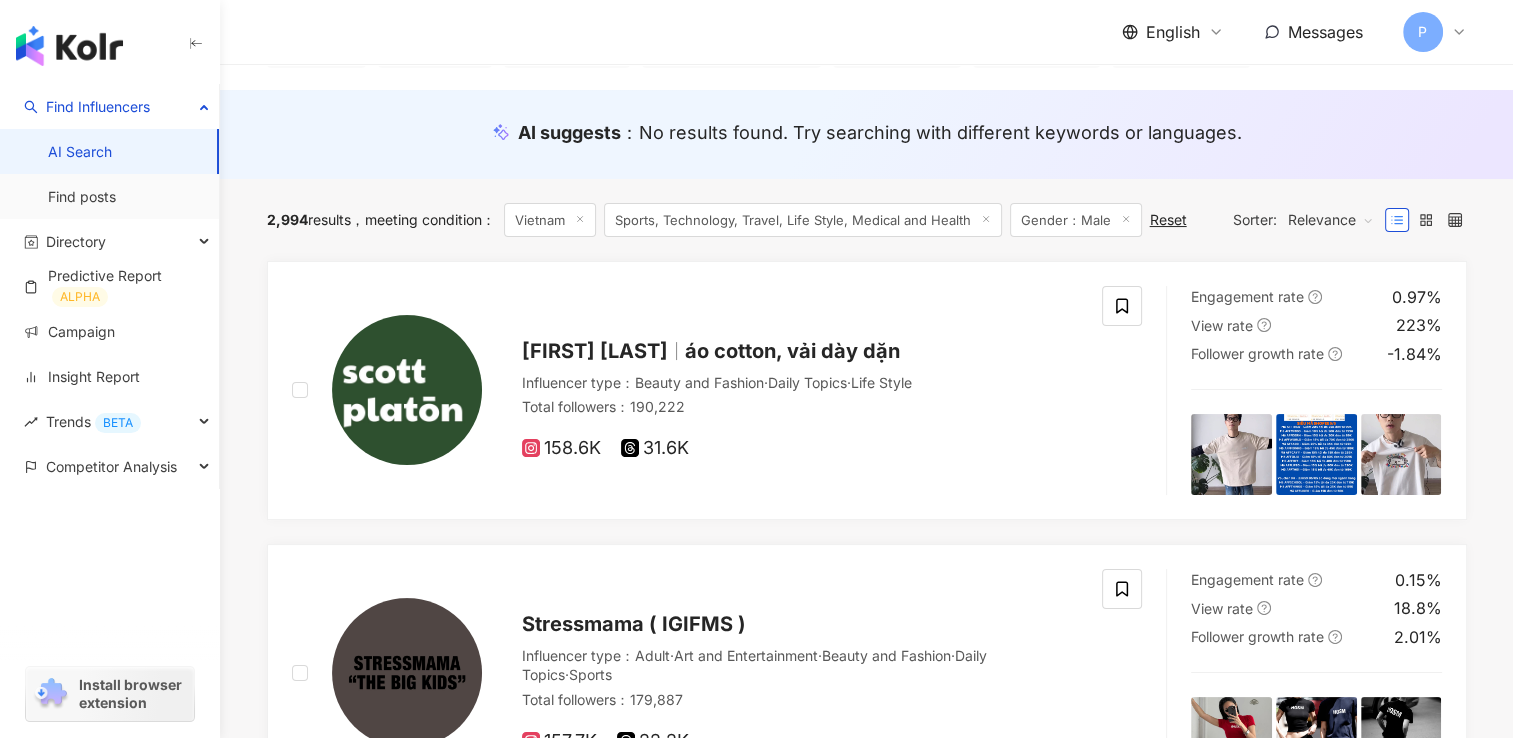 scroll, scrollTop: 141, scrollLeft: 0, axis: vertical 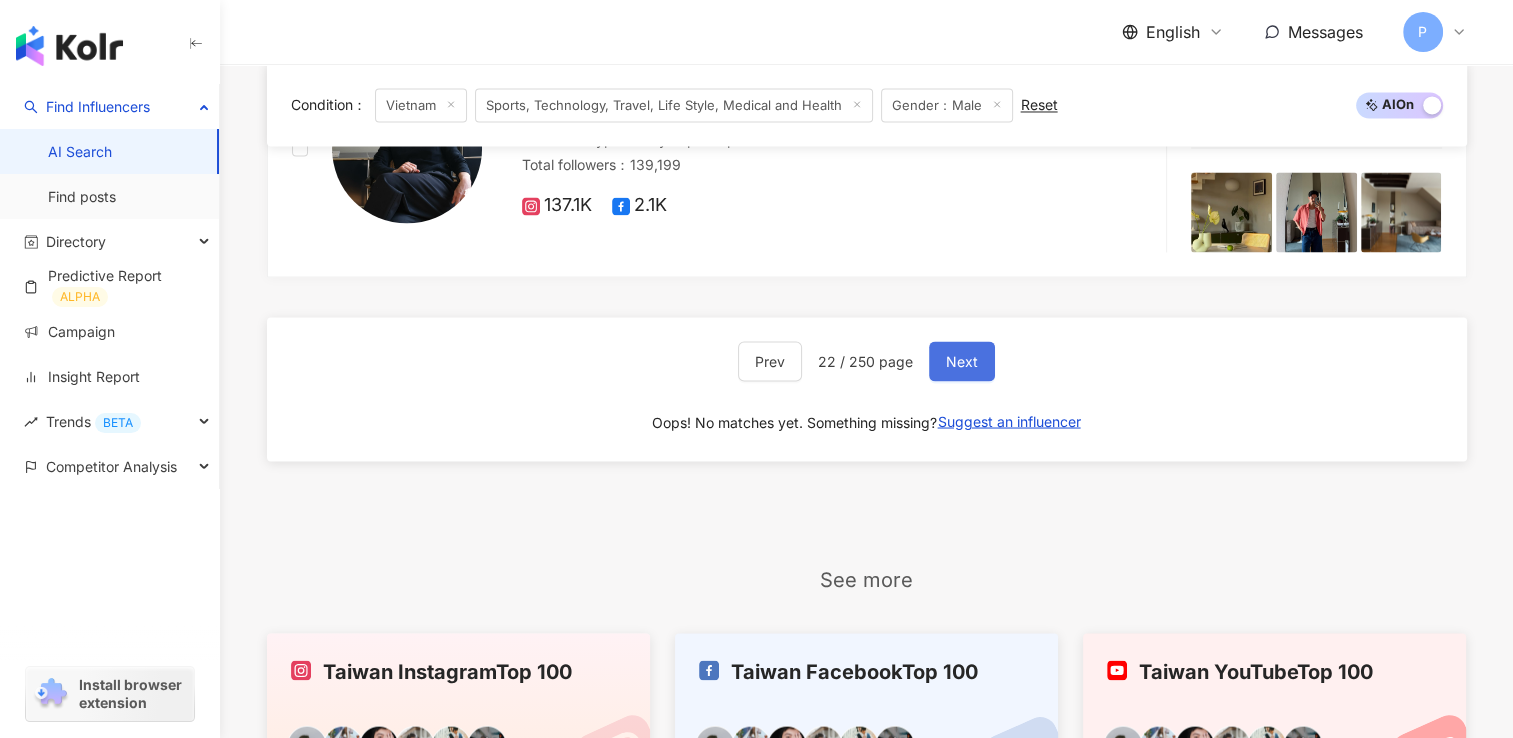 click on "Next" at bounding box center [962, 361] 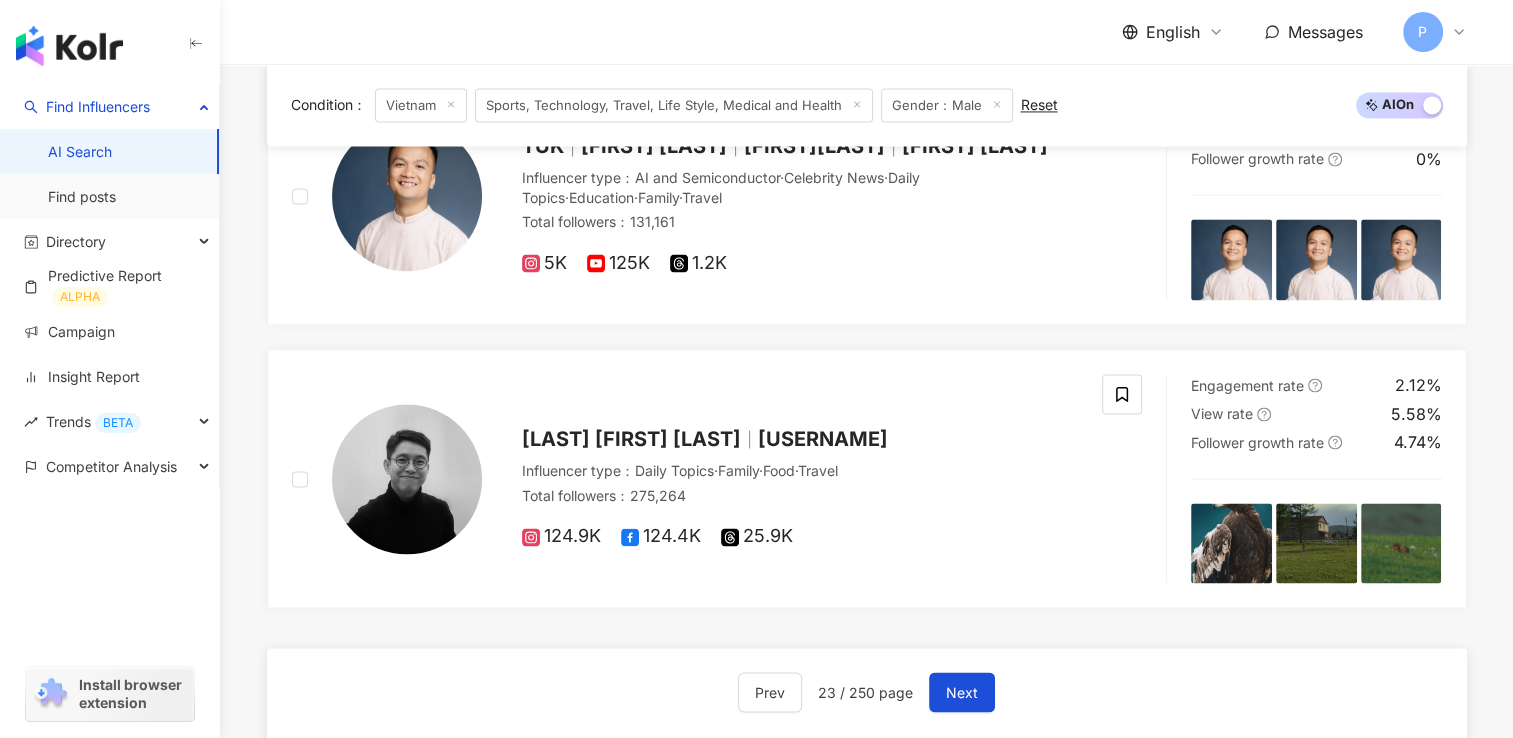 scroll, scrollTop: 3300, scrollLeft: 0, axis: vertical 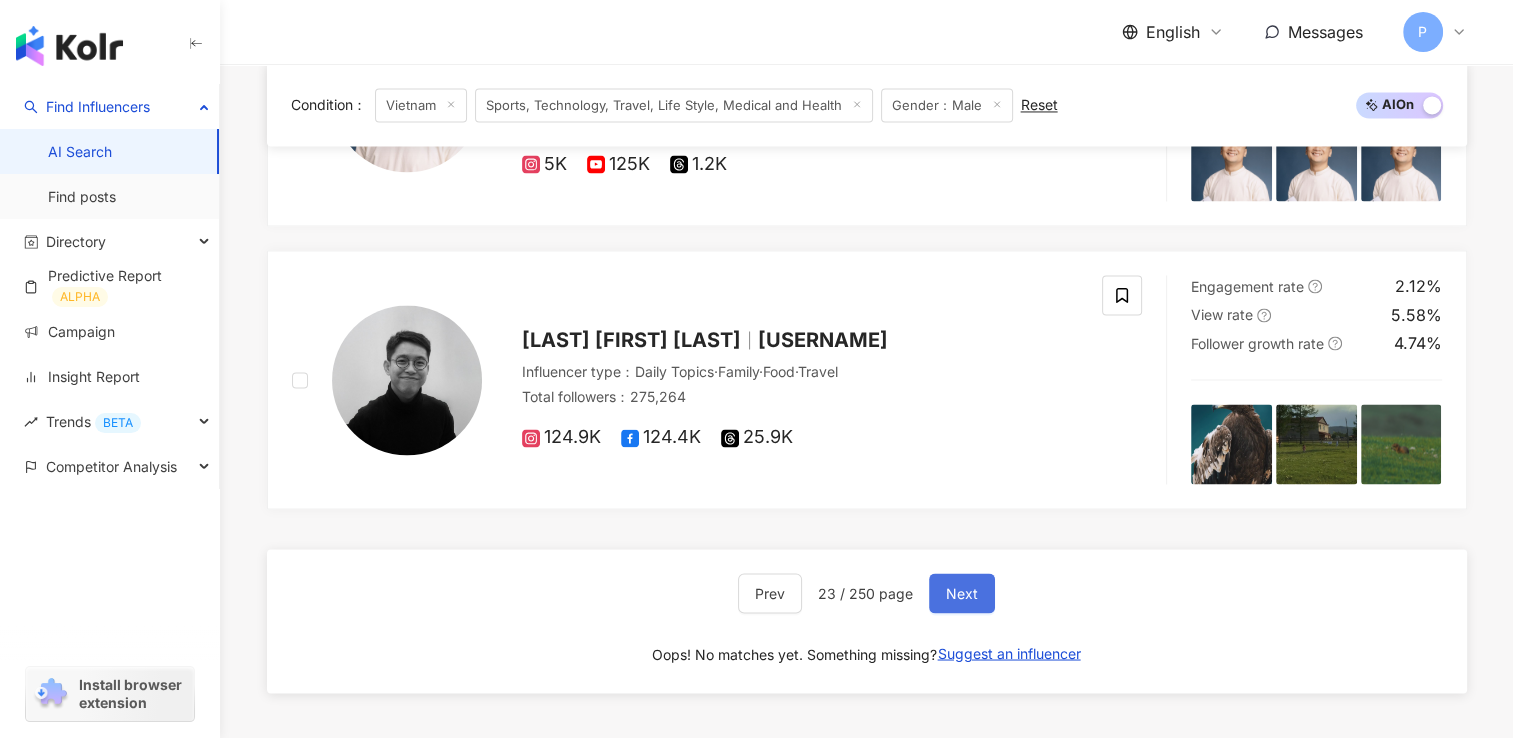 click on "Next" at bounding box center (962, 593) 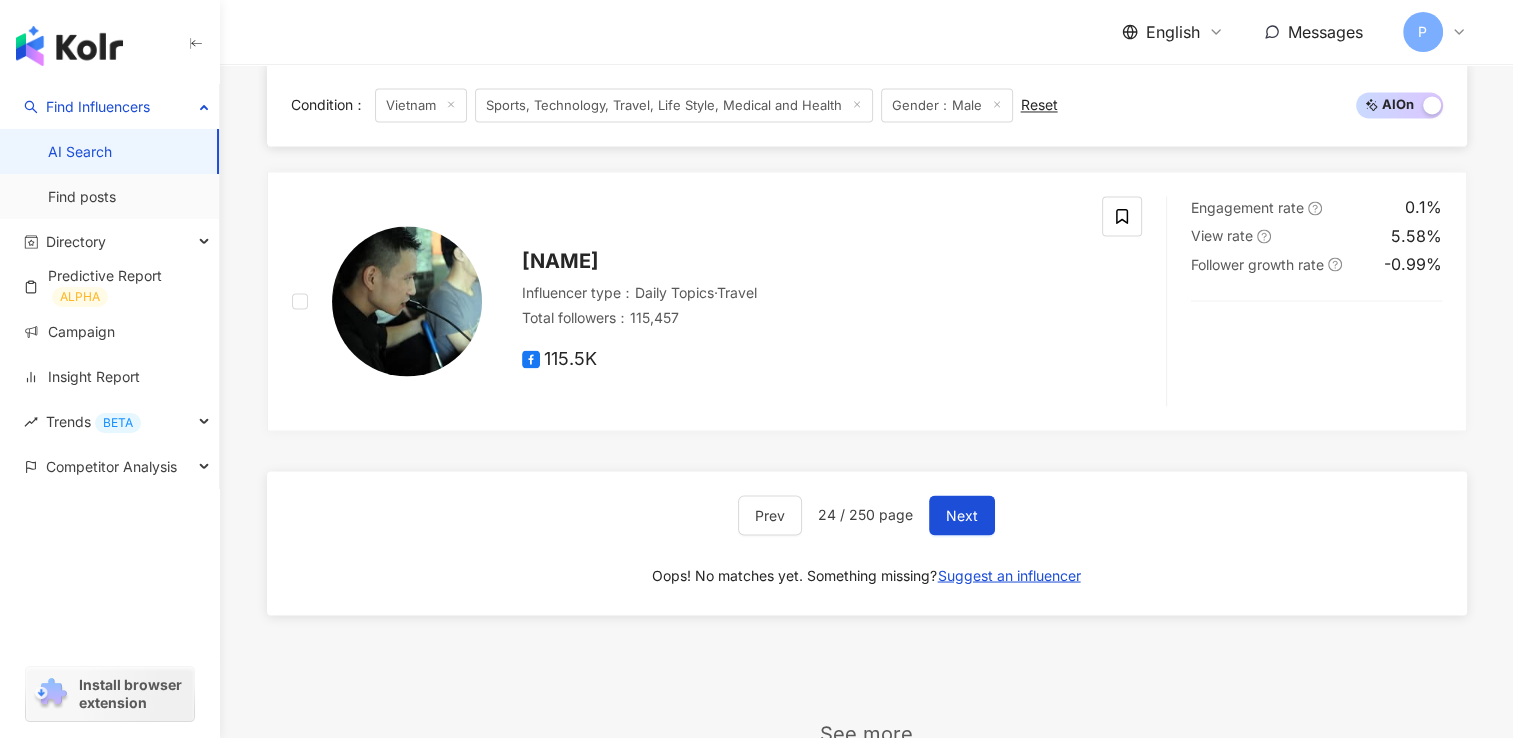 scroll, scrollTop: 3500, scrollLeft: 0, axis: vertical 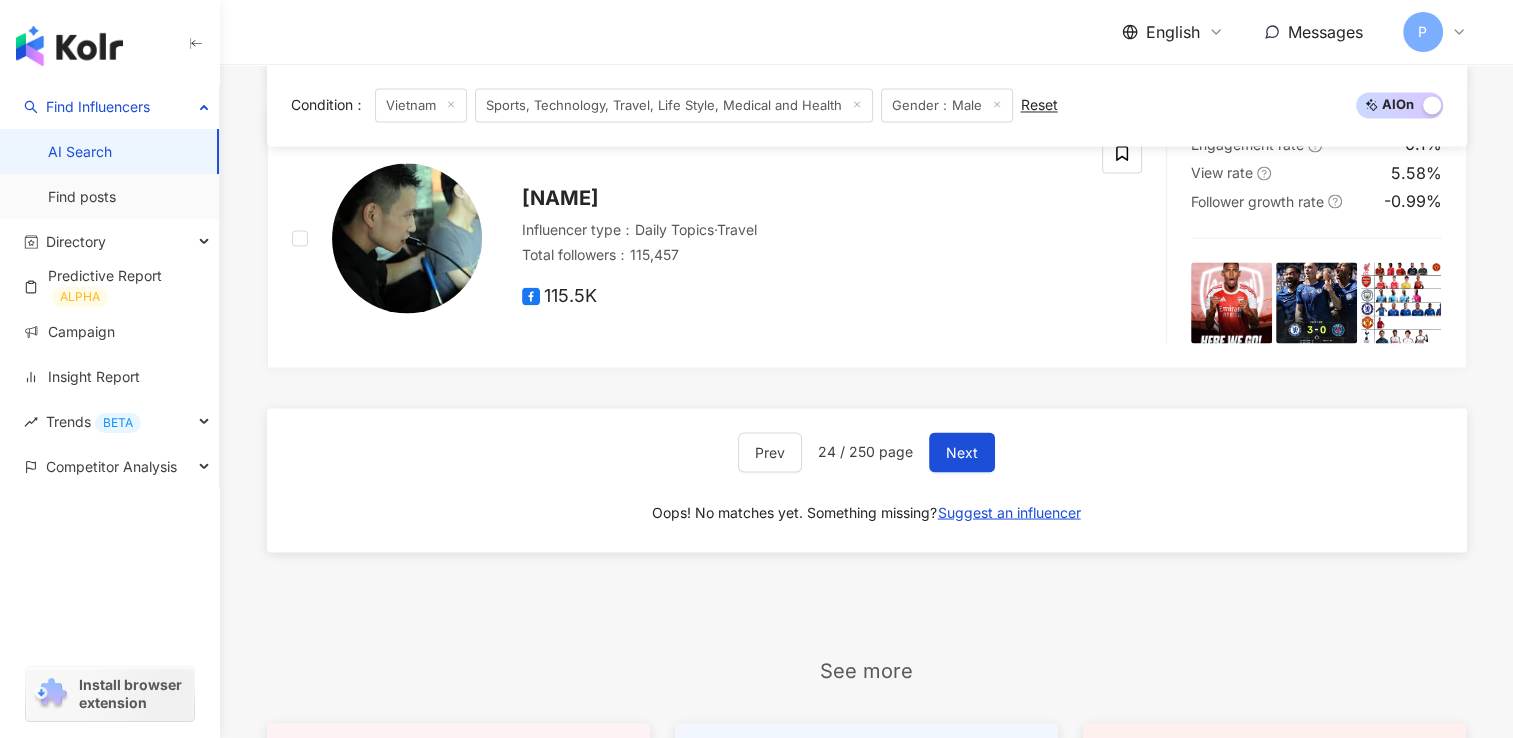 click on "24 / 250 page" at bounding box center (865, 451) 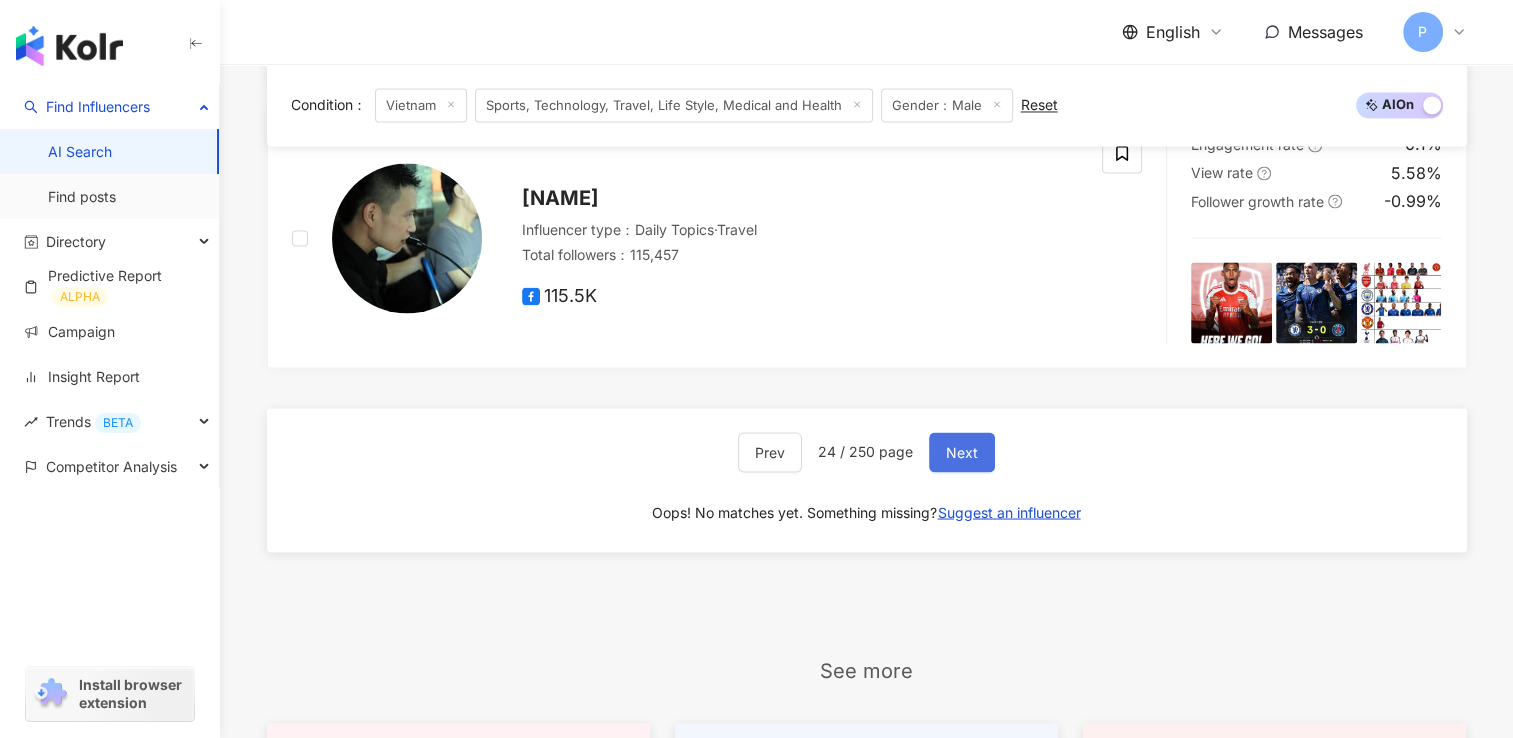 click on "Next" at bounding box center [962, 452] 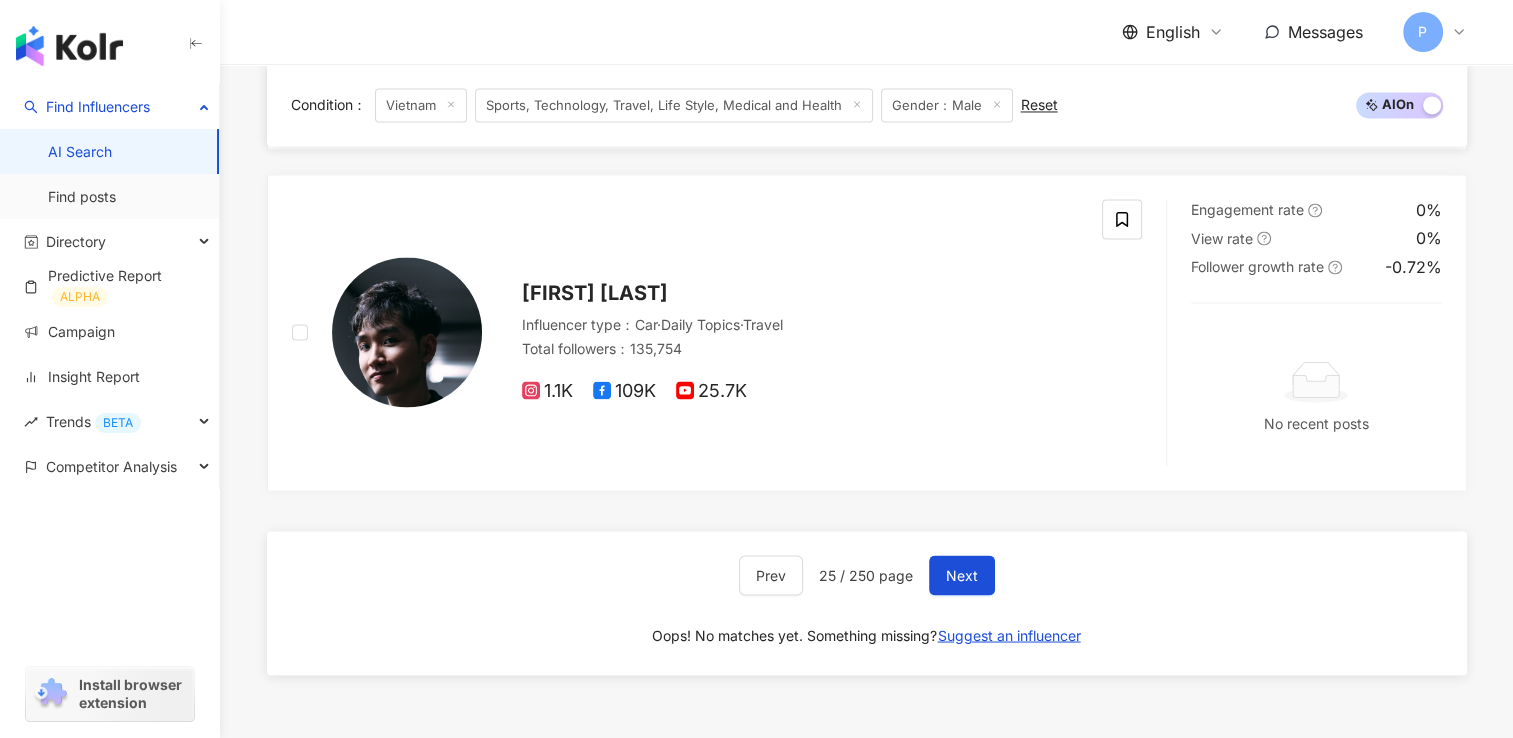 scroll, scrollTop: 3500, scrollLeft: 0, axis: vertical 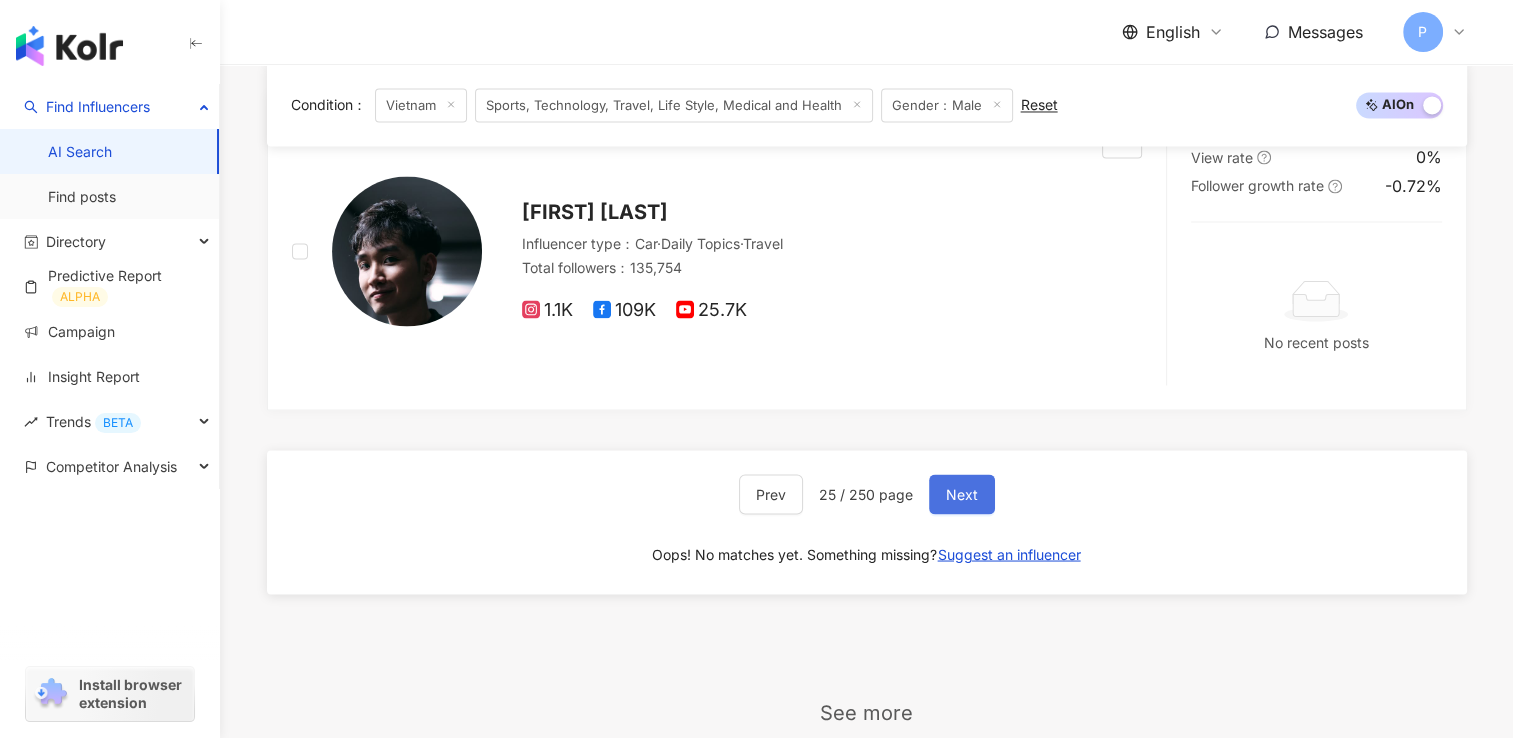 click on "Next" at bounding box center [962, 494] 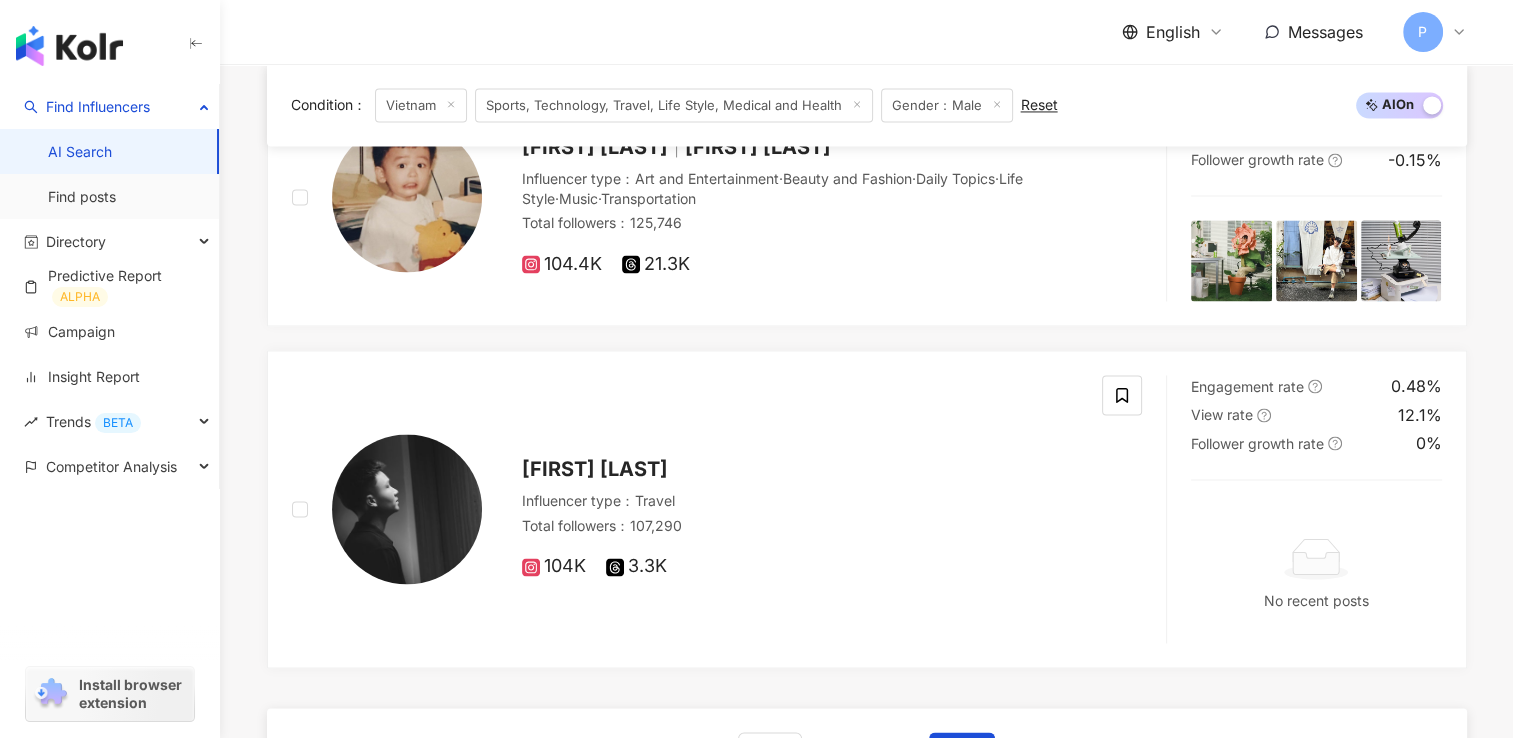 scroll, scrollTop: 3400, scrollLeft: 0, axis: vertical 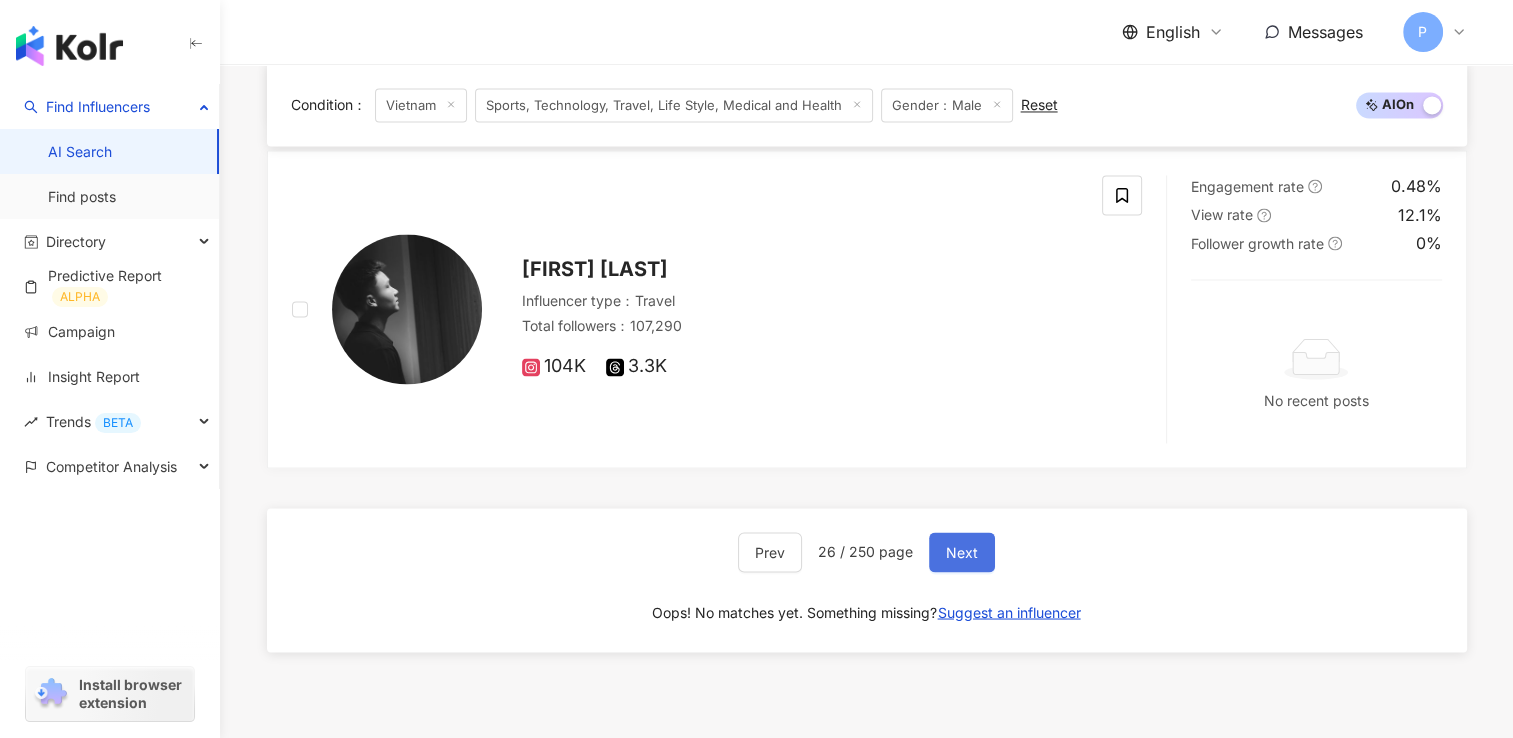 drag, startPoint x: 972, startPoint y: 541, endPoint x: 962, endPoint y: 535, distance: 11.661903 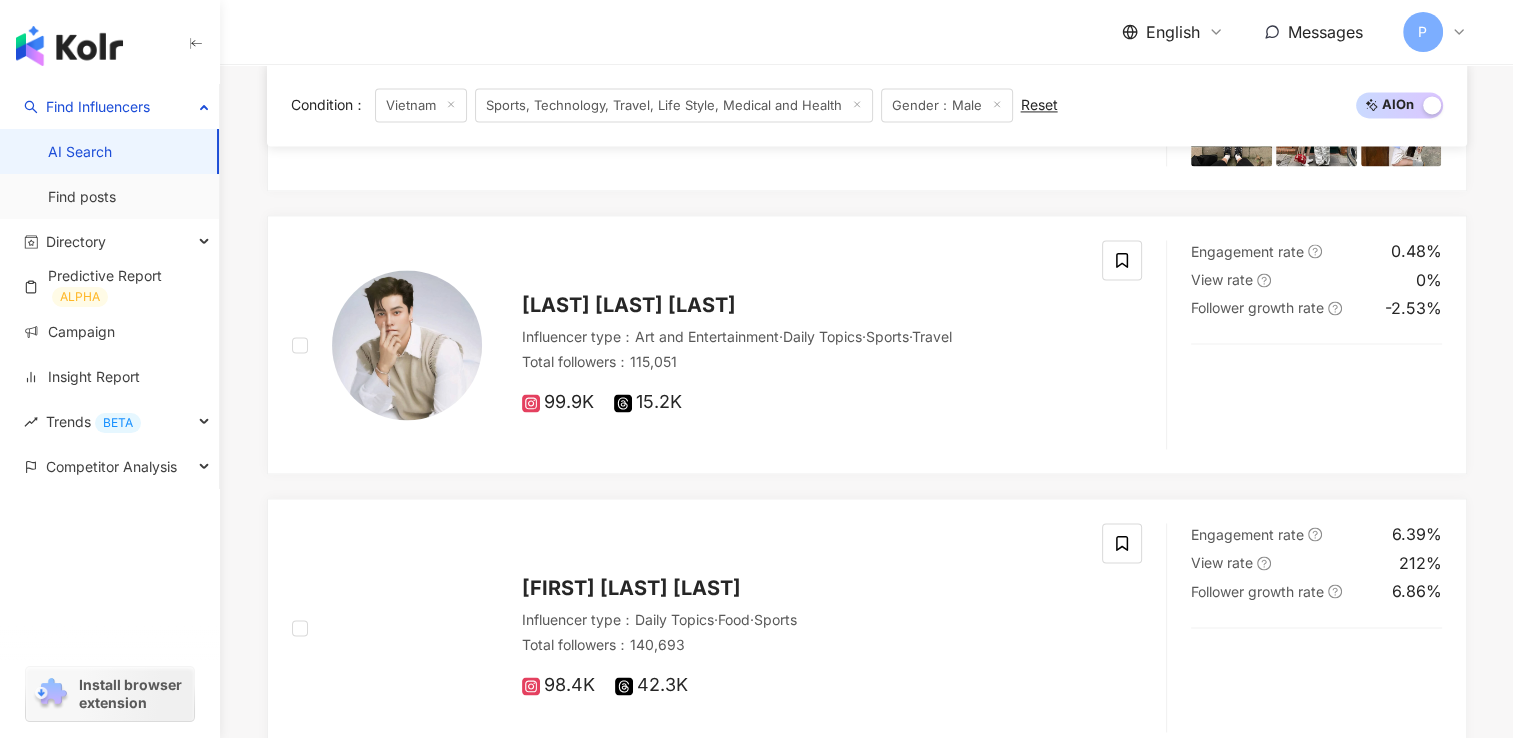 scroll, scrollTop: 2941, scrollLeft: 0, axis: vertical 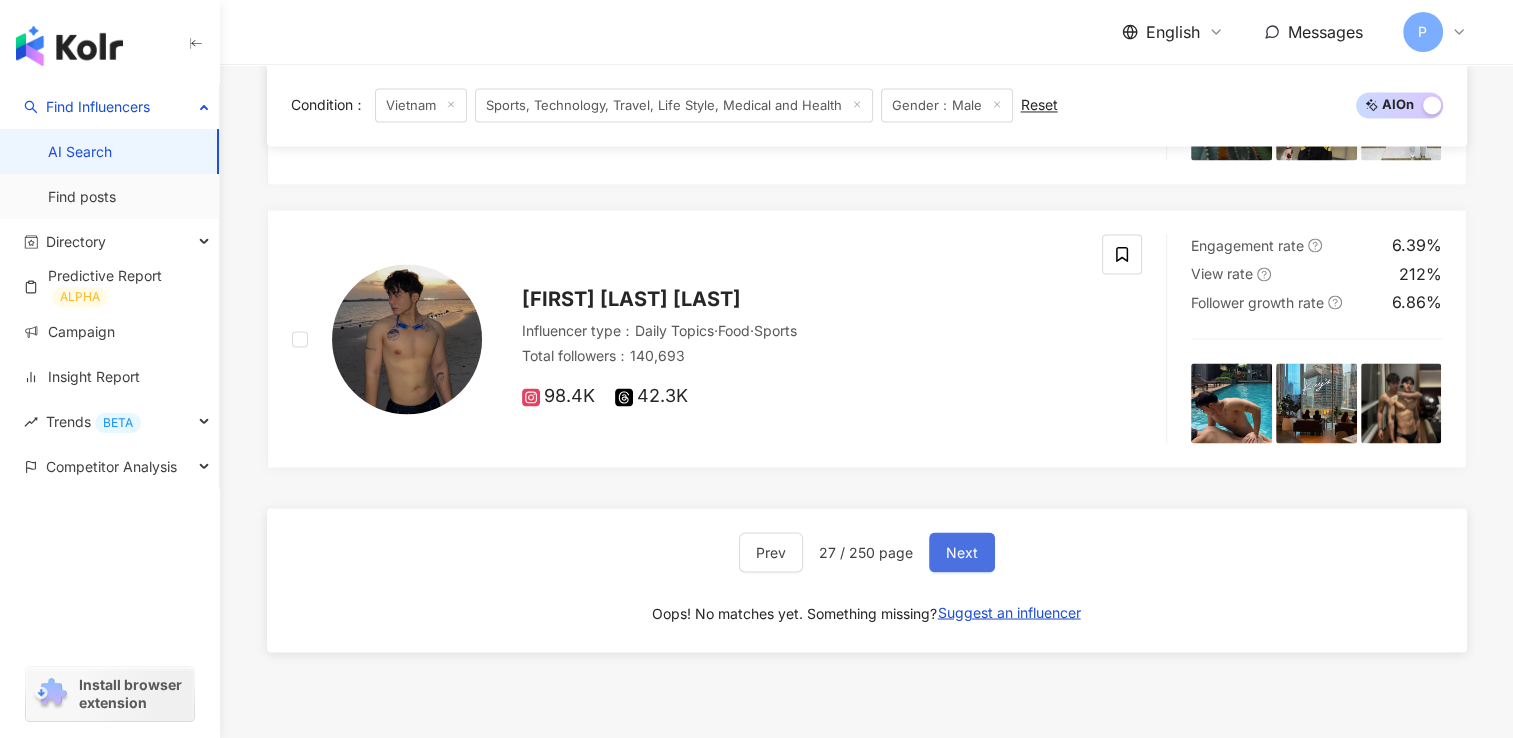 click on "Next" at bounding box center (962, 552) 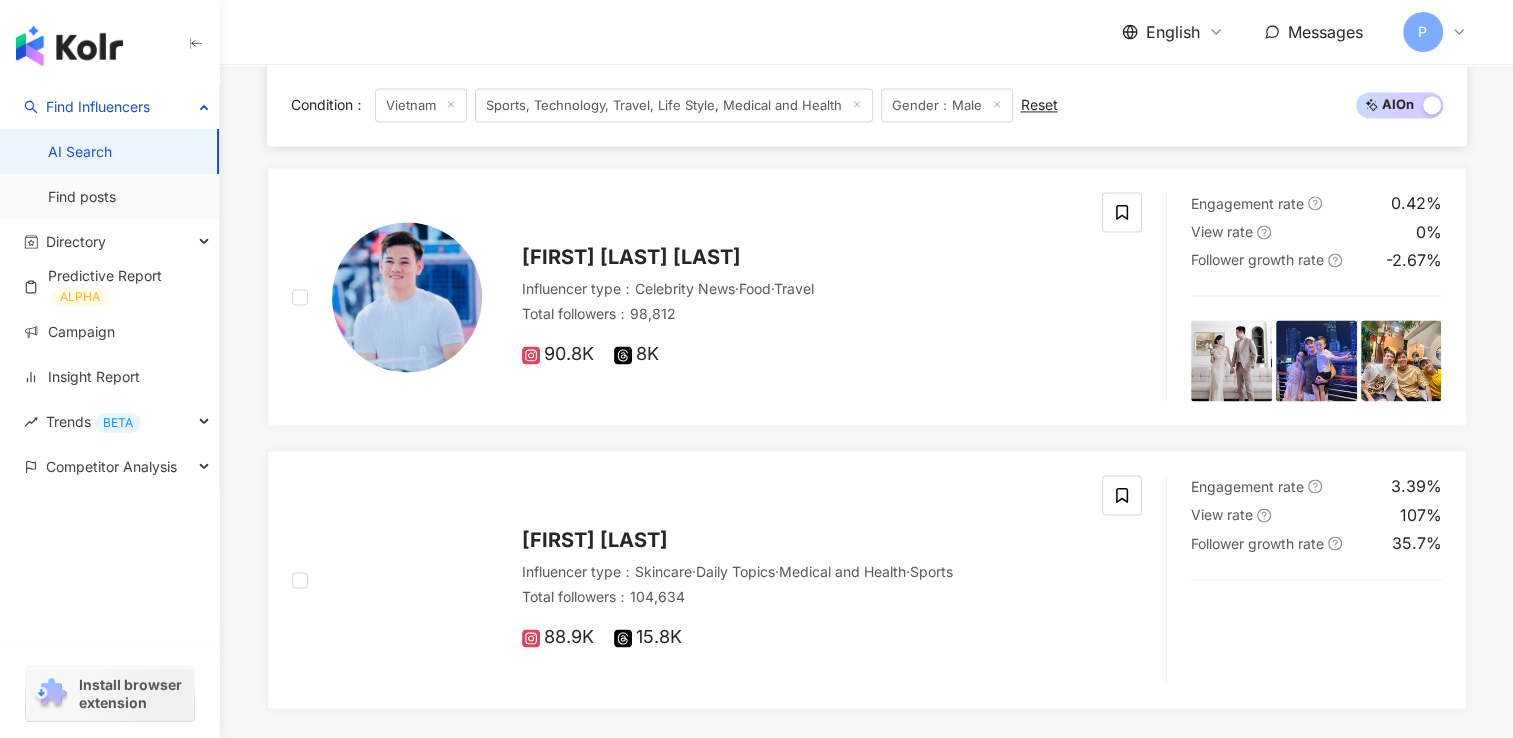 scroll, scrollTop: 3700, scrollLeft: 0, axis: vertical 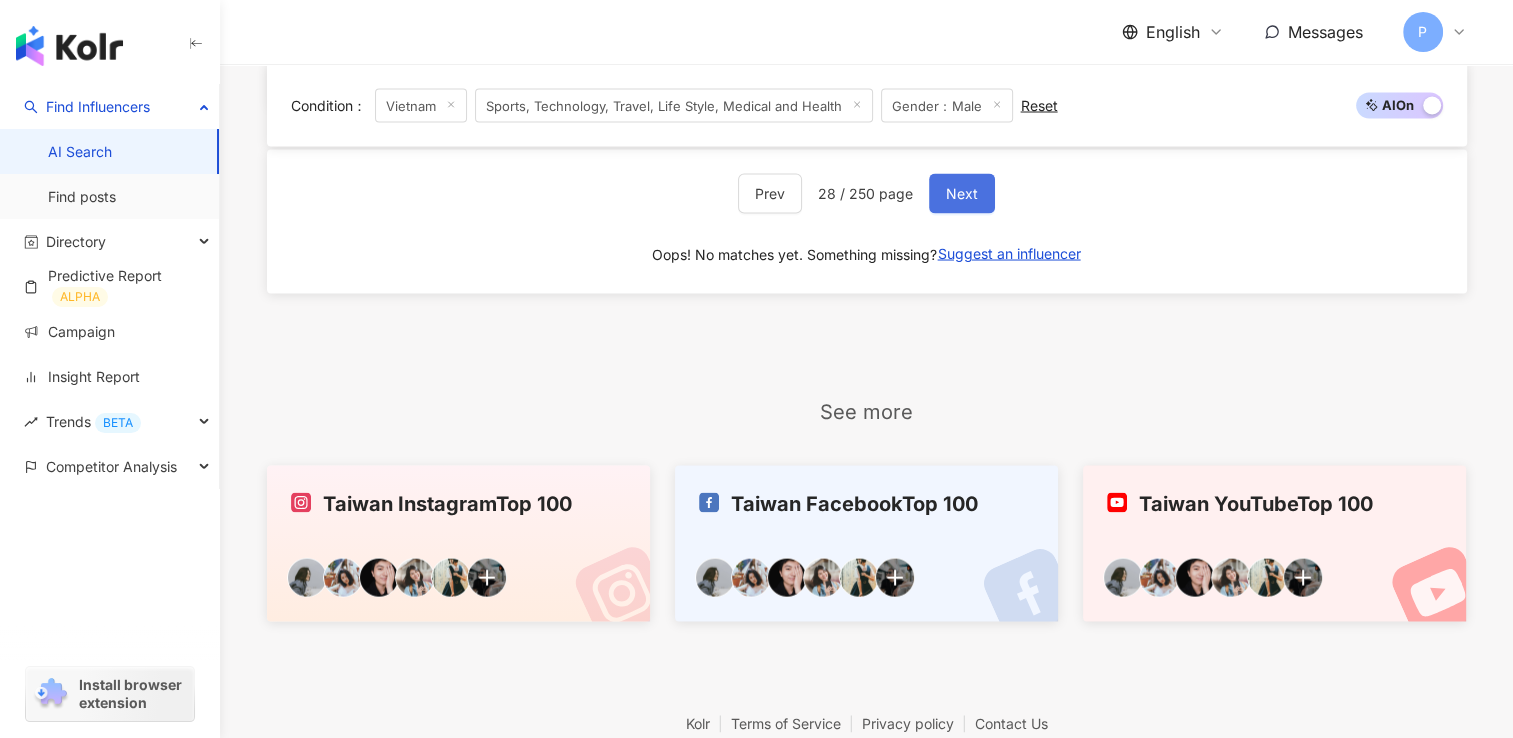 click on "Next" at bounding box center (962, 193) 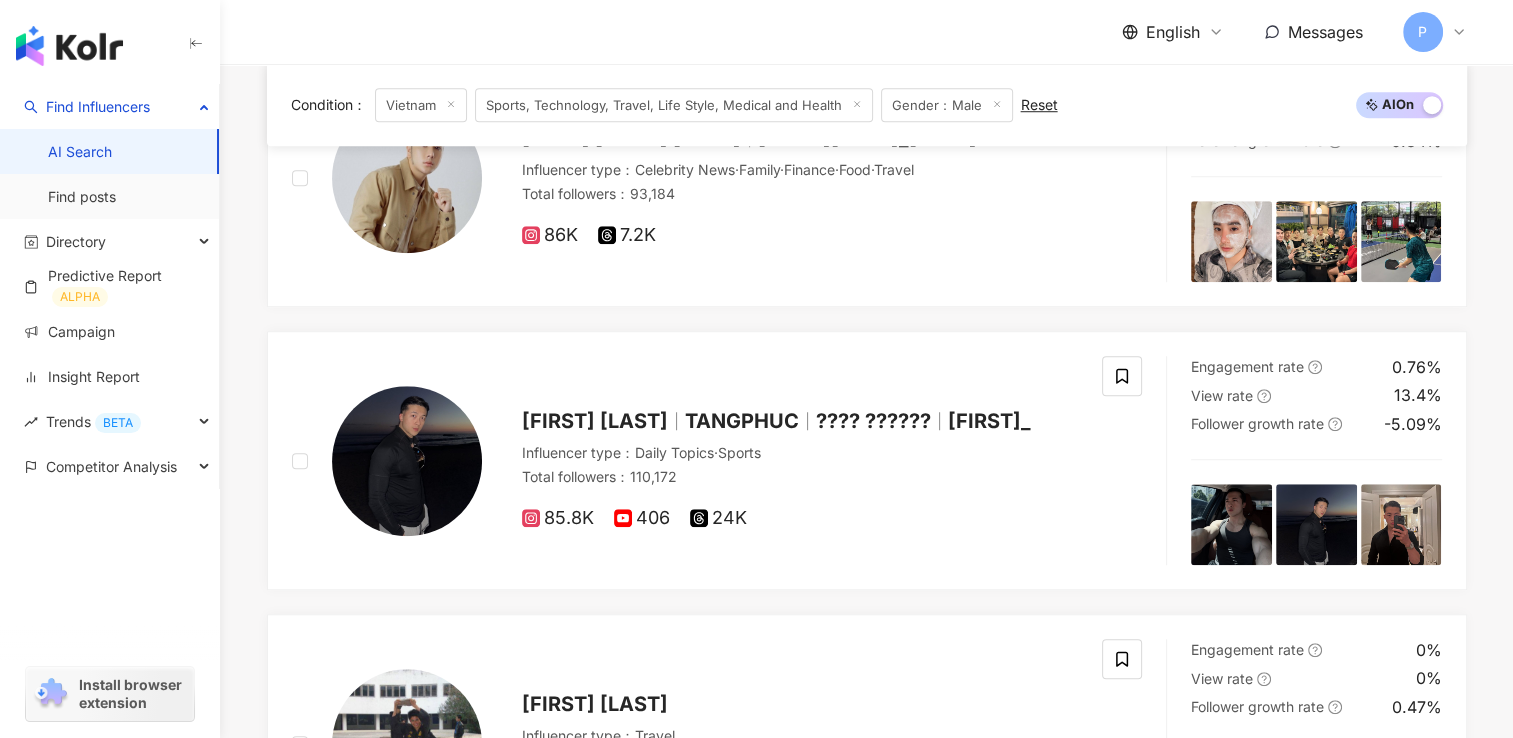 scroll, scrollTop: 3700, scrollLeft: 0, axis: vertical 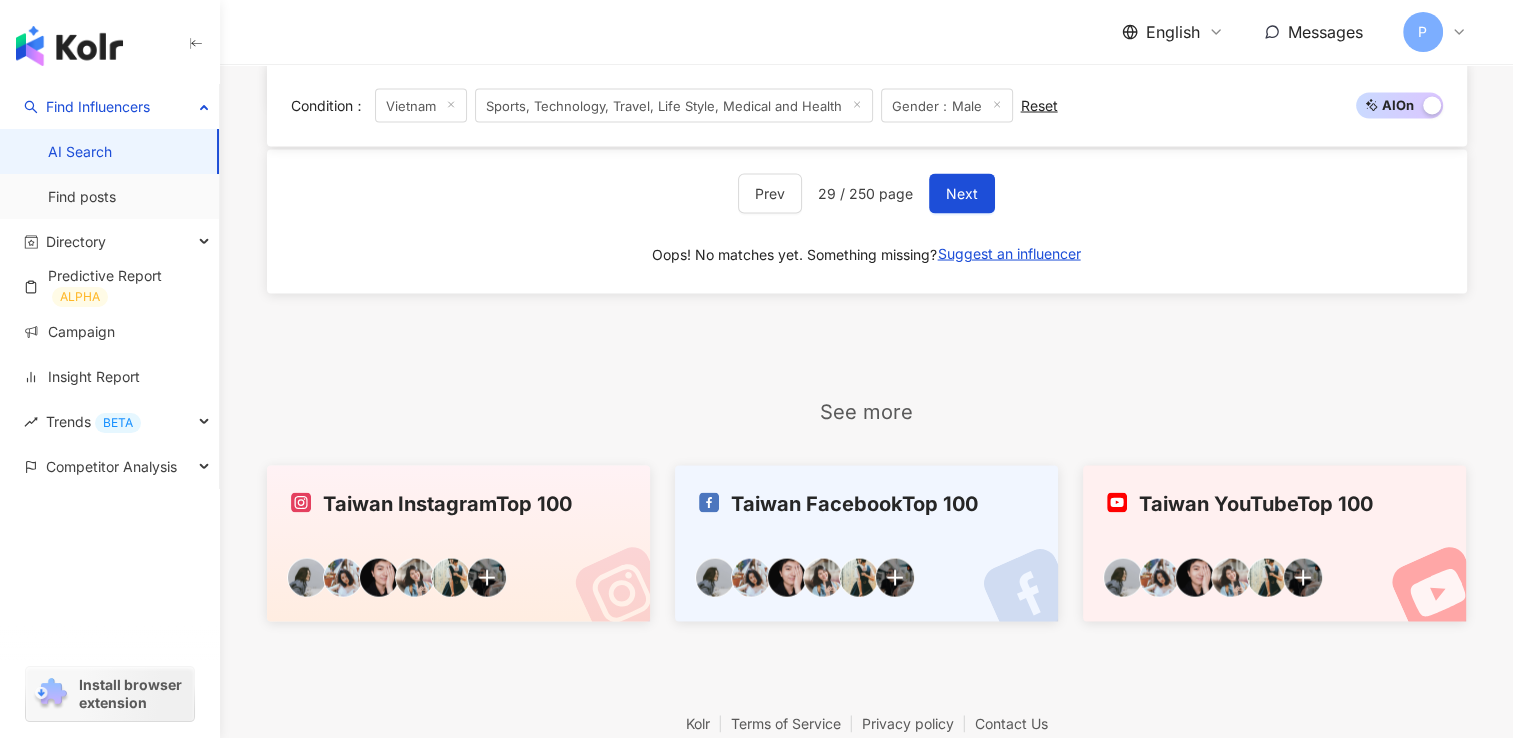 click on "See more" at bounding box center (867, 411) 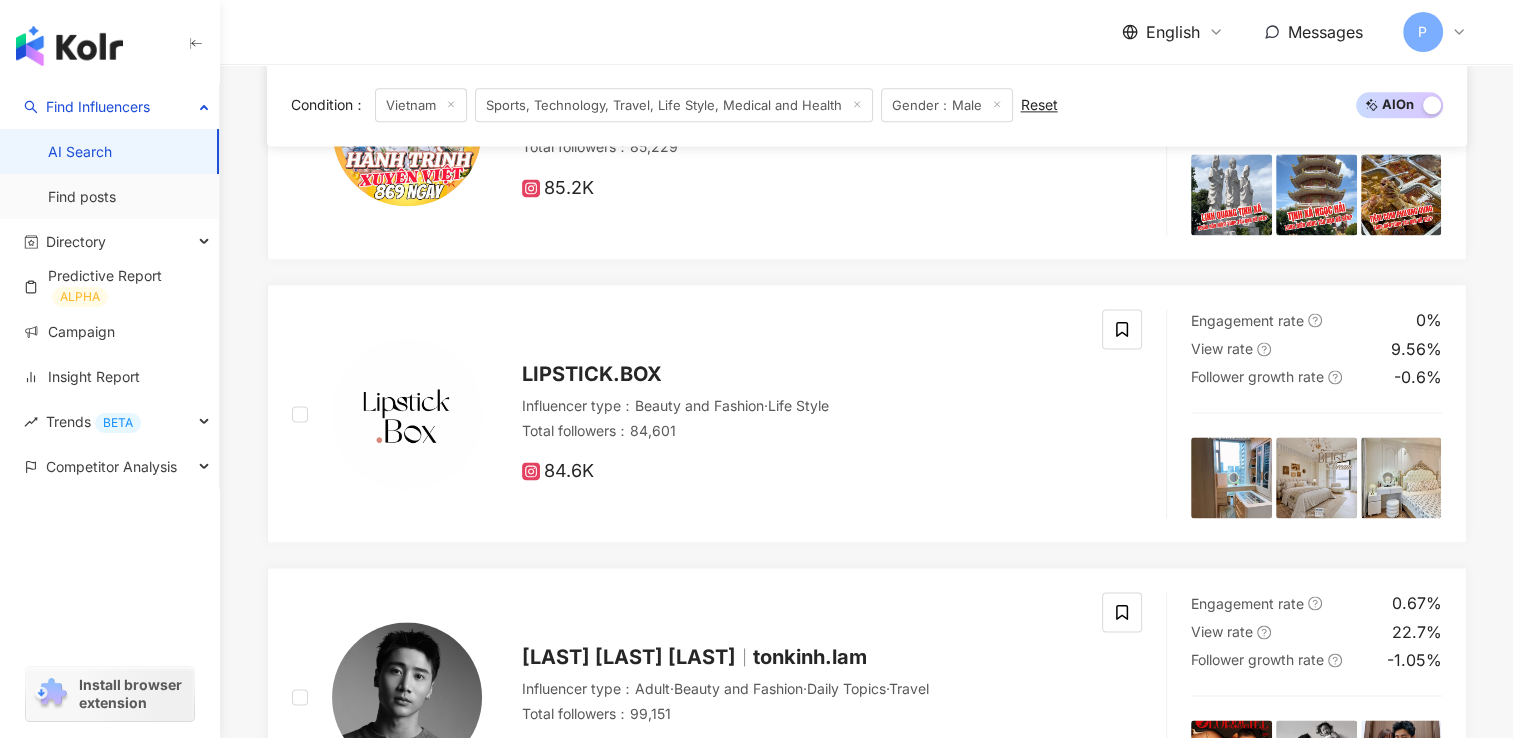 scroll, scrollTop: 3300, scrollLeft: 0, axis: vertical 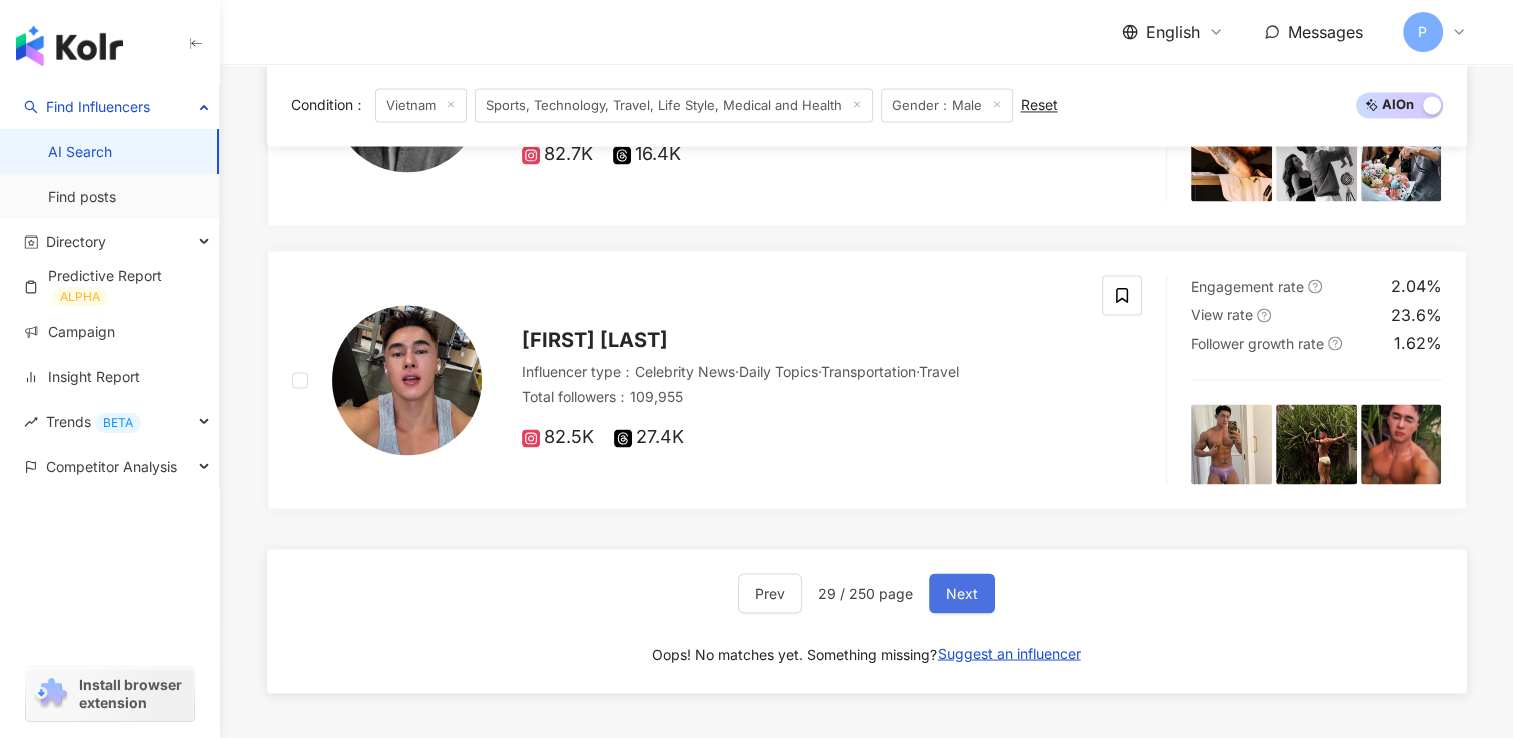click on "Next" at bounding box center [962, 593] 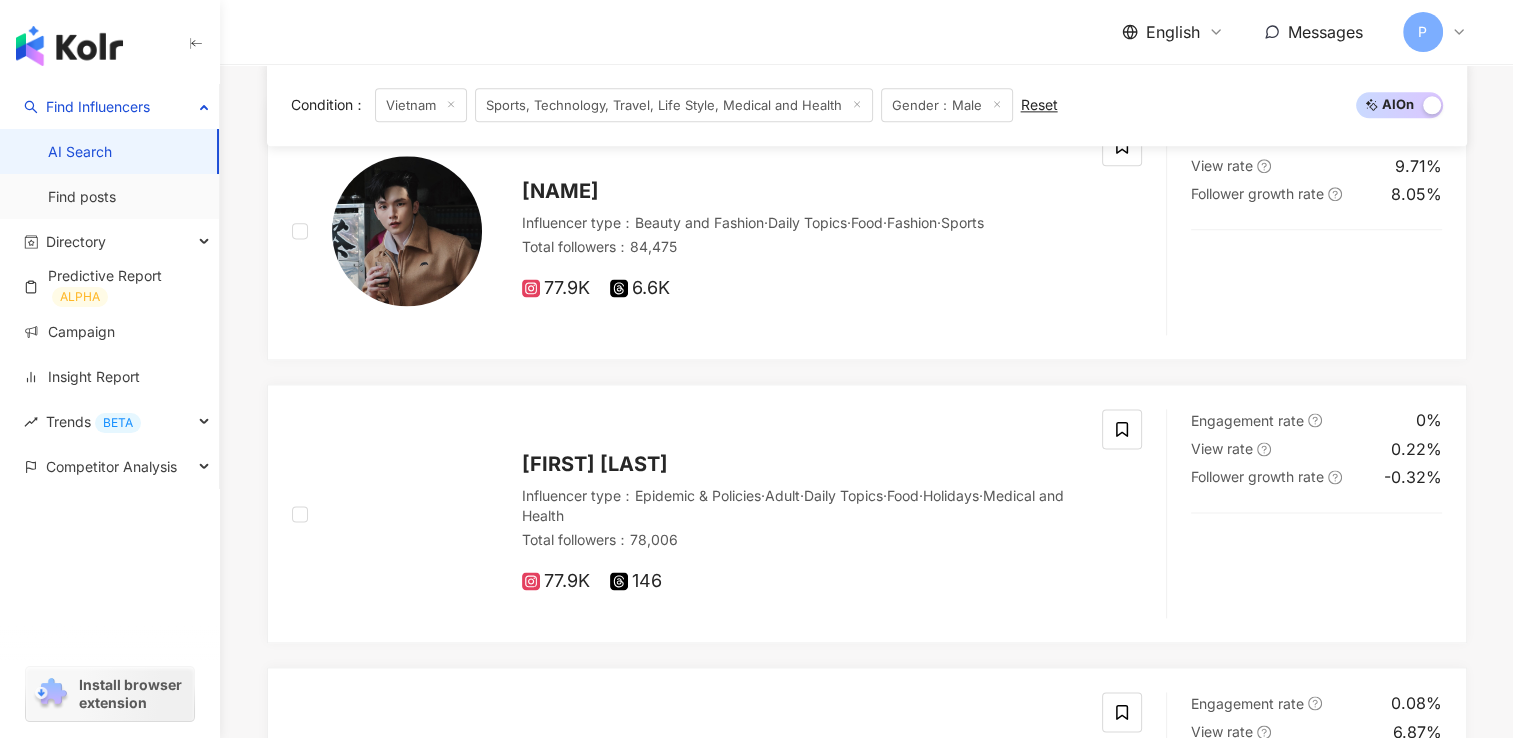 scroll, scrollTop: 3500, scrollLeft: 0, axis: vertical 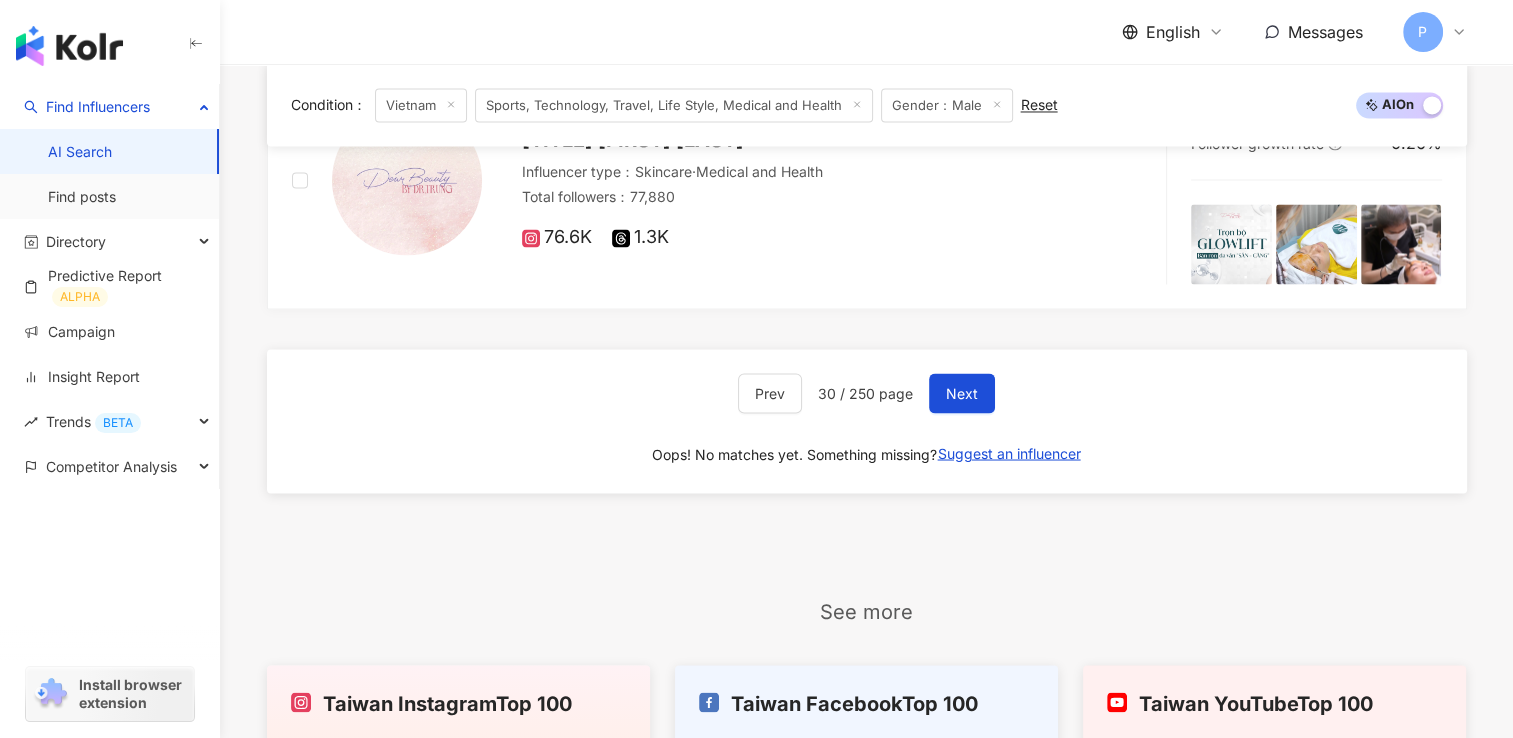 click on "Prev 30 / 250 page Next Oops! No matches yet. Something missing?  Suggest an influencer" at bounding box center (867, 421) 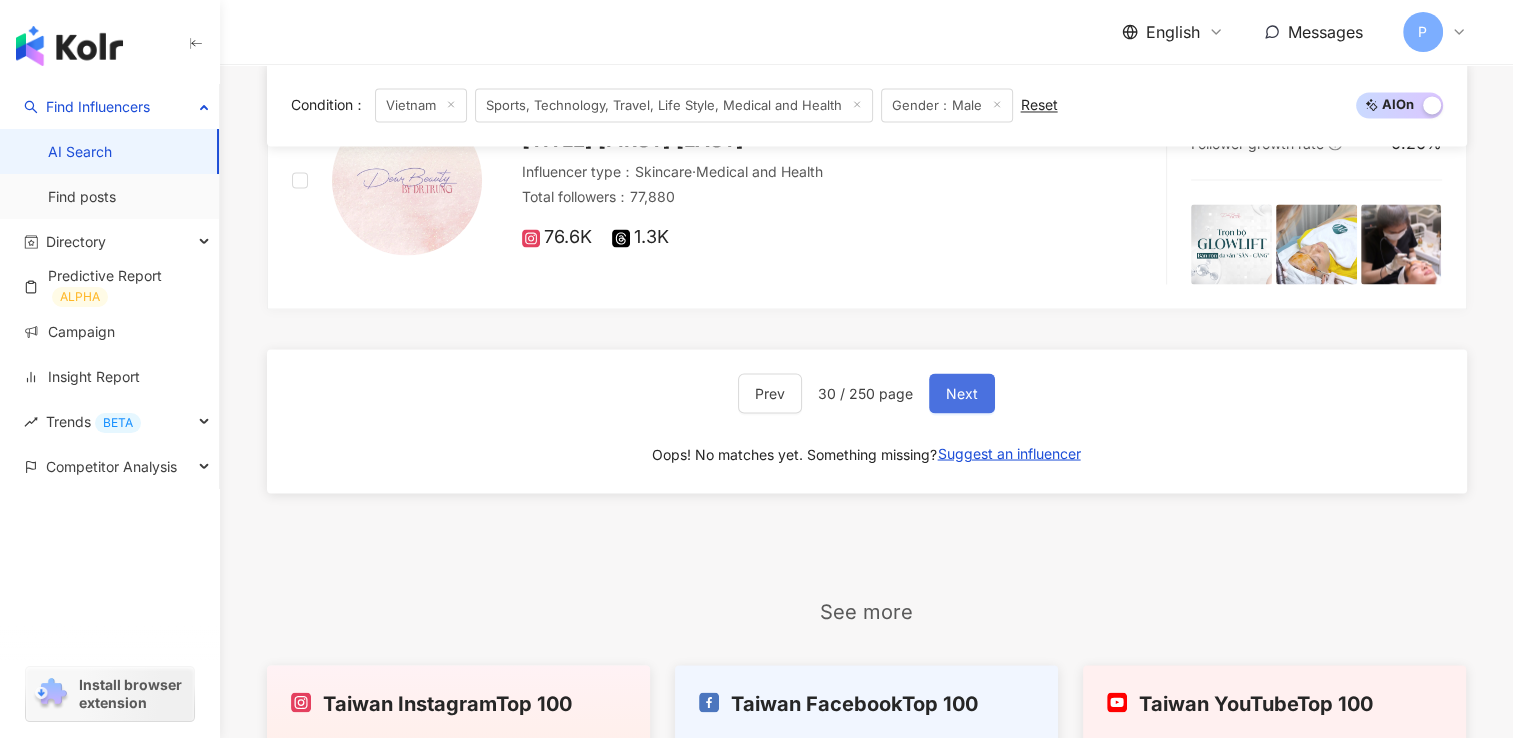 click on "Next" at bounding box center (962, 393) 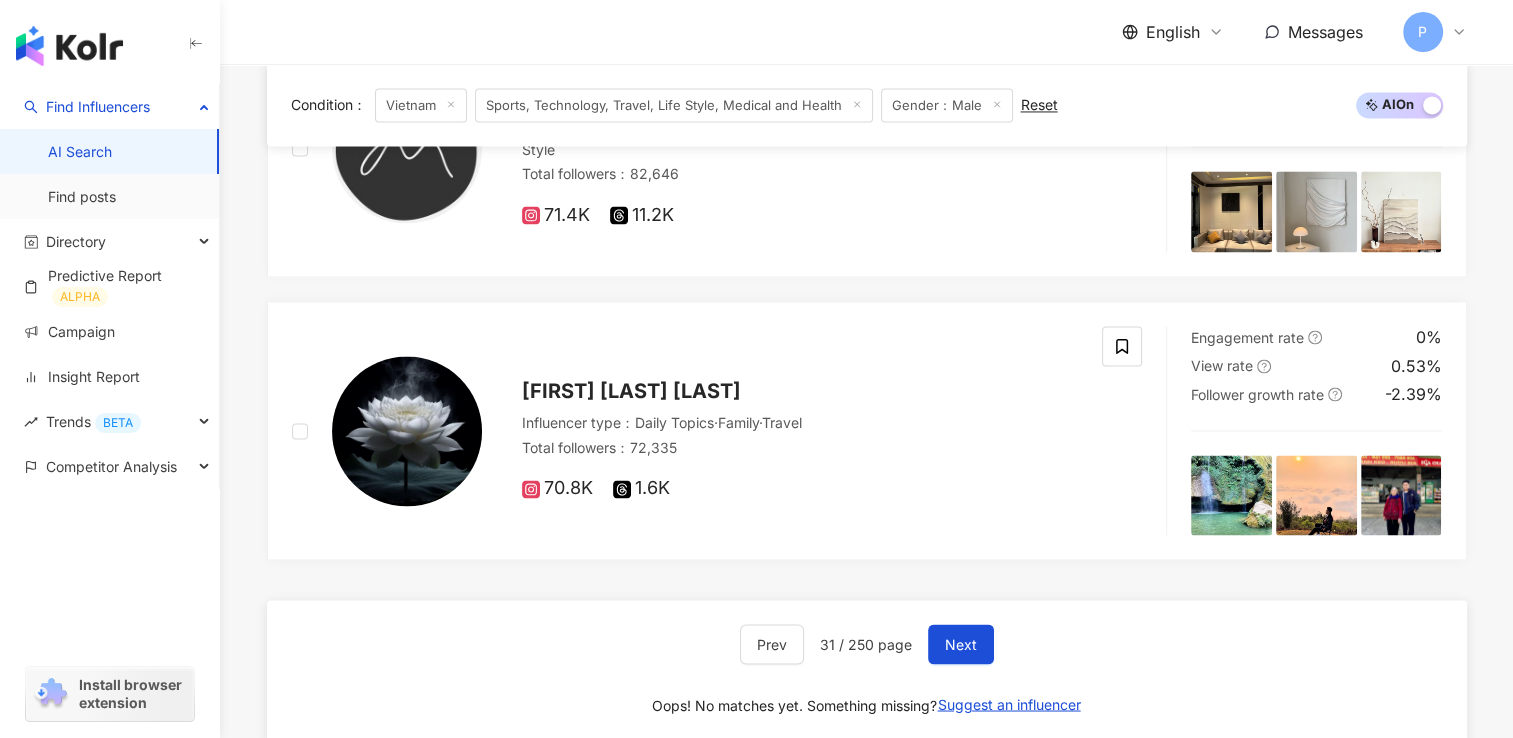 scroll, scrollTop: 3400, scrollLeft: 0, axis: vertical 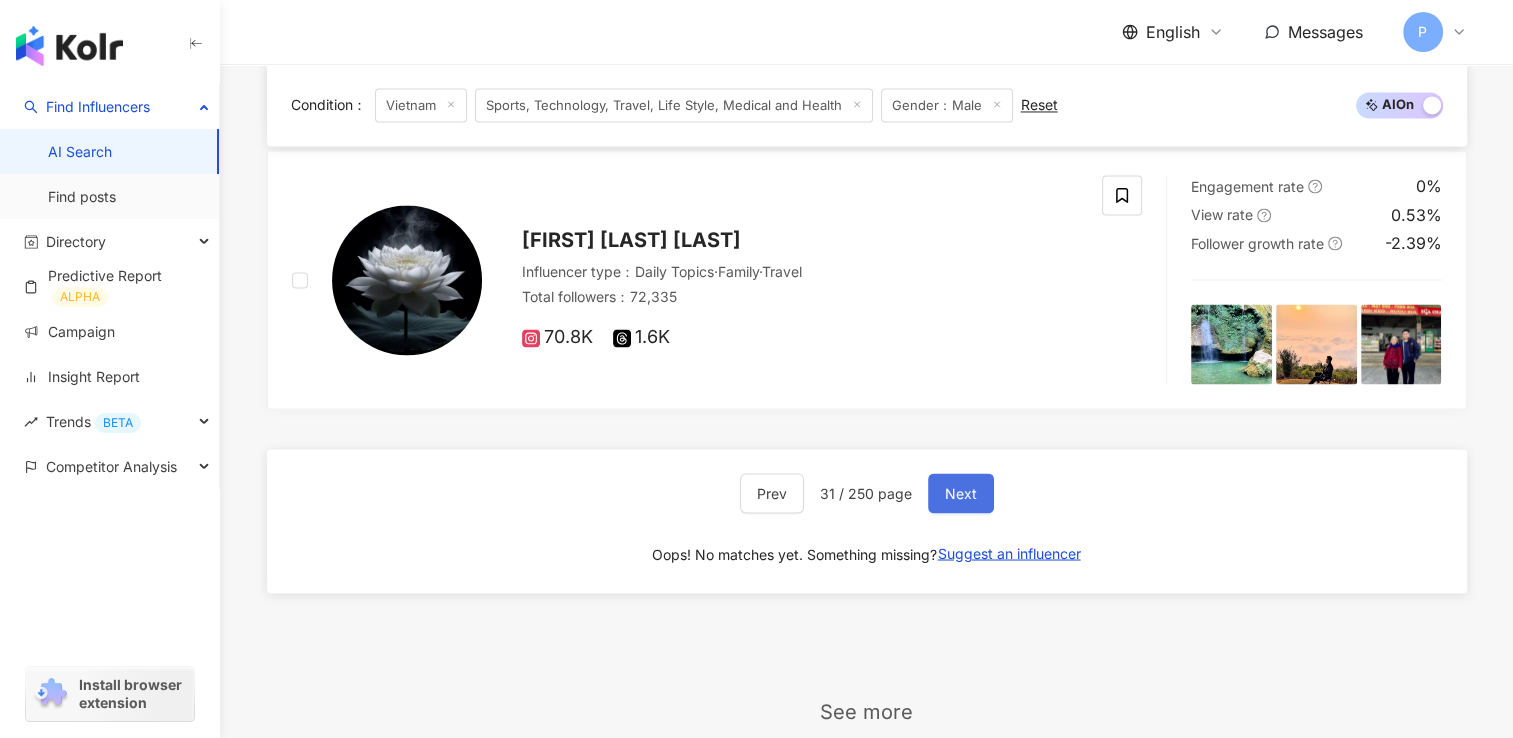 click on "Next" at bounding box center [961, 493] 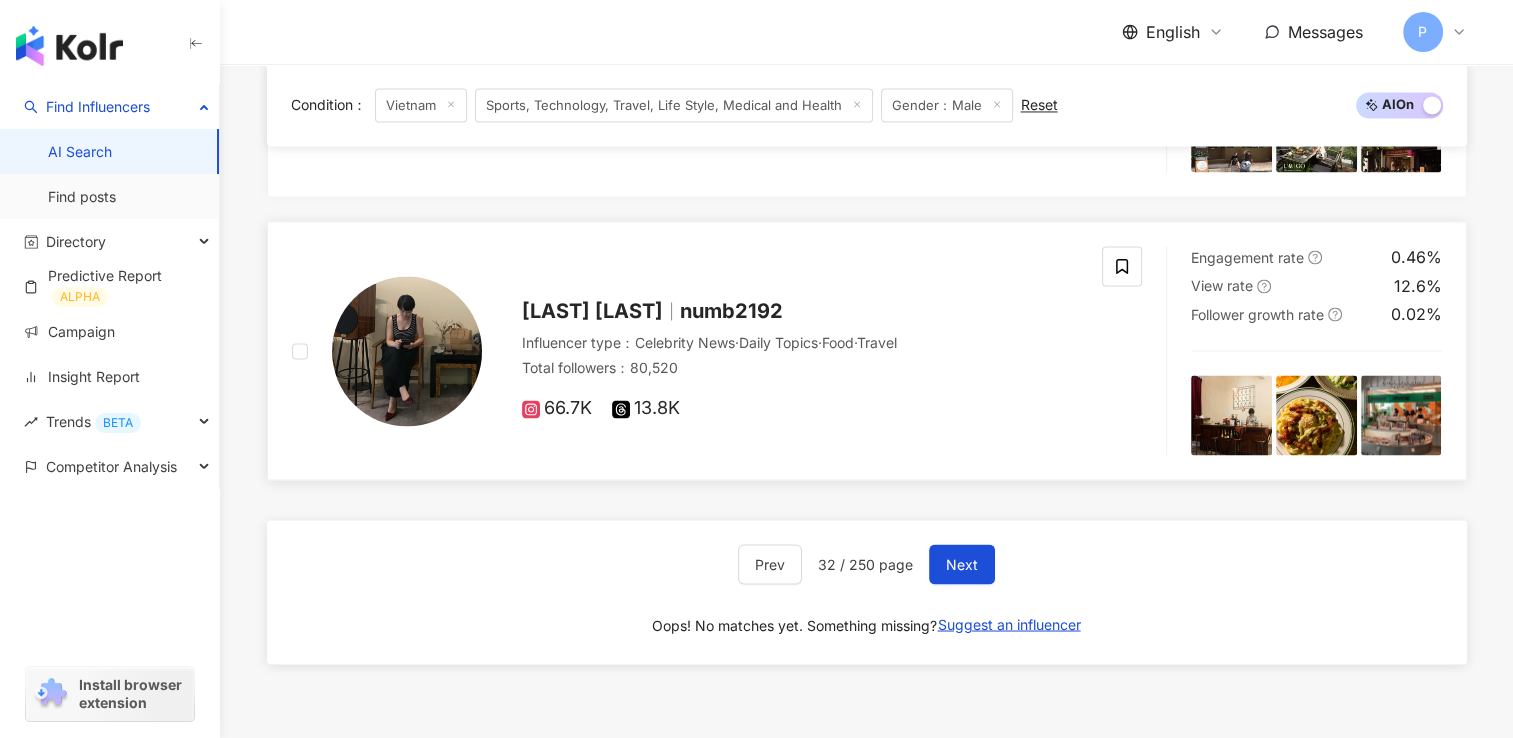 scroll, scrollTop: 3400, scrollLeft: 0, axis: vertical 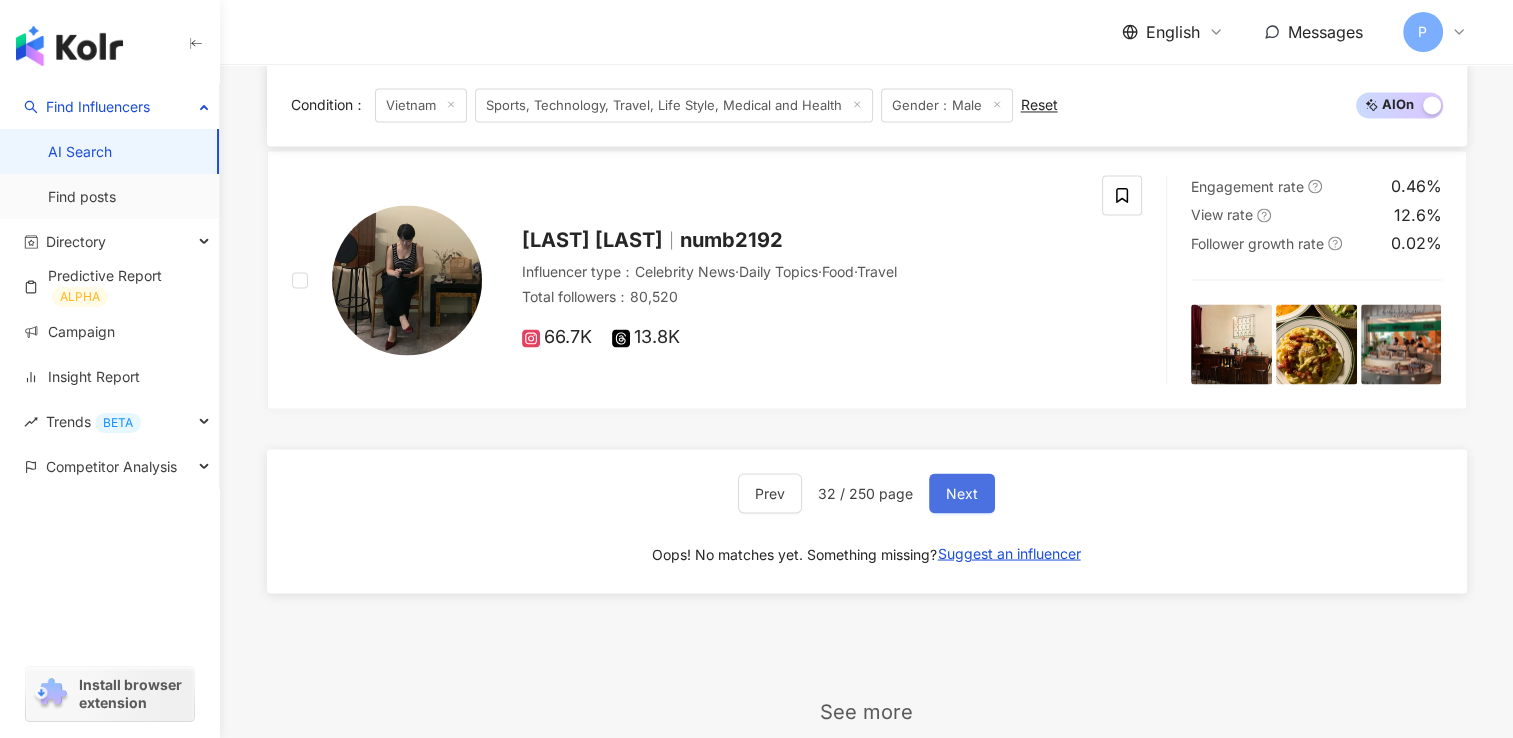 click on "Next" at bounding box center (962, 493) 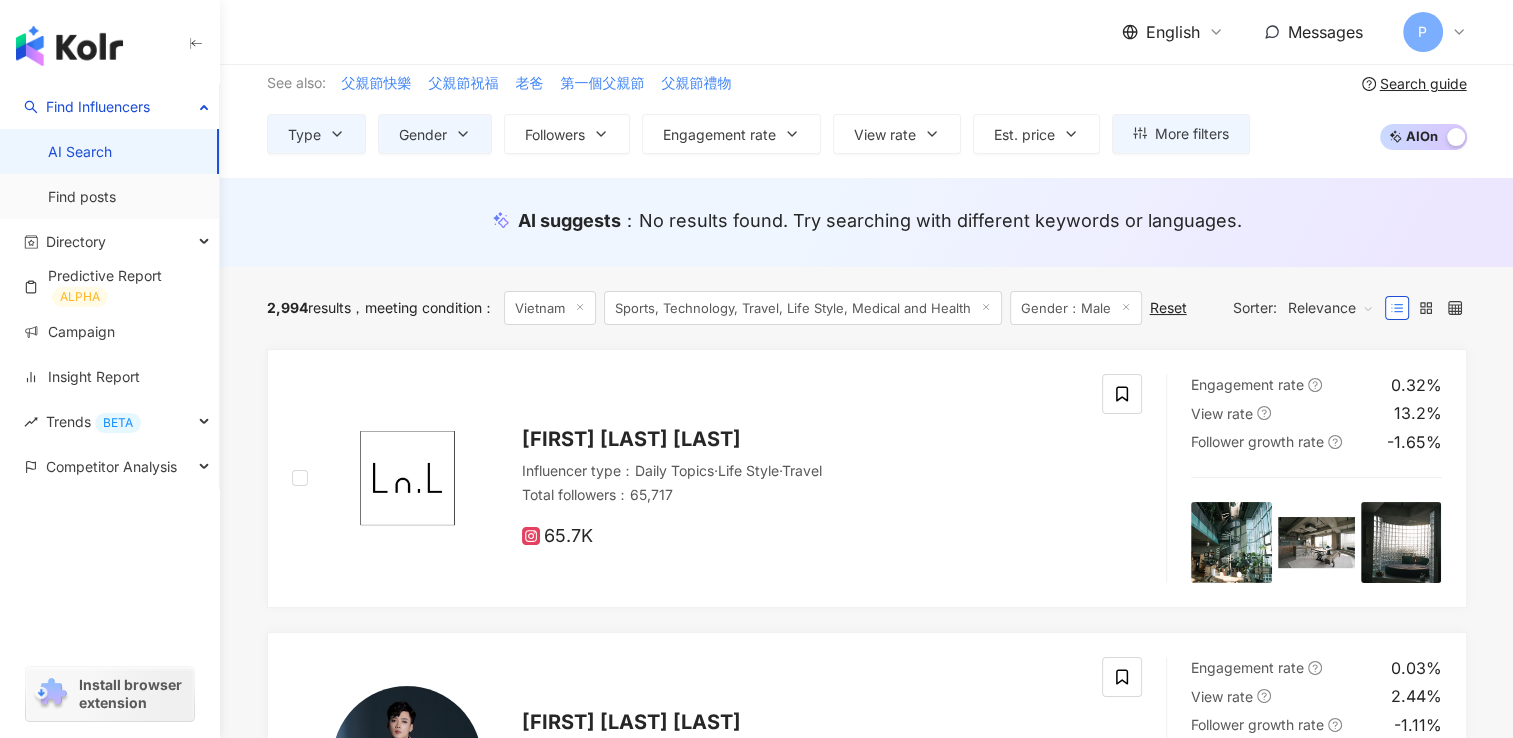 scroll, scrollTop: 0, scrollLeft: 0, axis: both 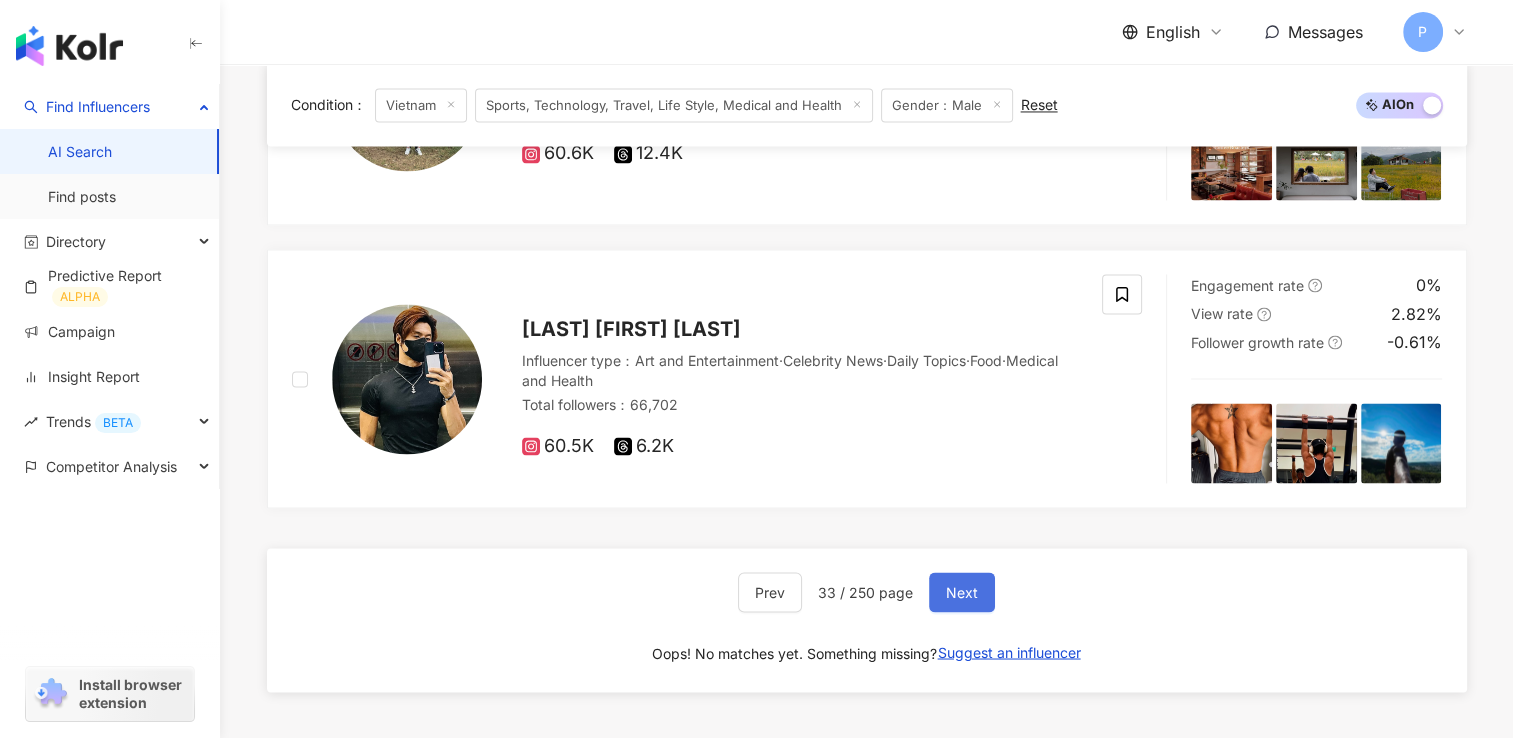 click on "Next" at bounding box center (962, 592) 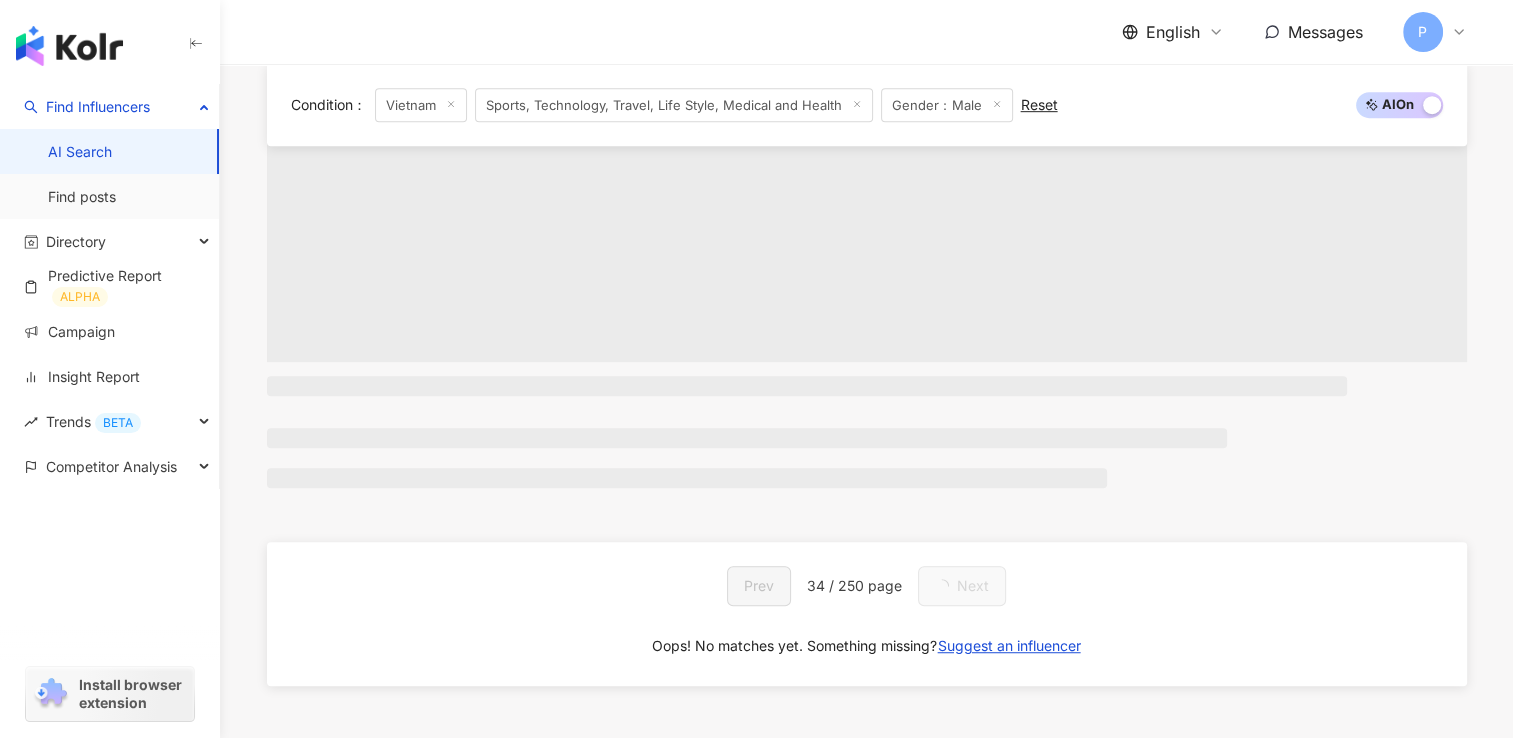 scroll, scrollTop: 3301, scrollLeft: 0, axis: vertical 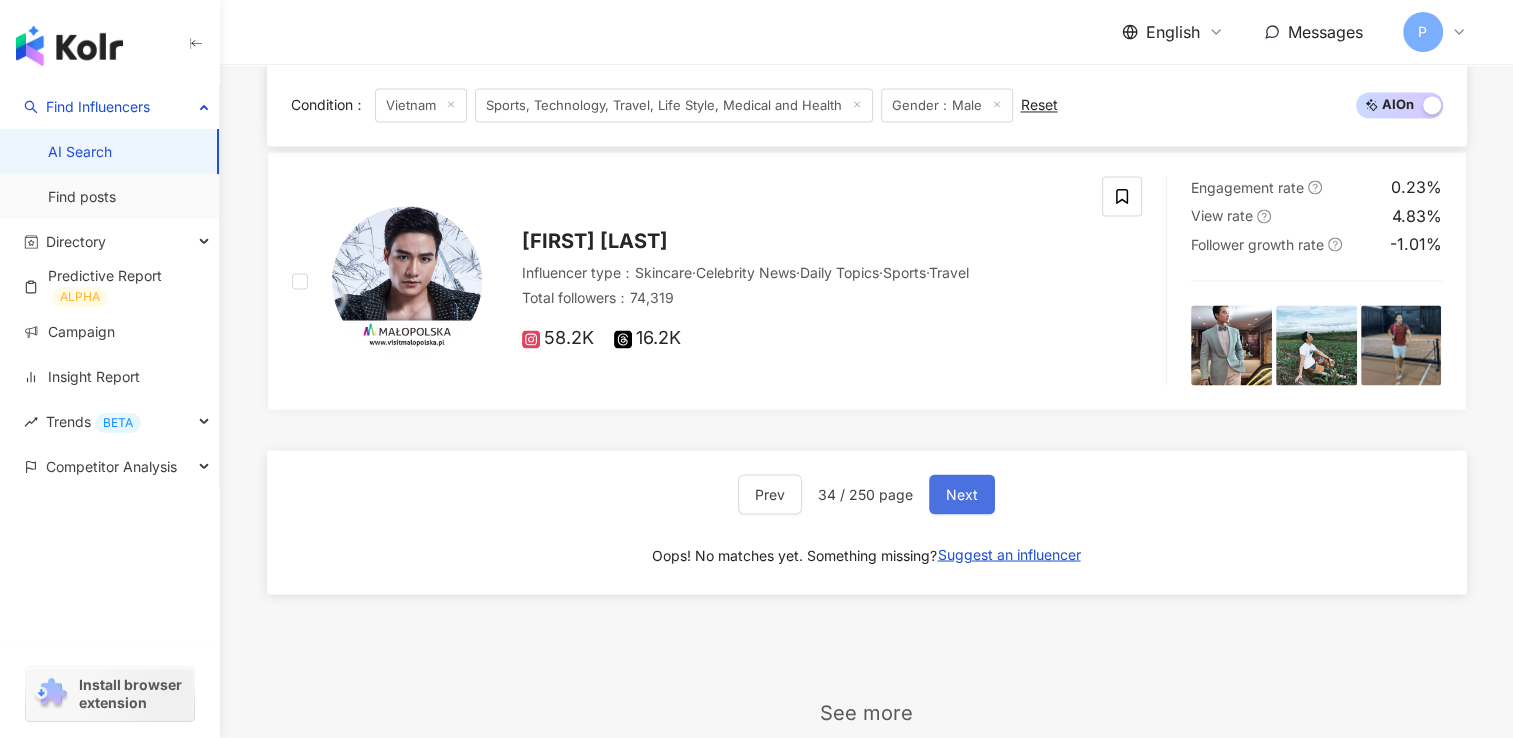 click on "Next" at bounding box center (962, 494) 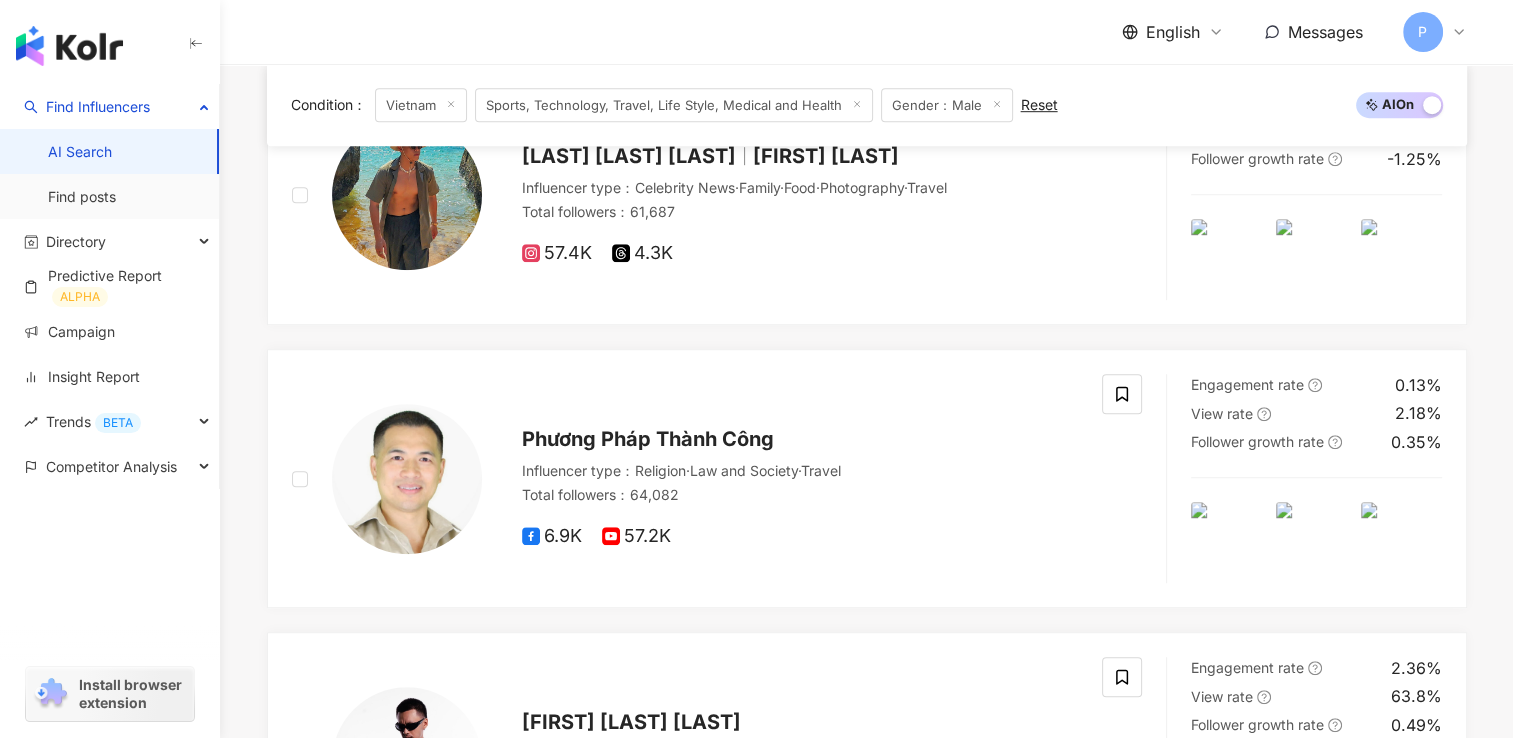 scroll, scrollTop: 3399, scrollLeft: 0, axis: vertical 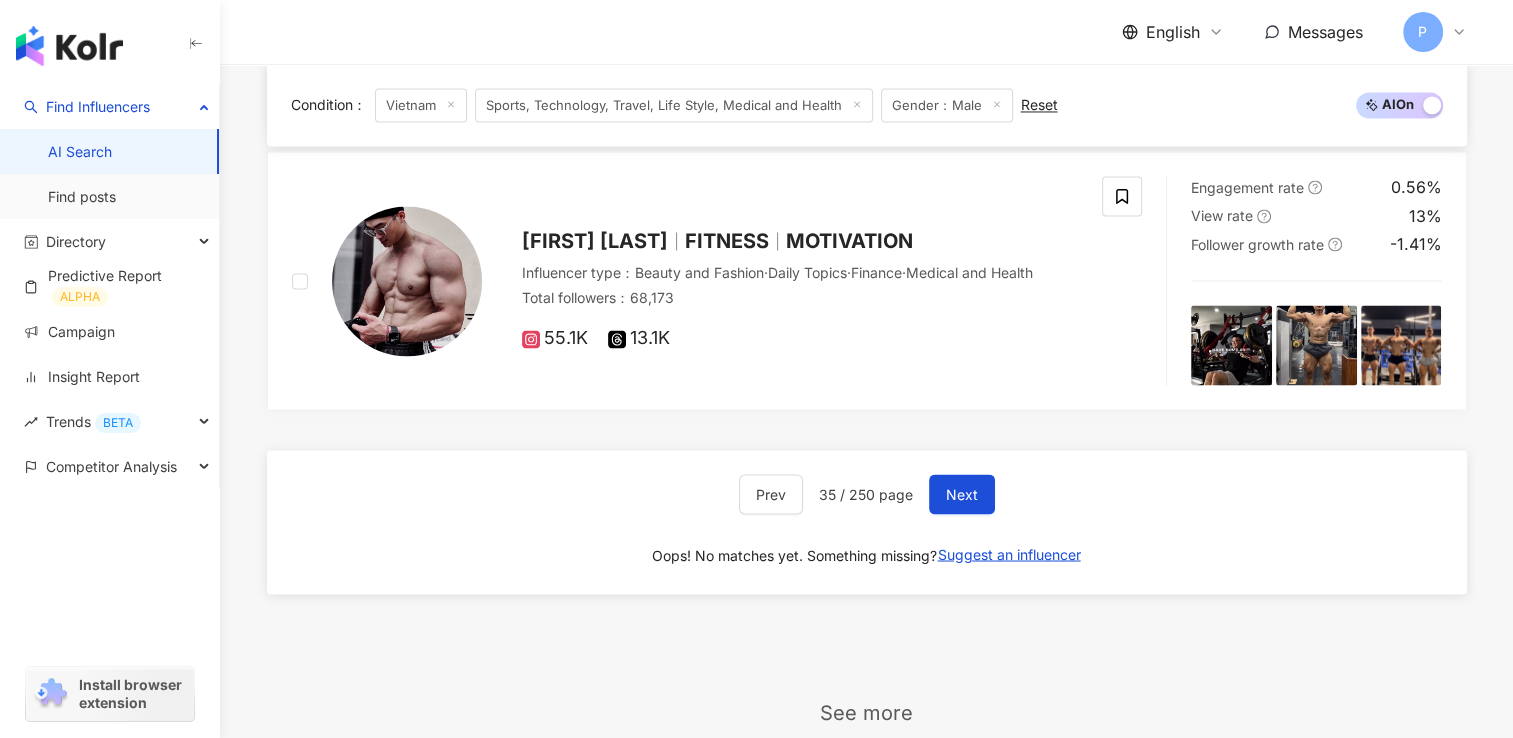 click on "BlackBerry And More Influencer type ： Daily Topics  ·  Food  ·  Travel Total followers ： 70,540 57.9K 12.6K Engagement rate 0.37% View rate 11.3% Follower growth rate -0.48% Nguyễn Gia Bảo Influencer type ： Food  ·  Travel Total followers ： 57,670 57.7K Engagement rate 9.9% View rate 0% Follower growth rate 2.1% bo BỤI®️ Influencer type ： Daily Topics  ·  Food  ·  Holidays  ·  Medical and Health Total followers ： 66,058 57.5K 8.6K Engagement rate 1.33% View rate 95.4% Follower growth rate -1.21% Duc Vuong Hoang vuonditdo Influencer type ： Celebrity News  ·  Family  ·  Food  ·  Photography  ·  Travel Total followers ： 61,687 57.4K 4.3K Engagement rate 0.25% View rate 31.7% Follower growth rate -1.25% Phương Pháp Thành Công Influencer type ： Religion  ·  Law and Society  ·  Travel Total followers ： 64,082 6.9K 57.2K Engagement rate 0.13% View rate 2.18% Follower growth rate 0.35% Minh Lai Trần Văn Influencer type ： Daily Topics  ·  Travel Total followers ：" at bounding box center (867, -1139) 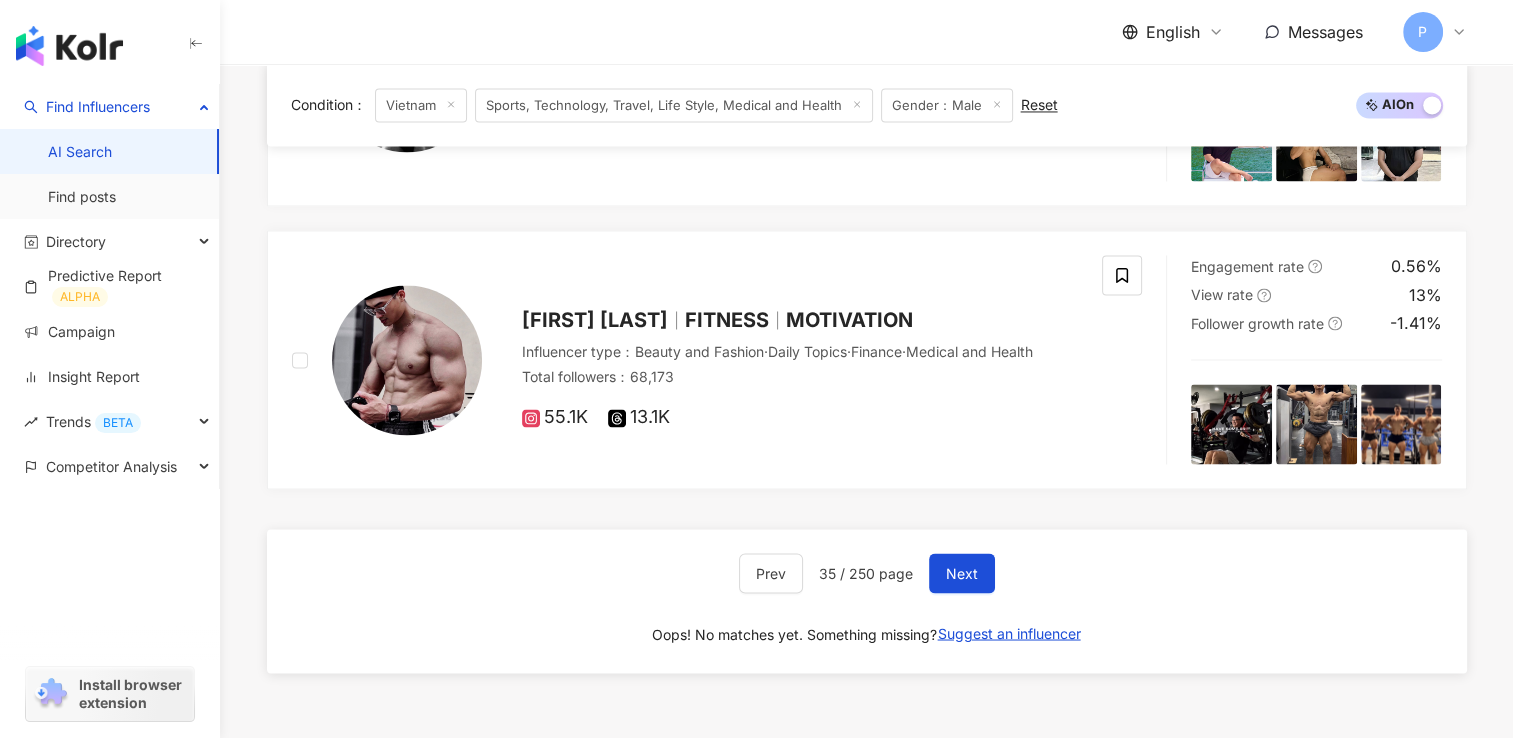 scroll, scrollTop: 3299, scrollLeft: 0, axis: vertical 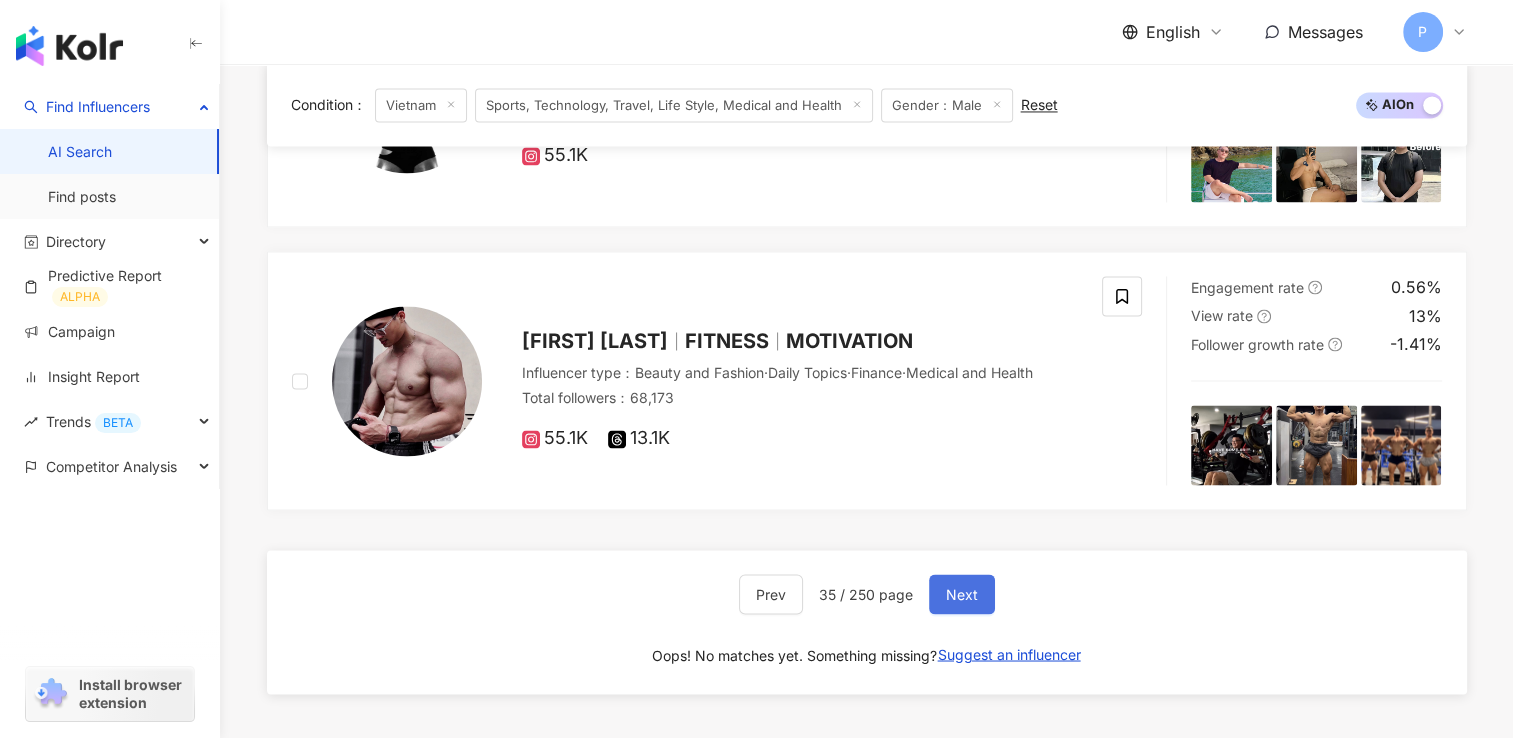 click on "Next" at bounding box center (962, 594) 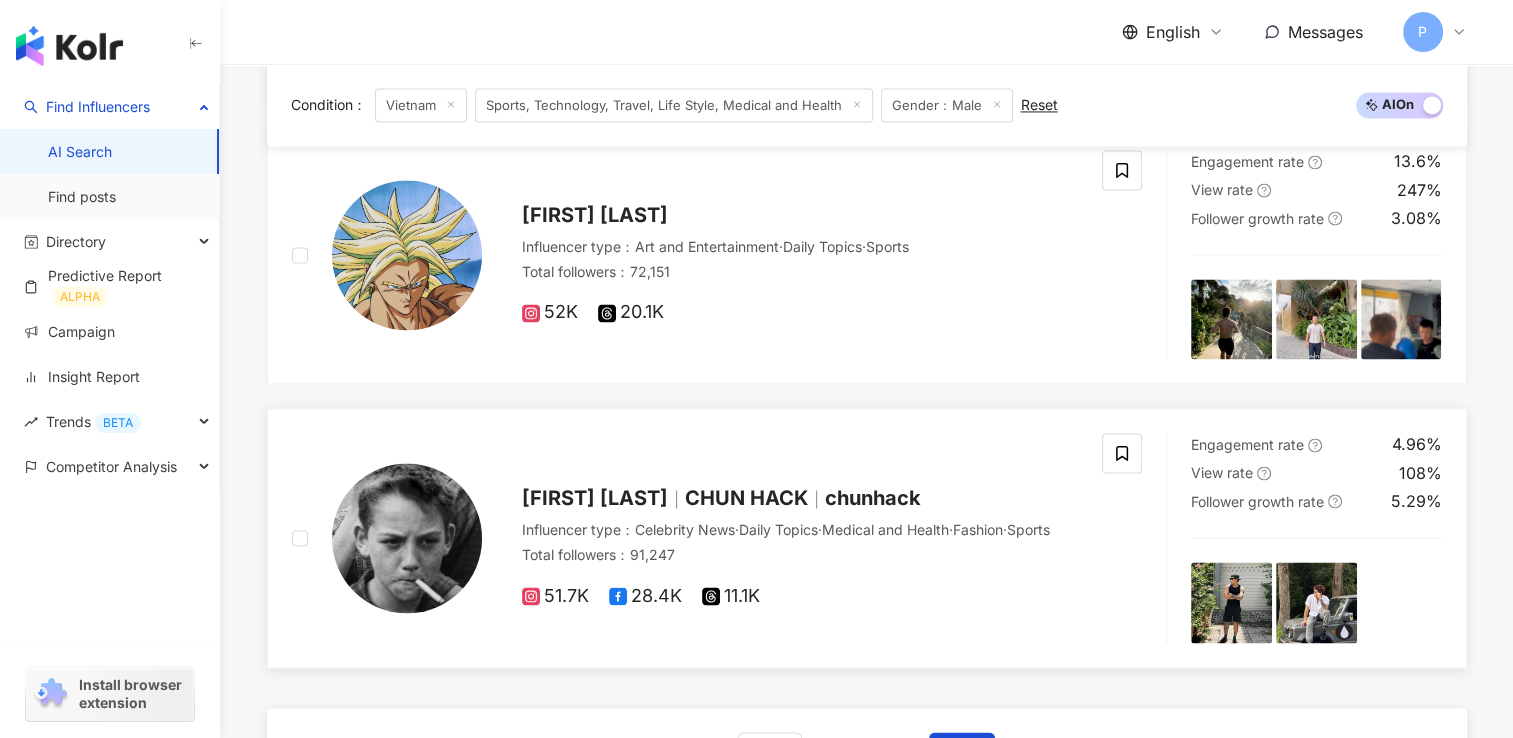 scroll, scrollTop: 3500, scrollLeft: 0, axis: vertical 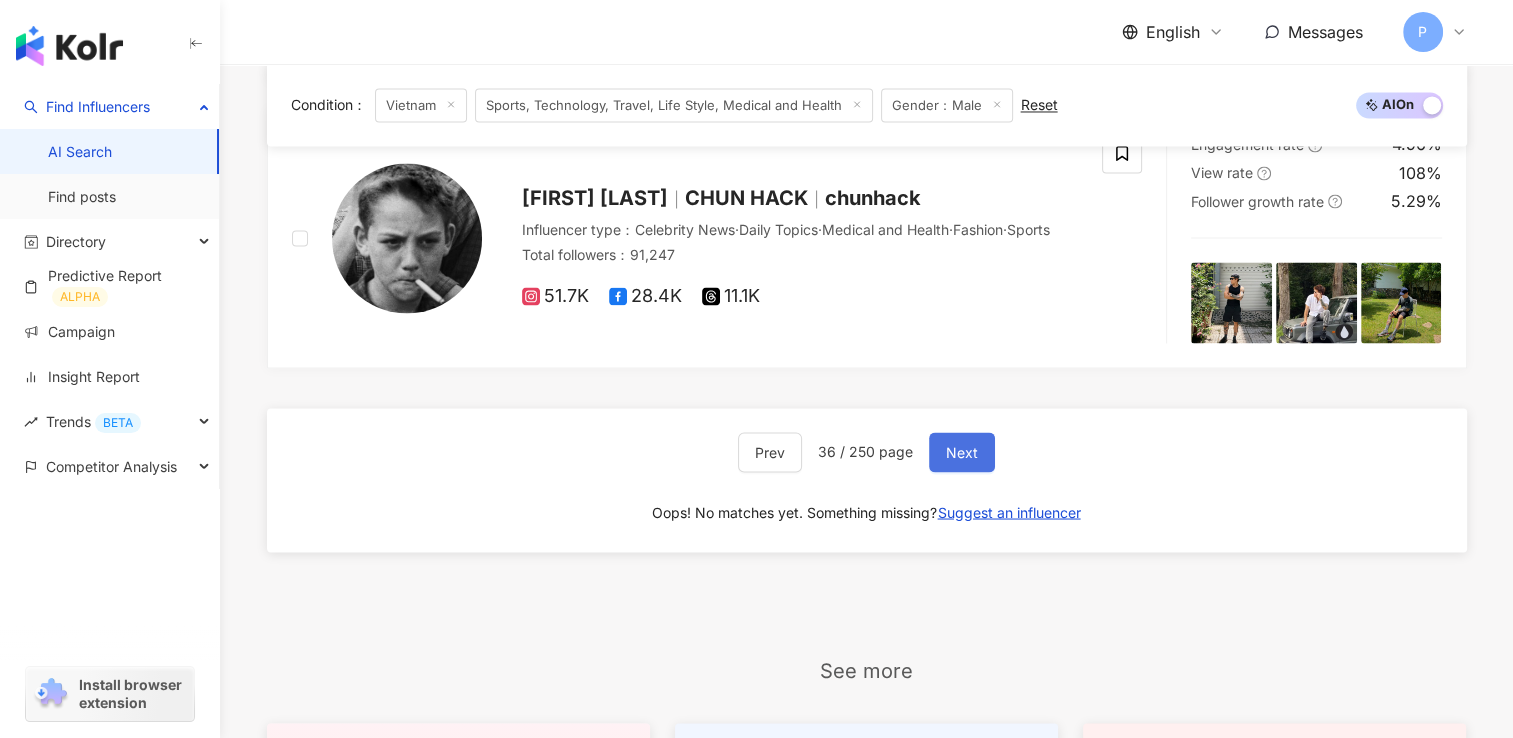 click on "Next" at bounding box center (962, 452) 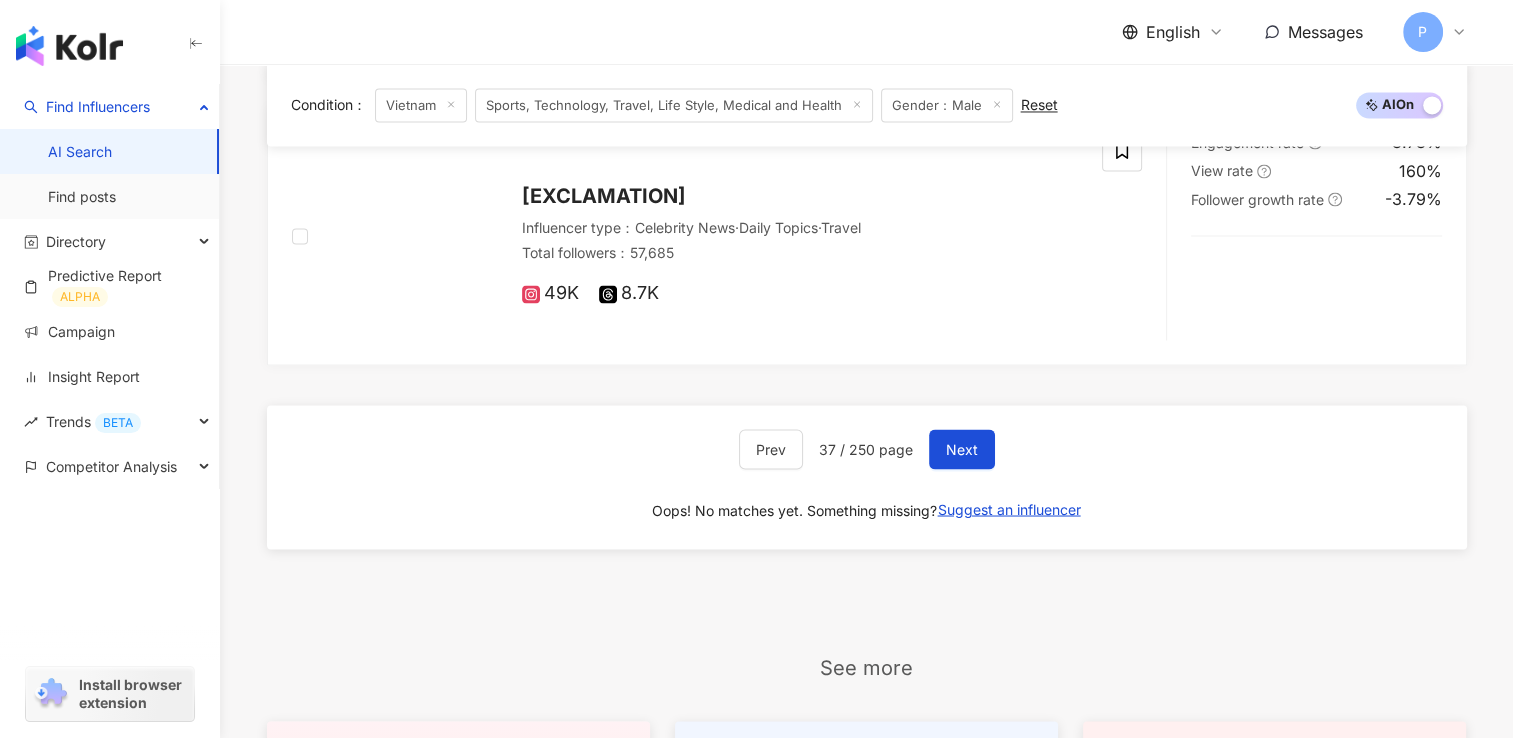 scroll, scrollTop: 3541, scrollLeft: 0, axis: vertical 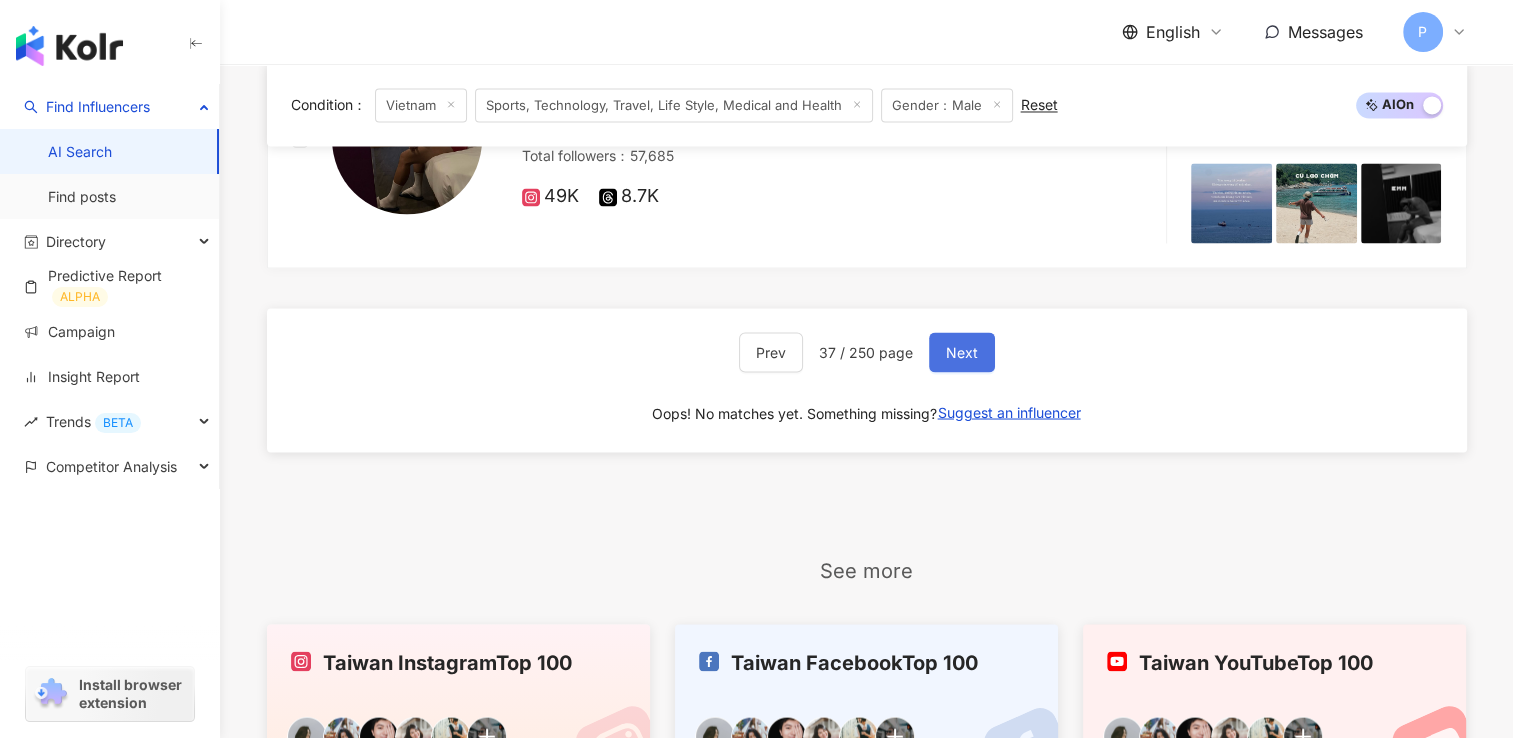 click on "Next" at bounding box center [962, 352] 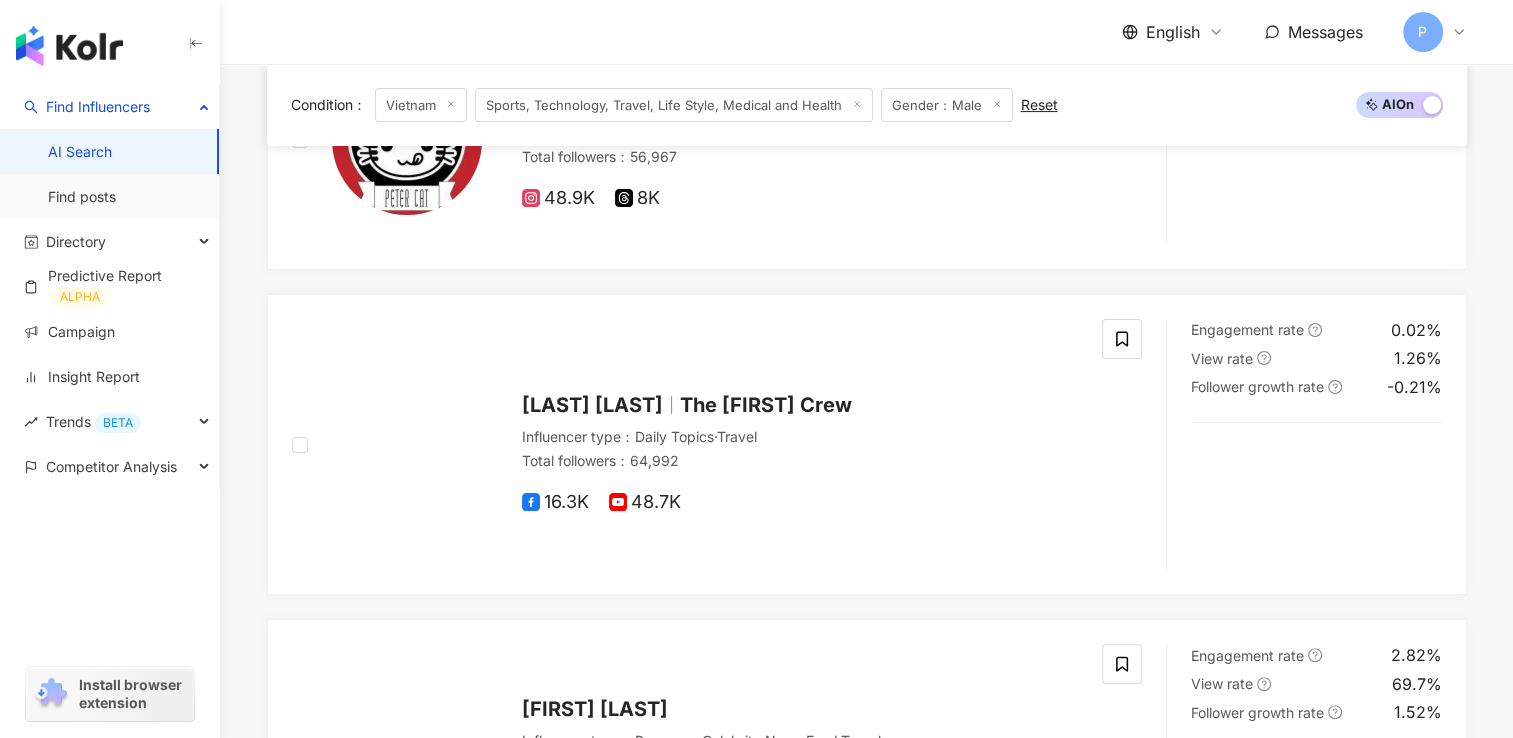 scroll, scrollTop: 584, scrollLeft: 0, axis: vertical 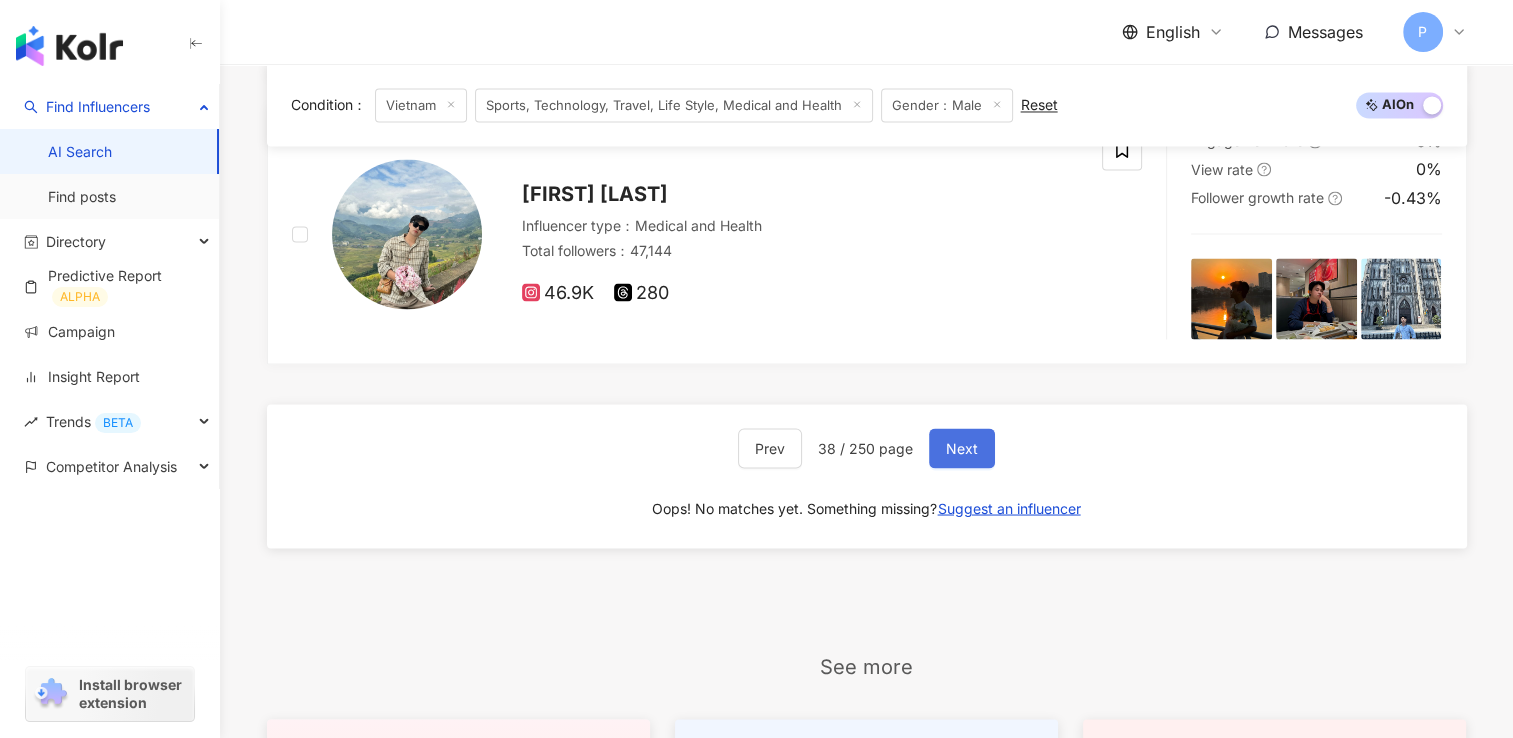 click on "Next" at bounding box center (962, 448) 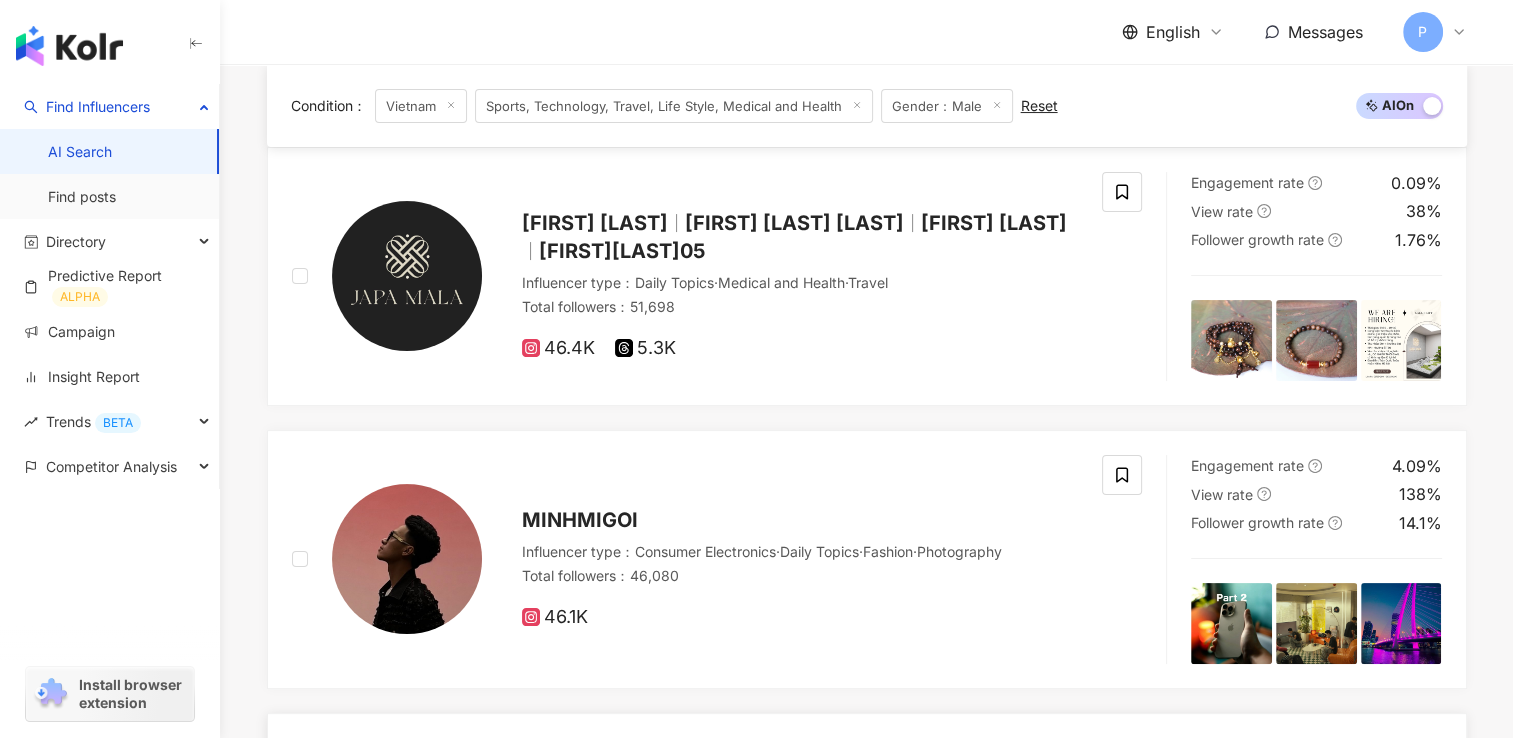scroll, scrollTop: 188, scrollLeft: 0, axis: vertical 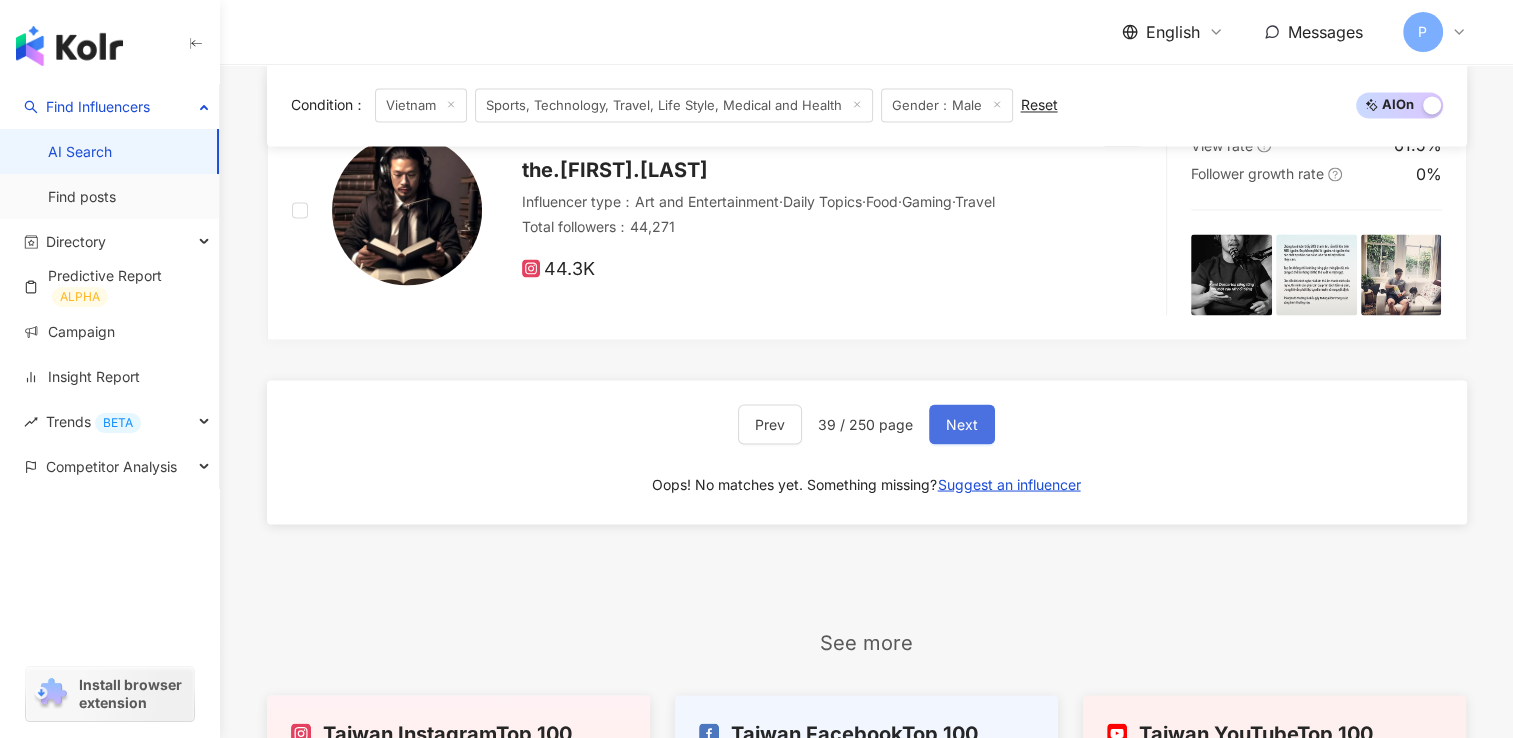 click on "Next" at bounding box center [962, 424] 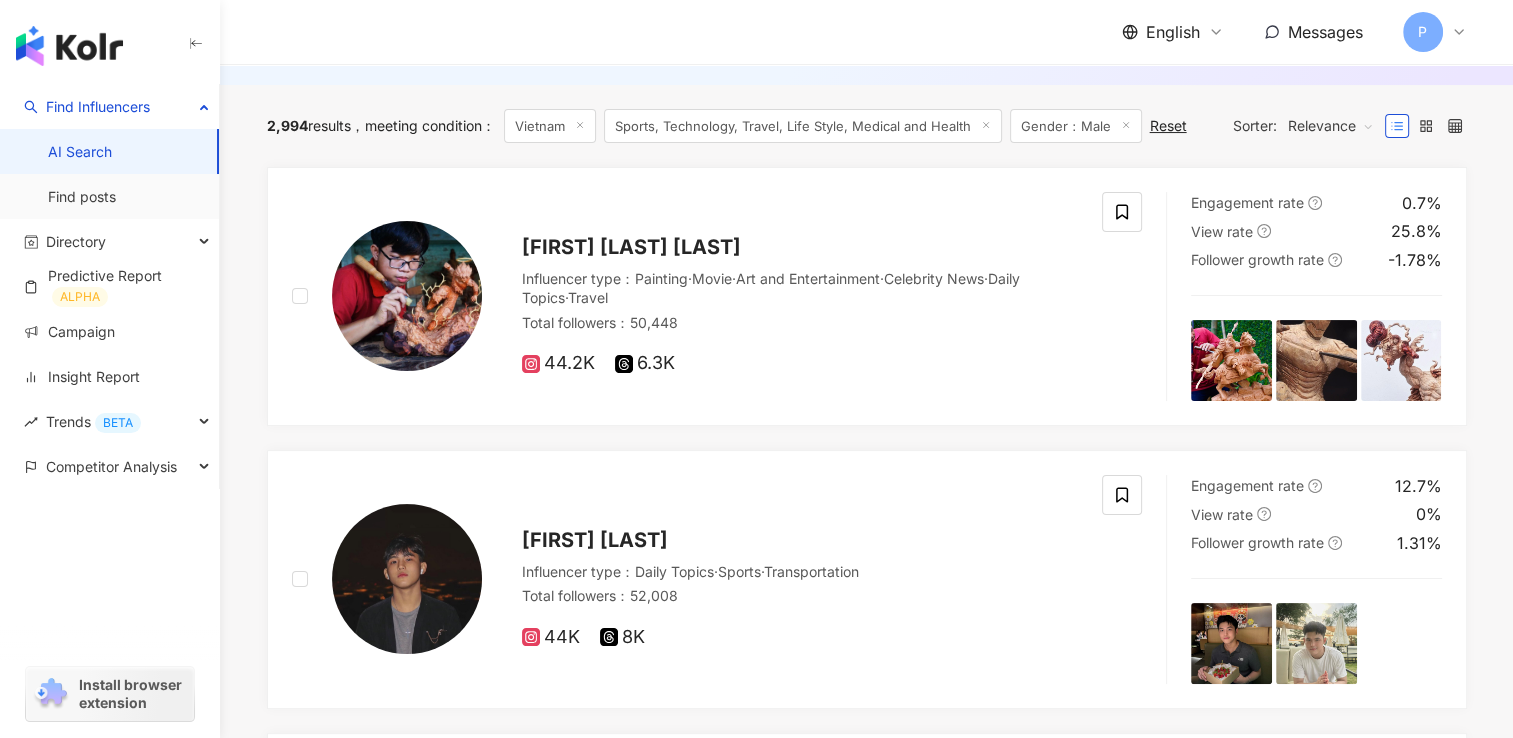 scroll, scrollTop: 170, scrollLeft: 0, axis: vertical 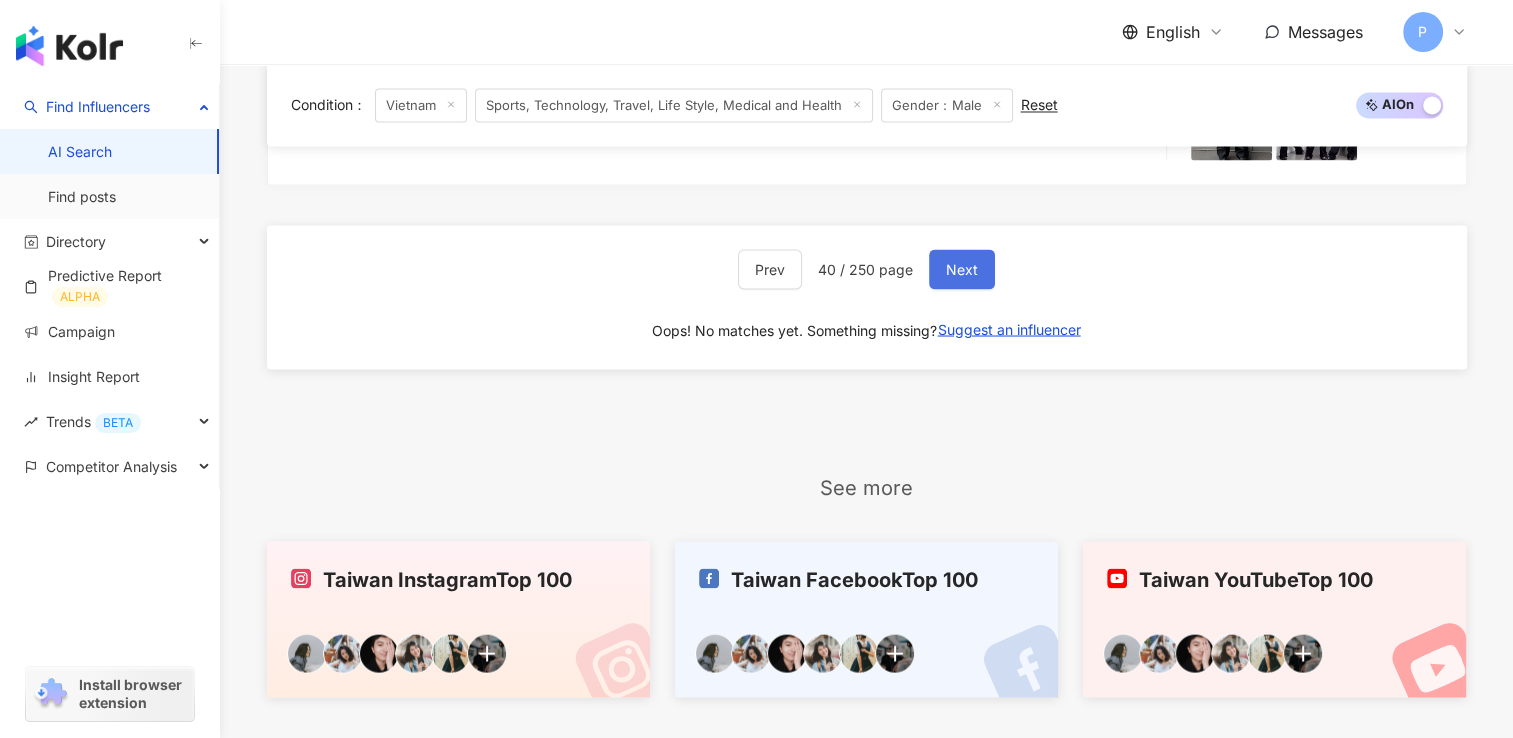 click on "Next" at bounding box center [962, 269] 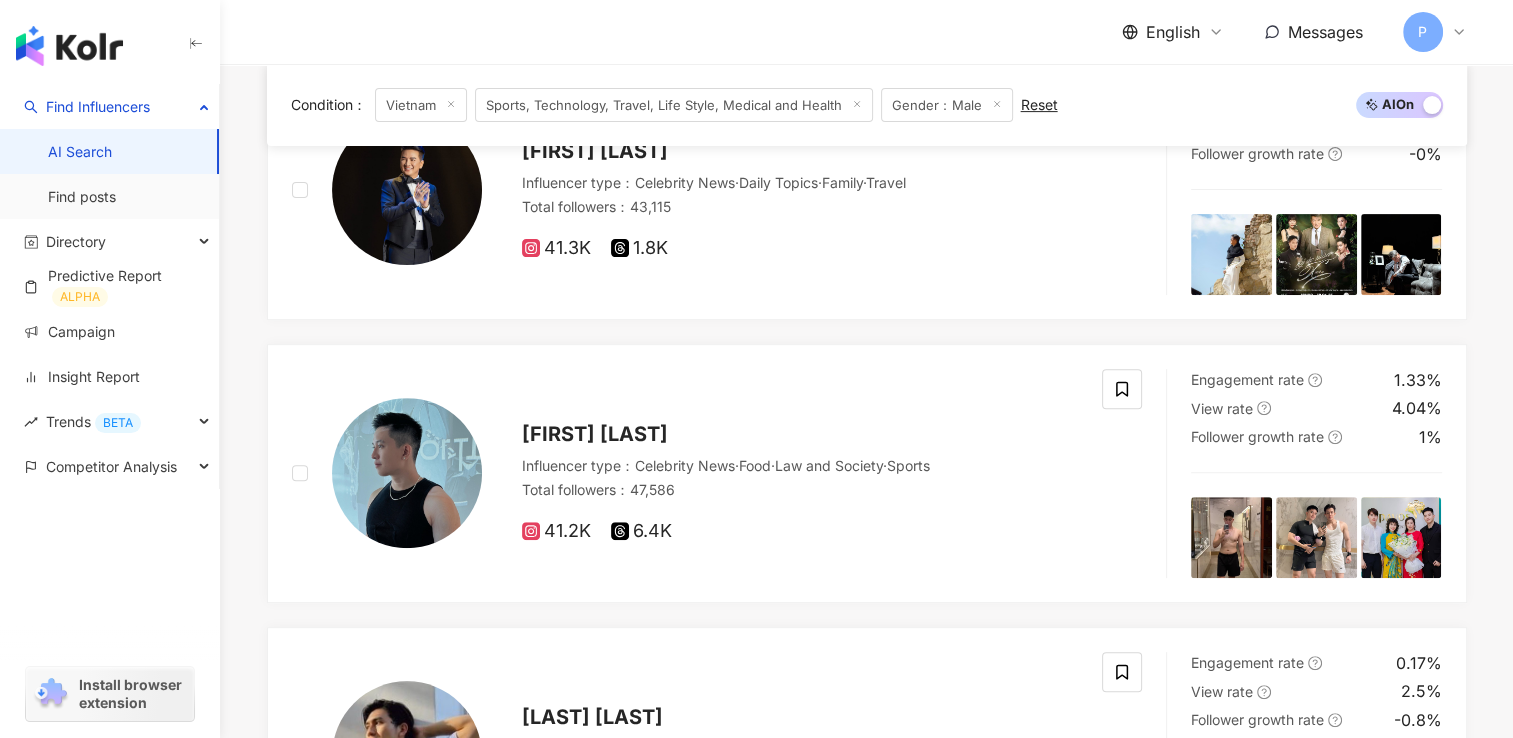 scroll, scrollTop: 624, scrollLeft: 0, axis: vertical 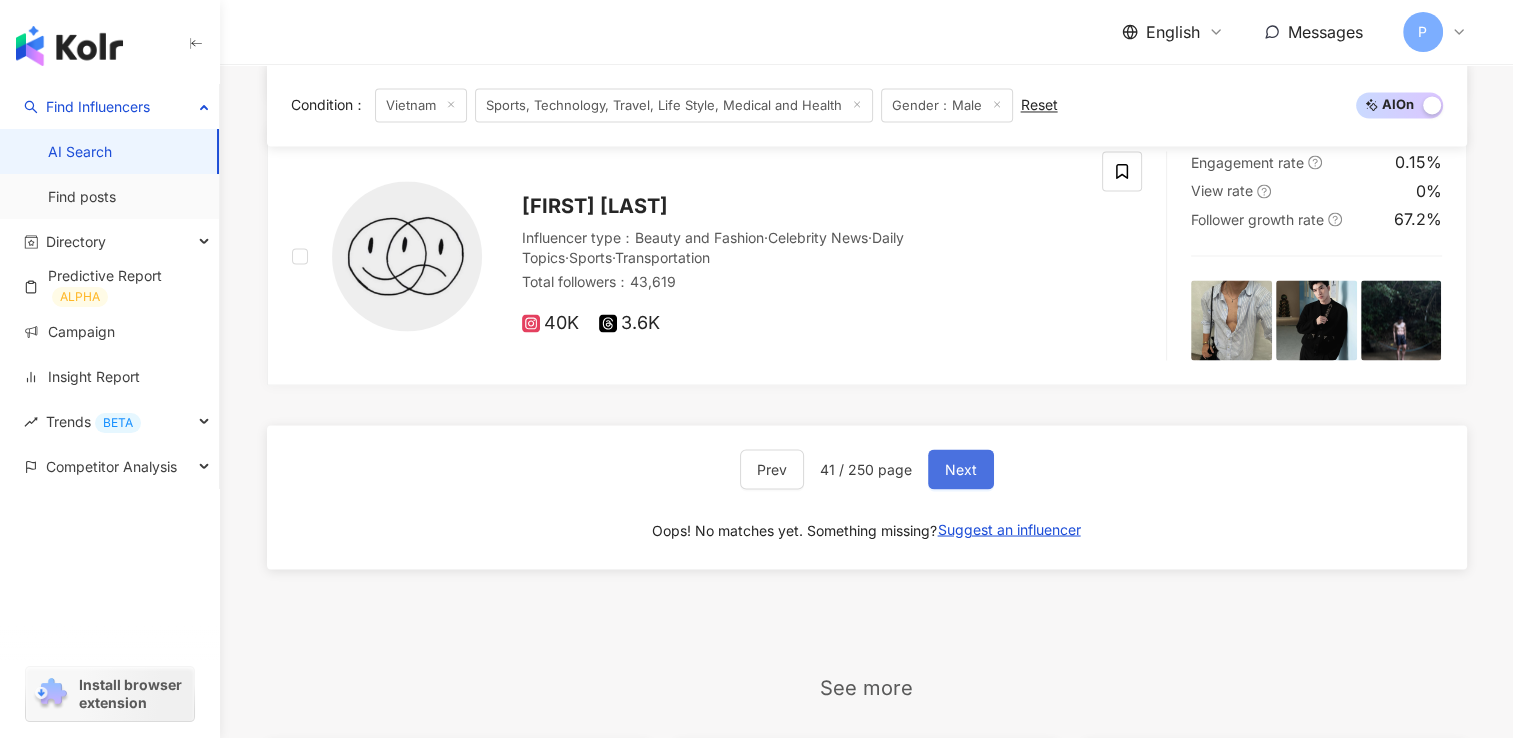 click on "Next" at bounding box center (961, 469) 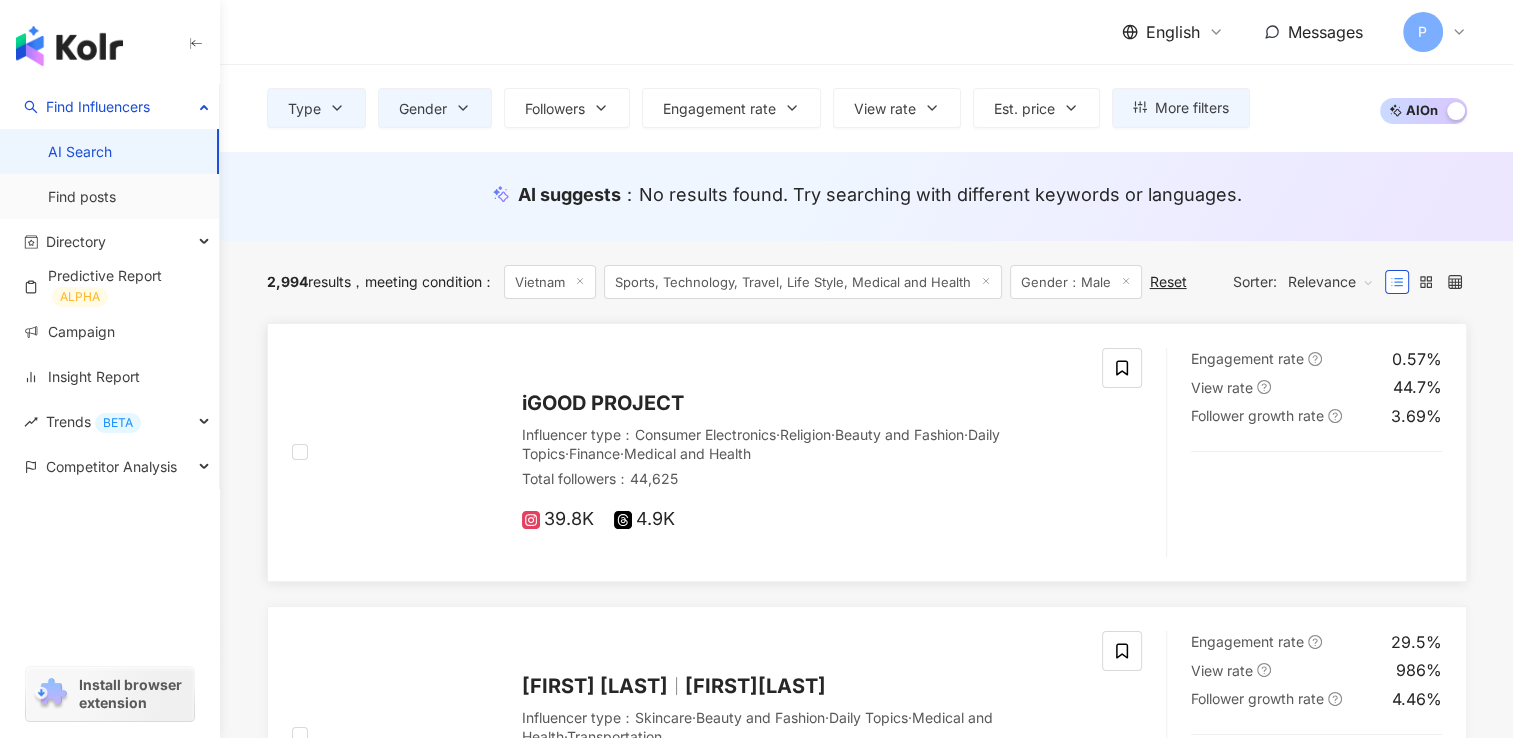 scroll, scrollTop: 0, scrollLeft: 0, axis: both 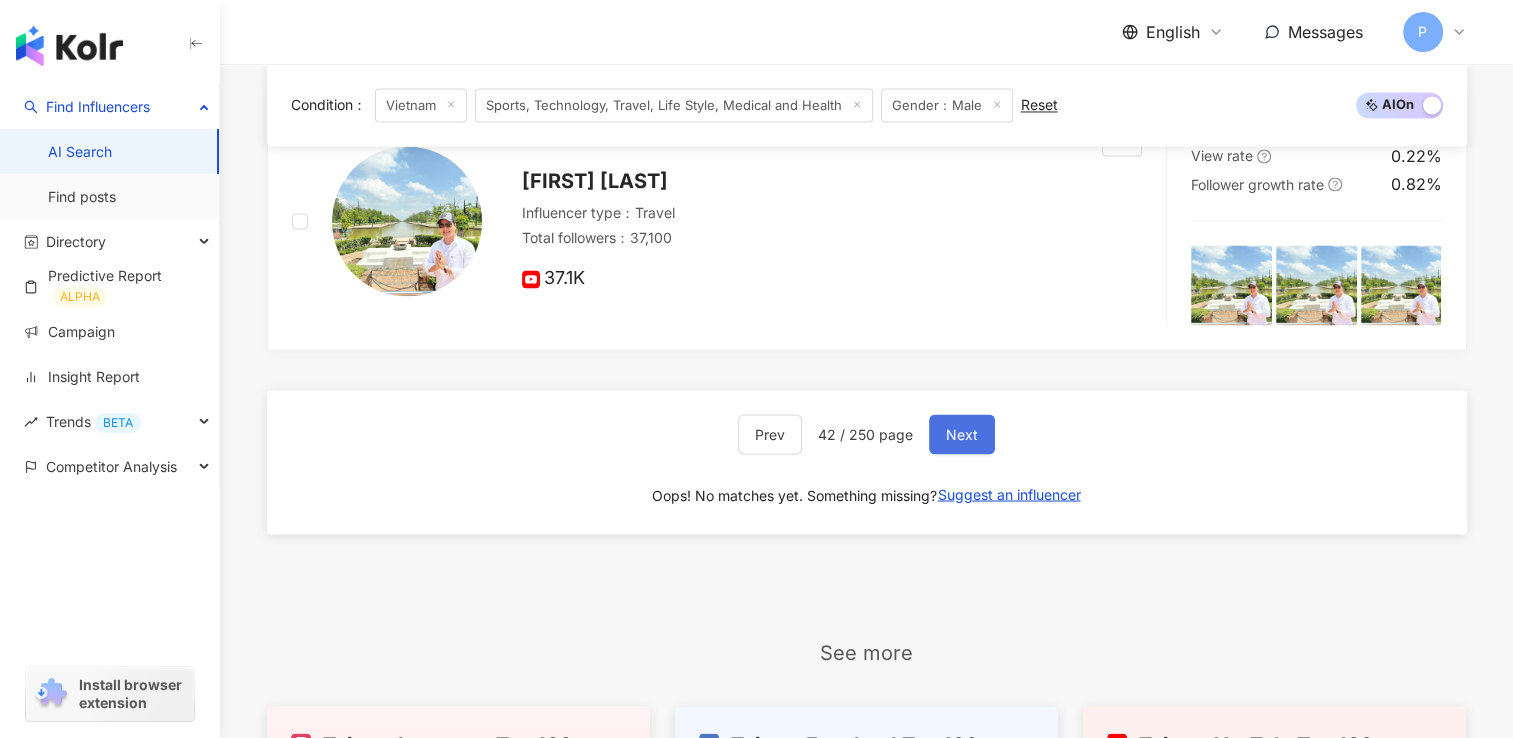 click on "Next" at bounding box center (962, 434) 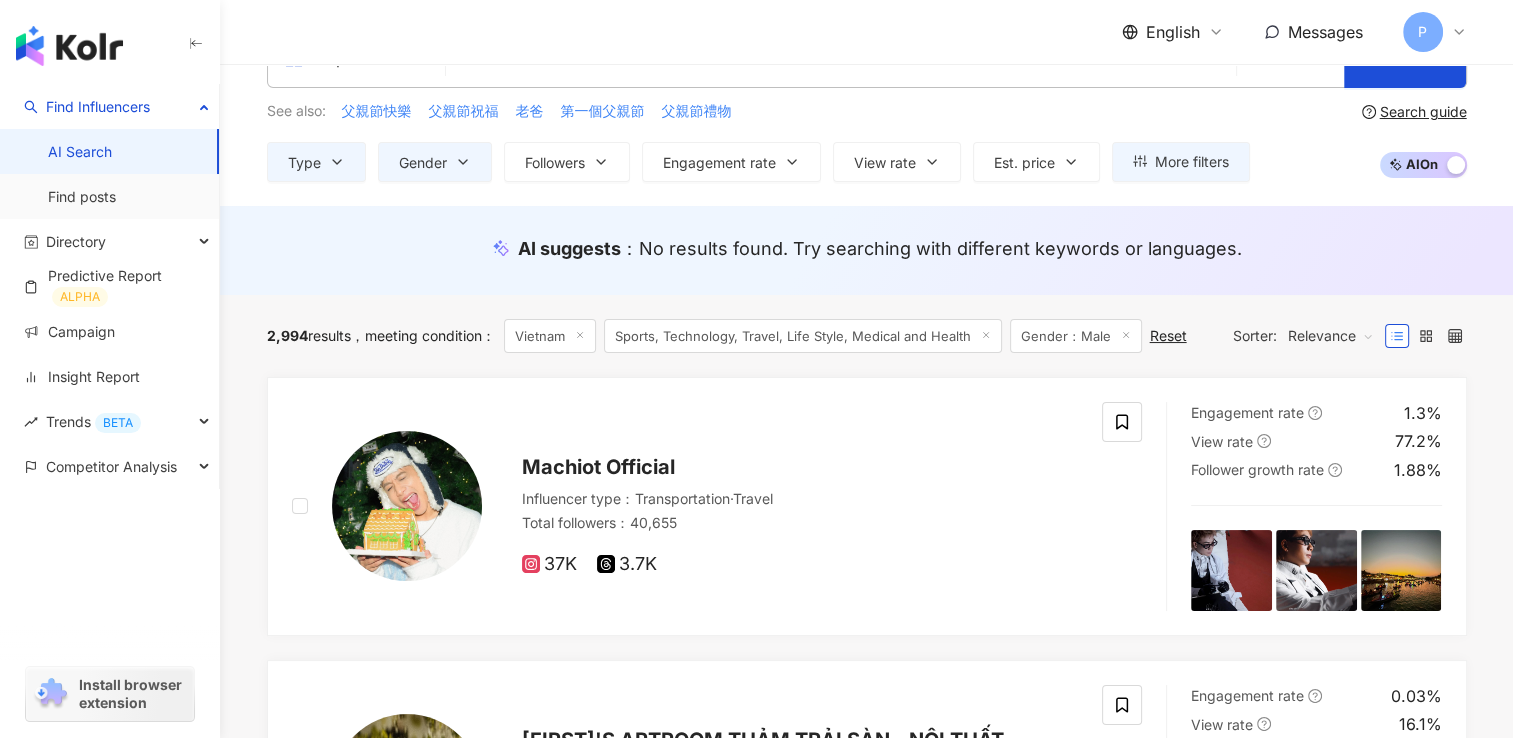scroll, scrollTop: 59, scrollLeft: 0, axis: vertical 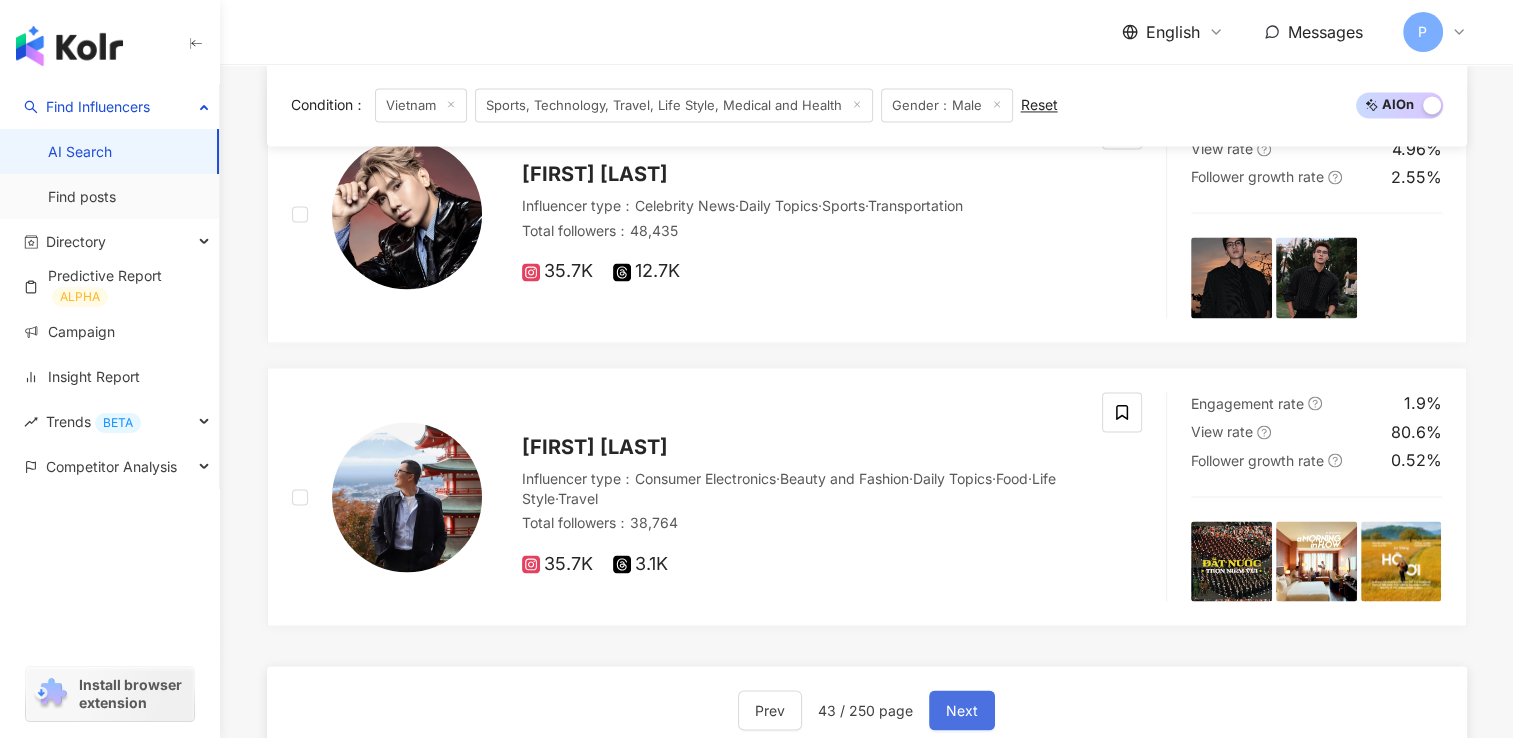 click on "Next" at bounding box center (962, 710) 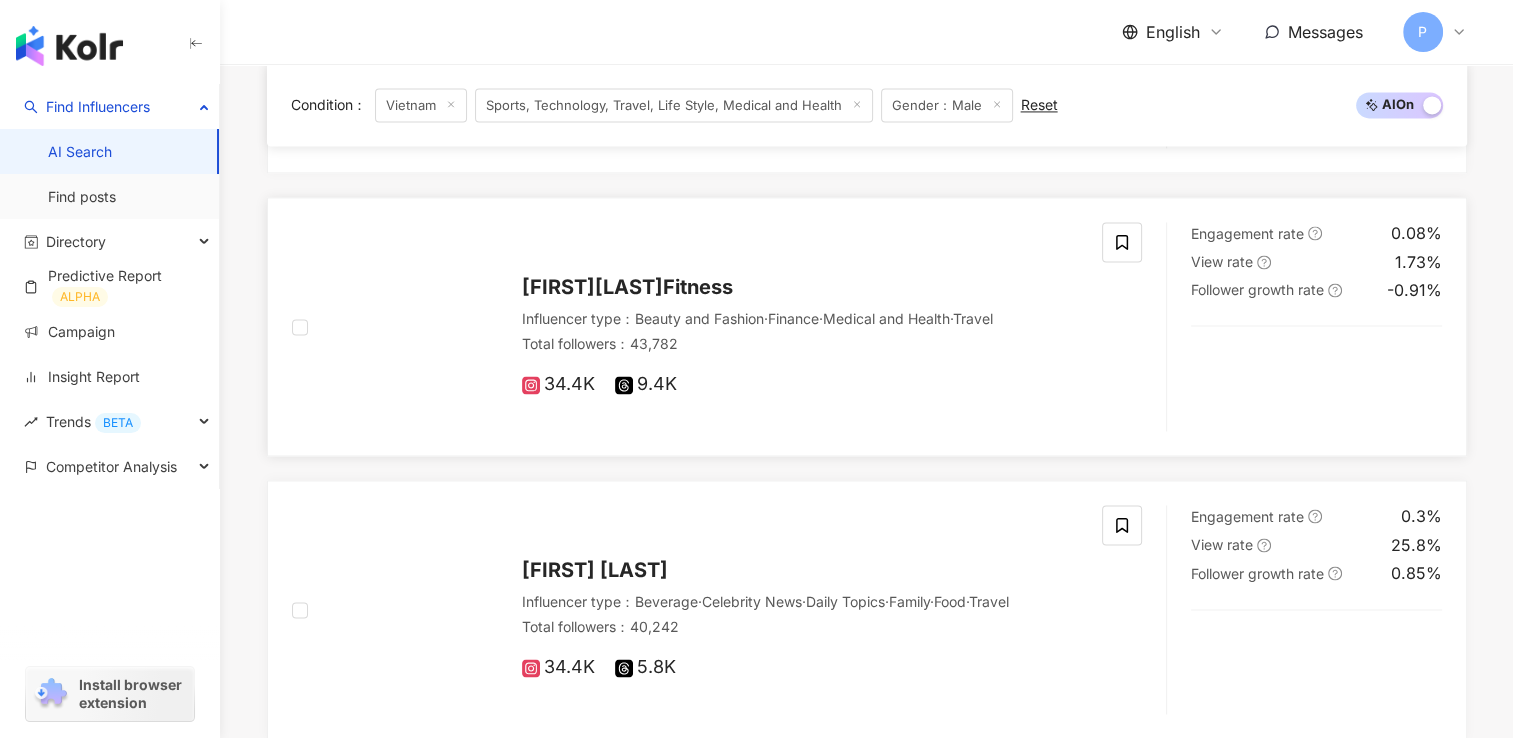scroll, scrollTop: 3304, scrollLeft: 0, axis: vertical 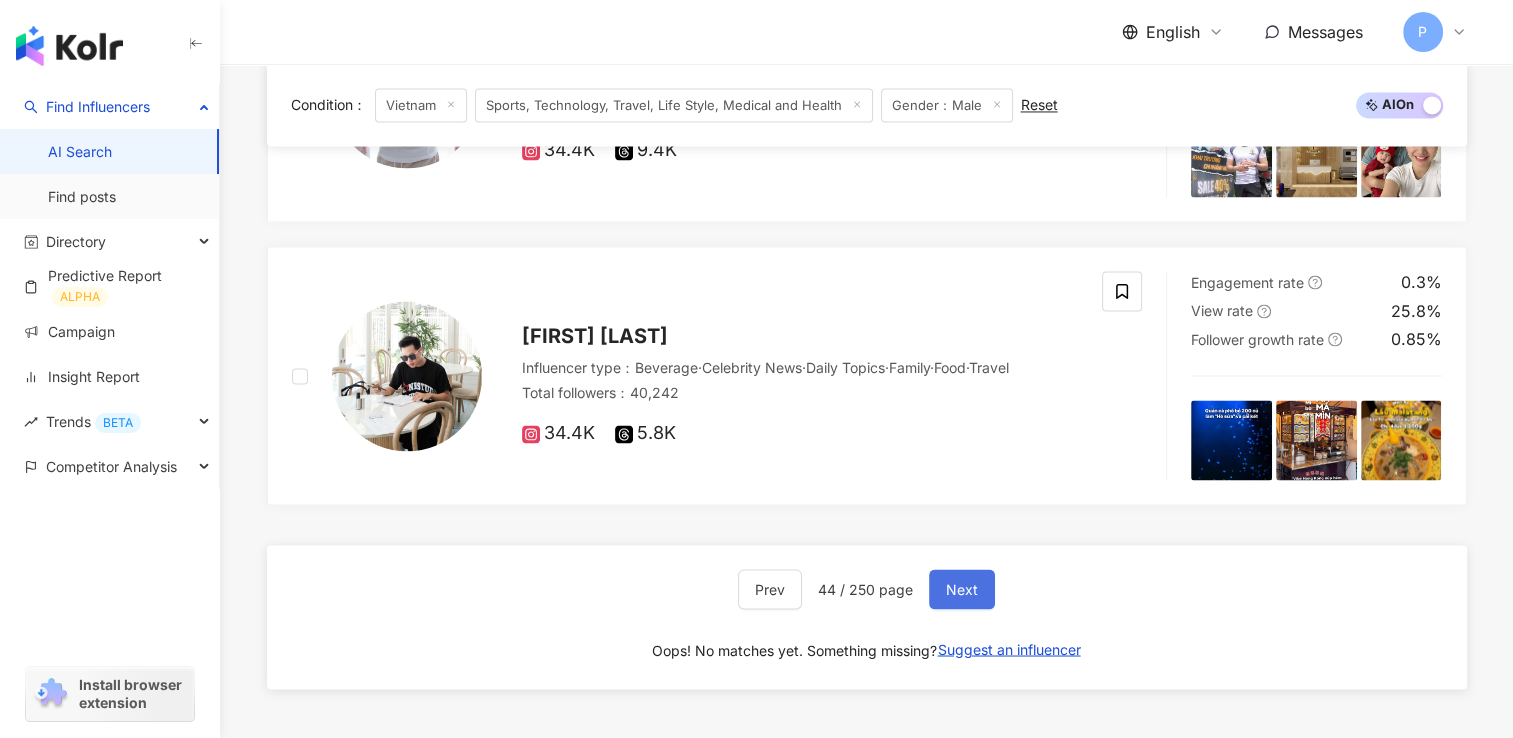 click on "Next" at bounding box center [962, 589] 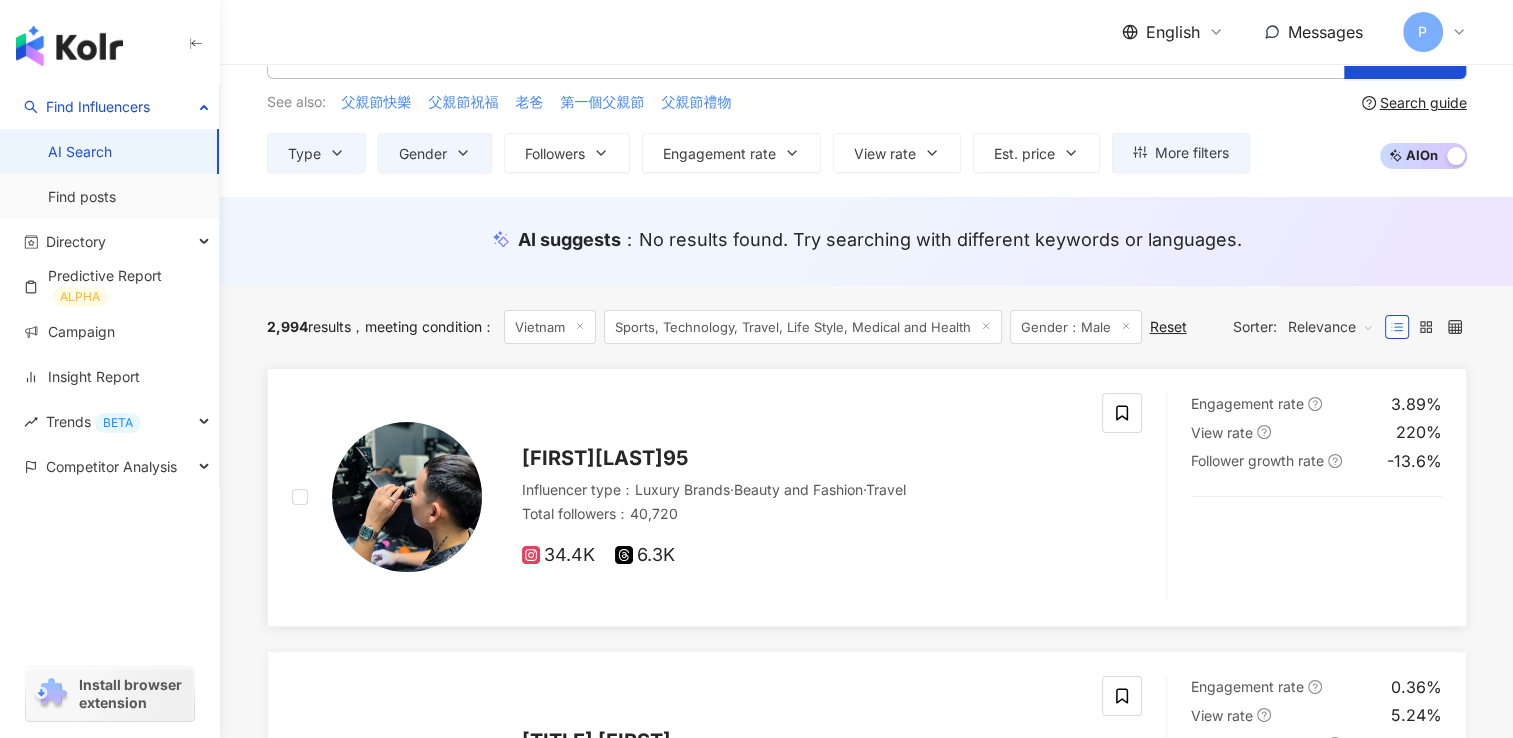 scroll, scrollTop: 0, scrollLeft: 0, axis: both 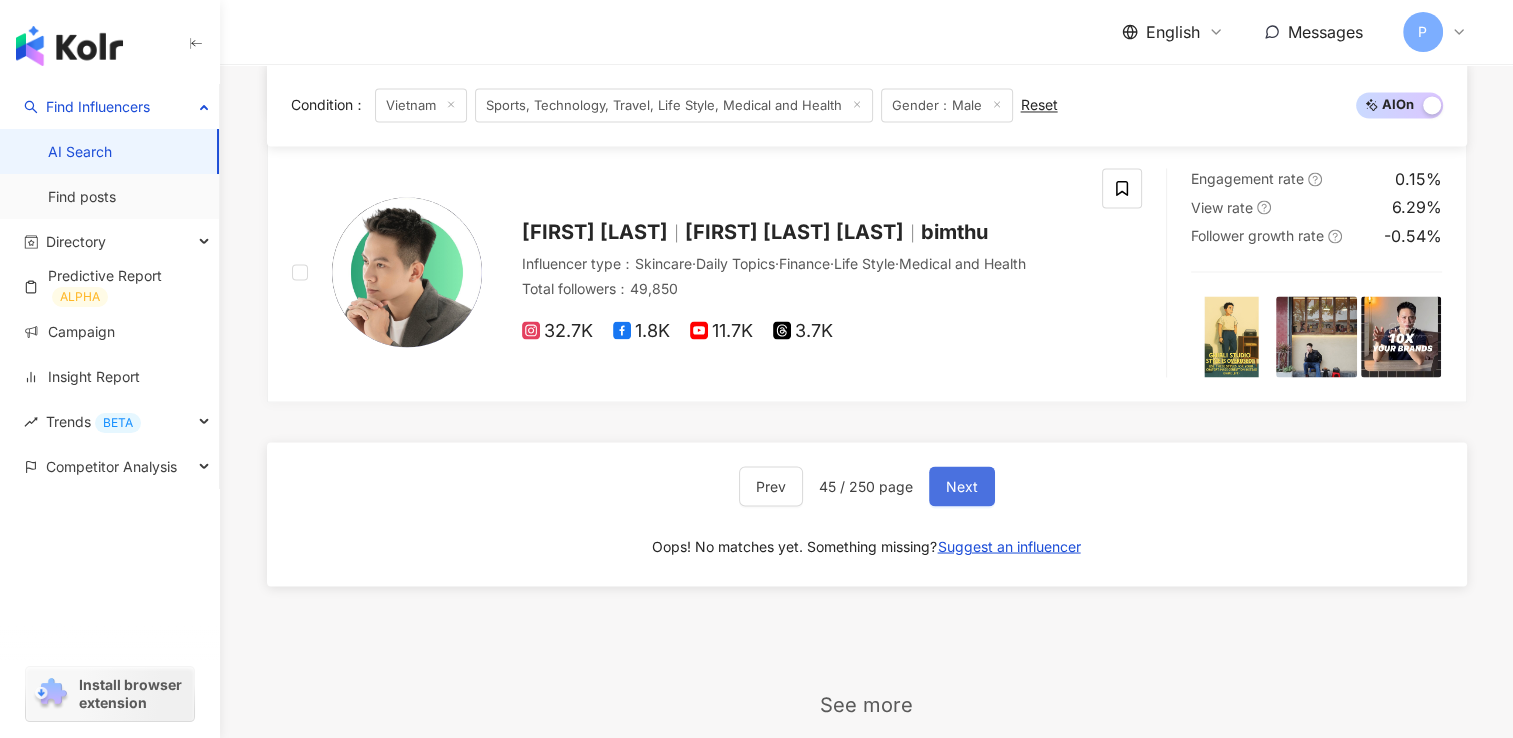 click on "Next" at bounding box center (962, 486) 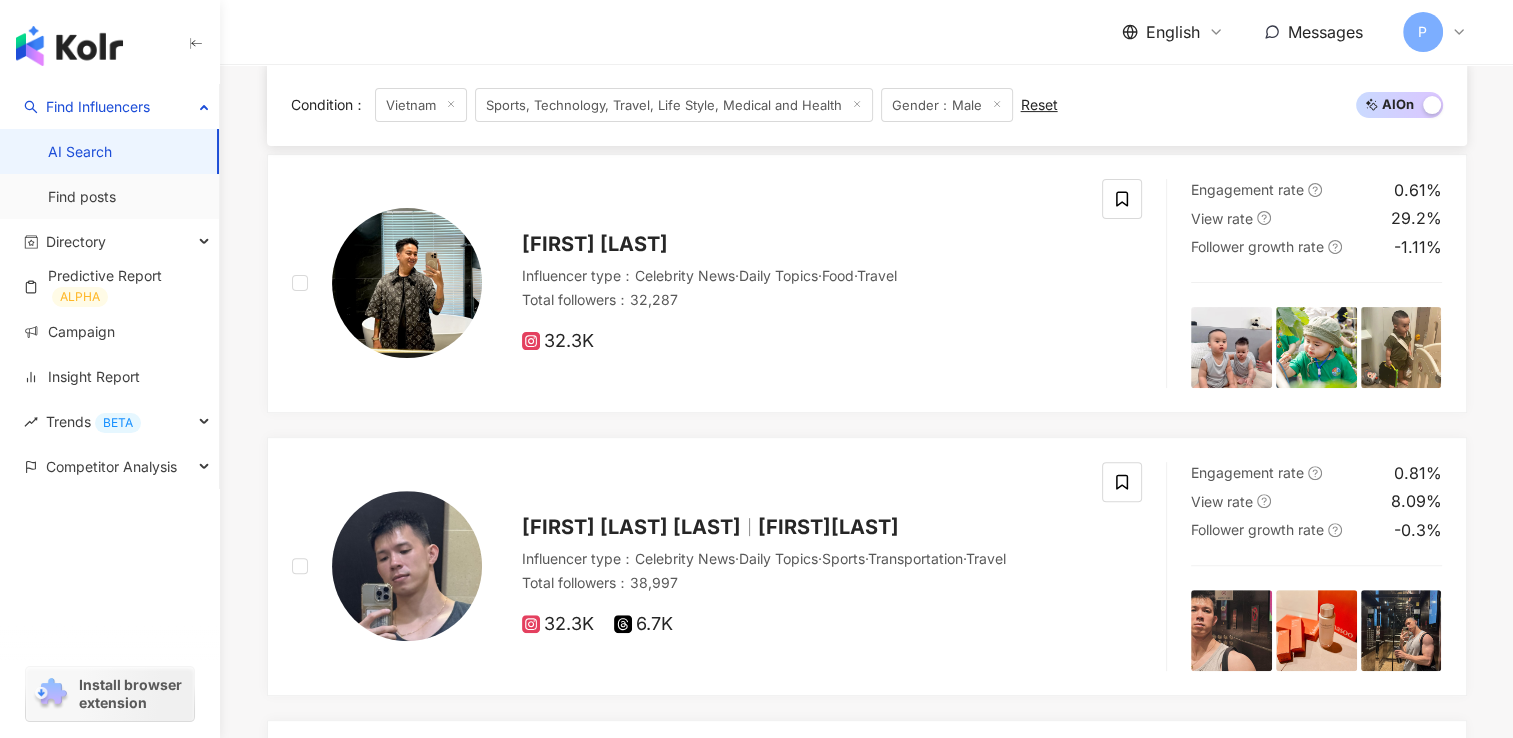 scroll, scrollTop: 66, scrollLeft: 0, axis: vertical 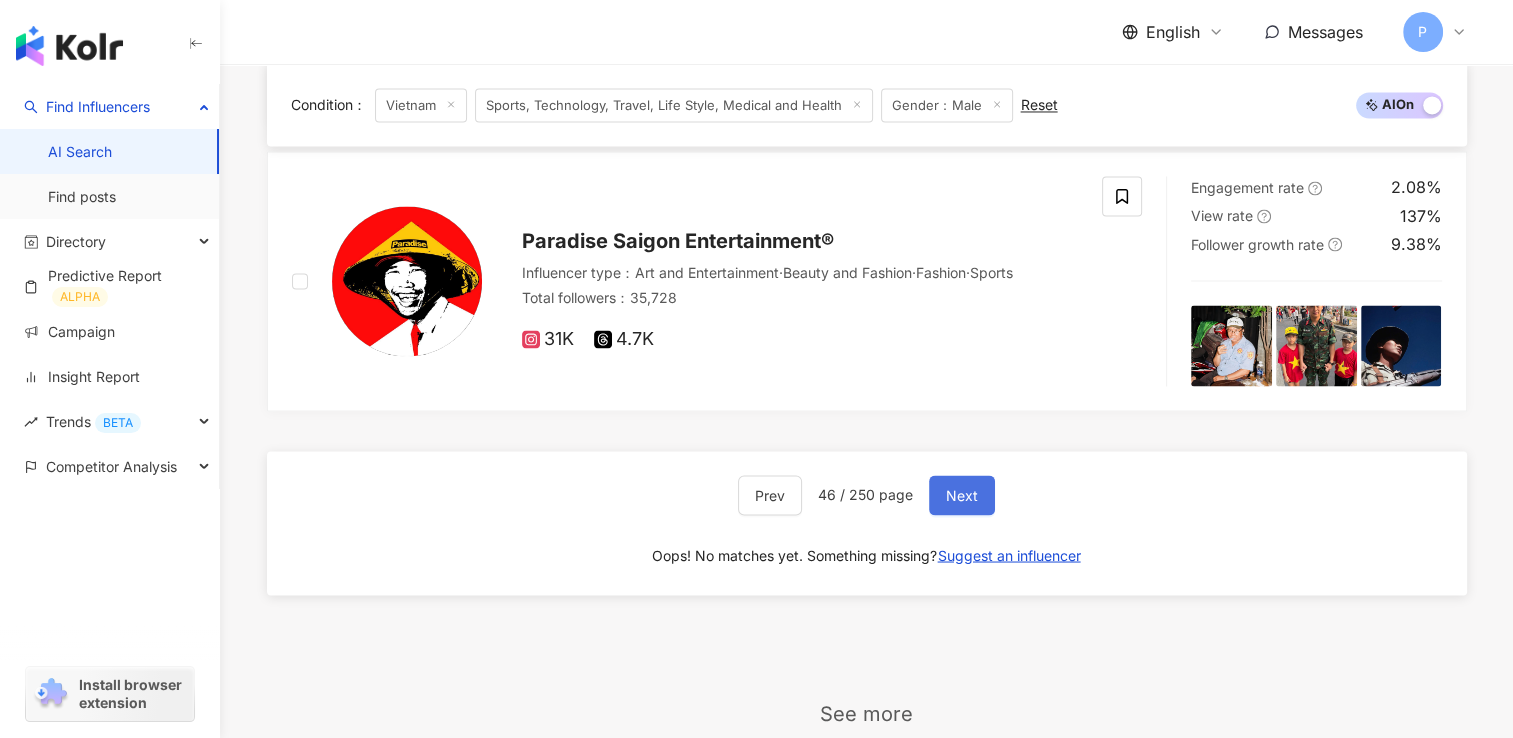 click on "Next" at bounding box center (962, 495) 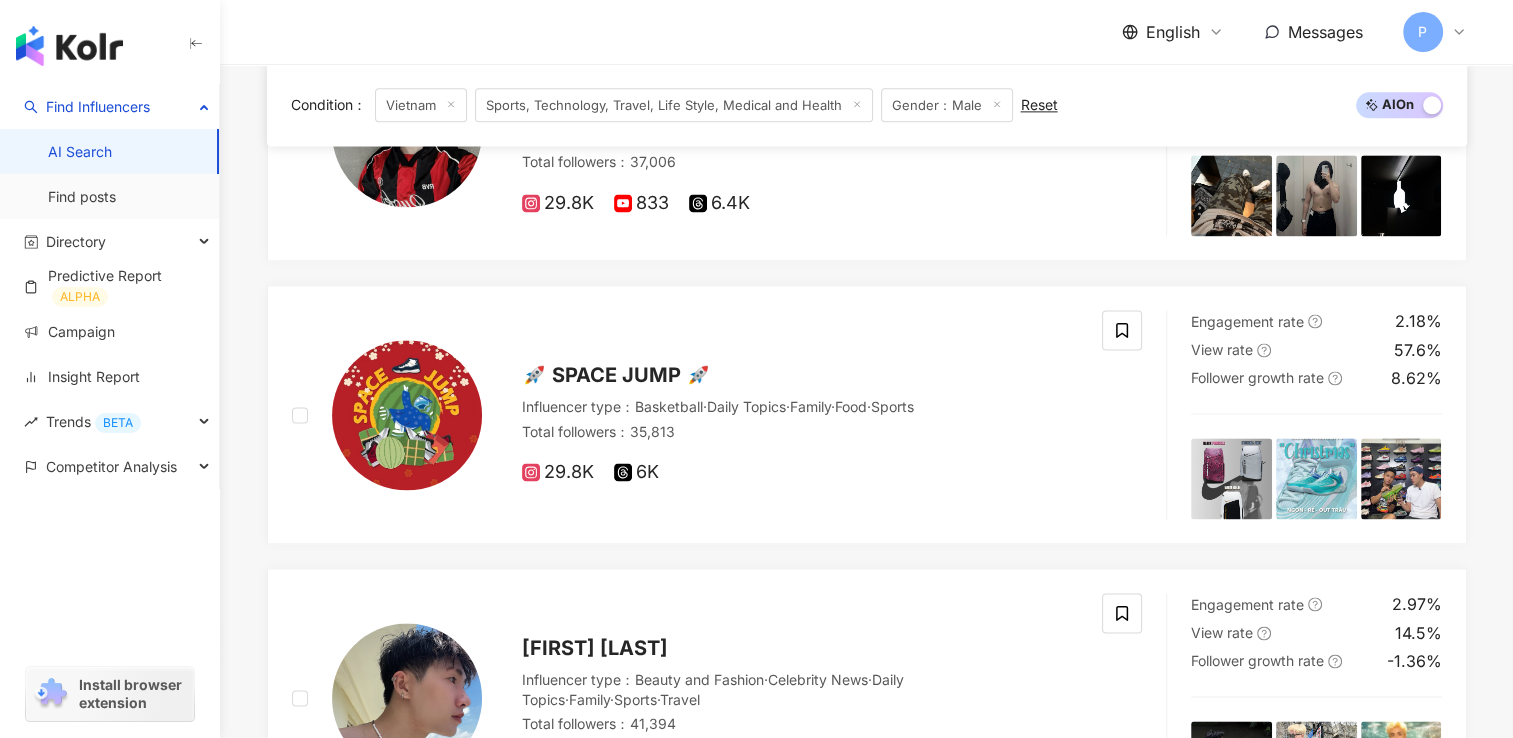 scroll, scrollTop: 2299, scrollLeft: 0, axis: vertical 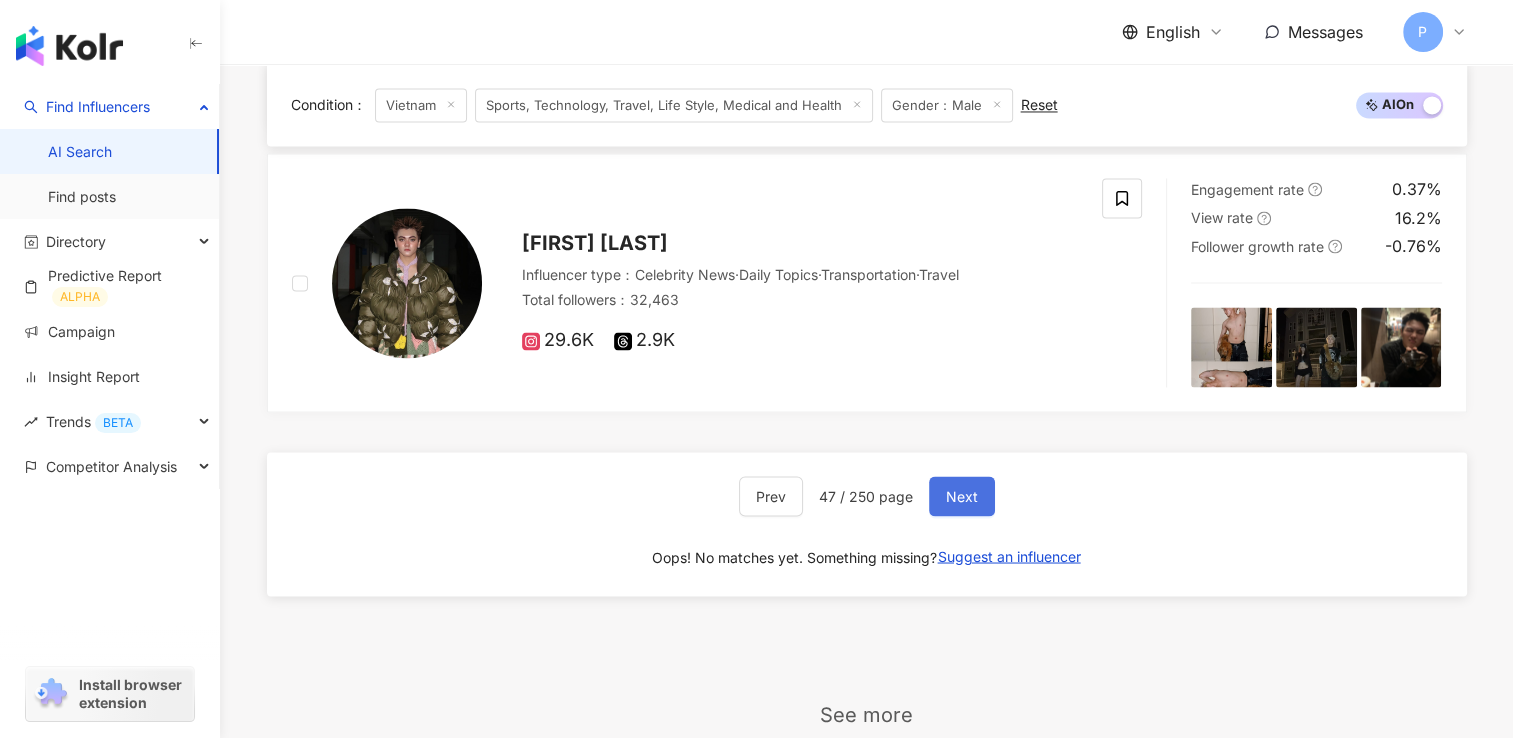click on "Next" at bounding box center [962, 496] 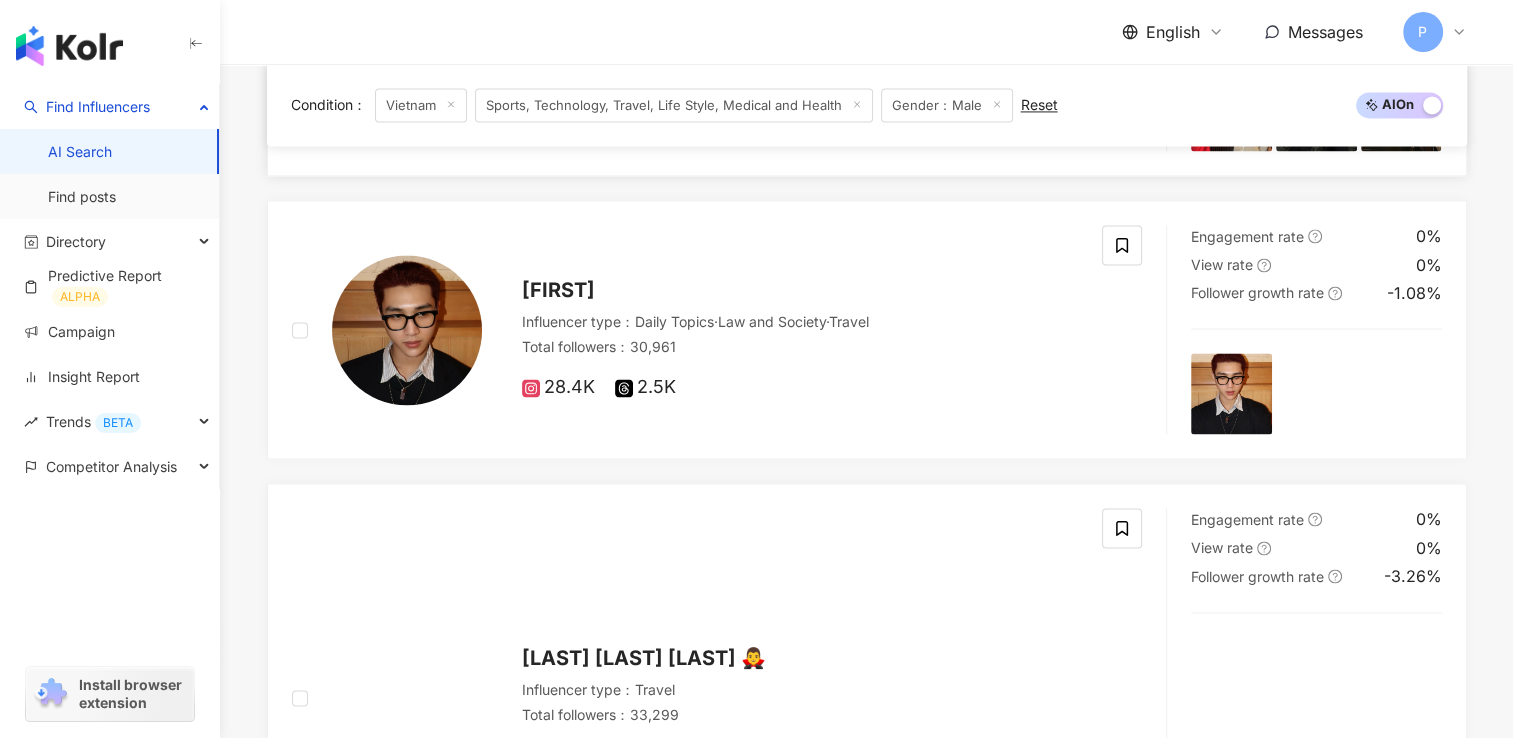 scroll, scrollTop: 3467, scrollLeft: 0, axis: vertical 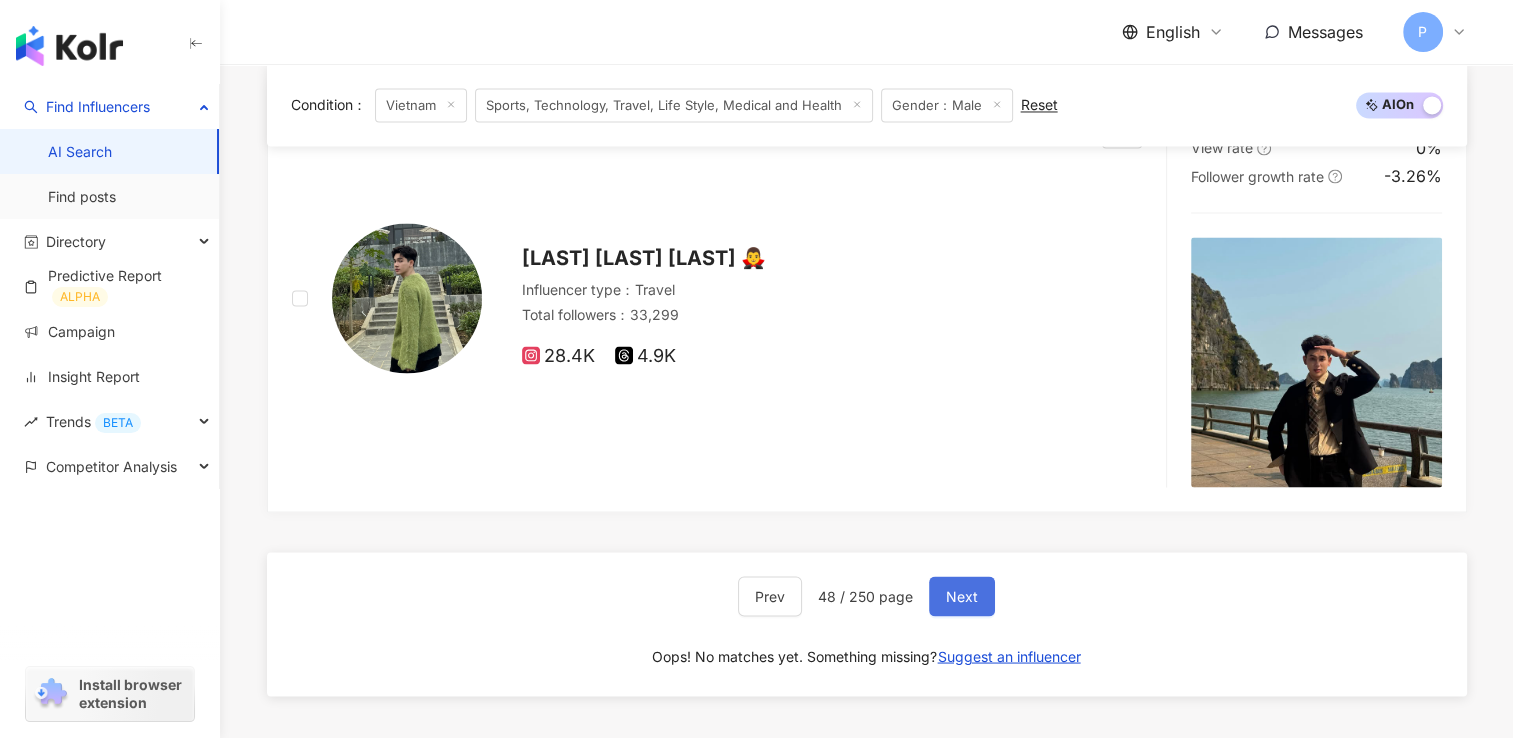 click on "Next" at bounding box center [962, 596] 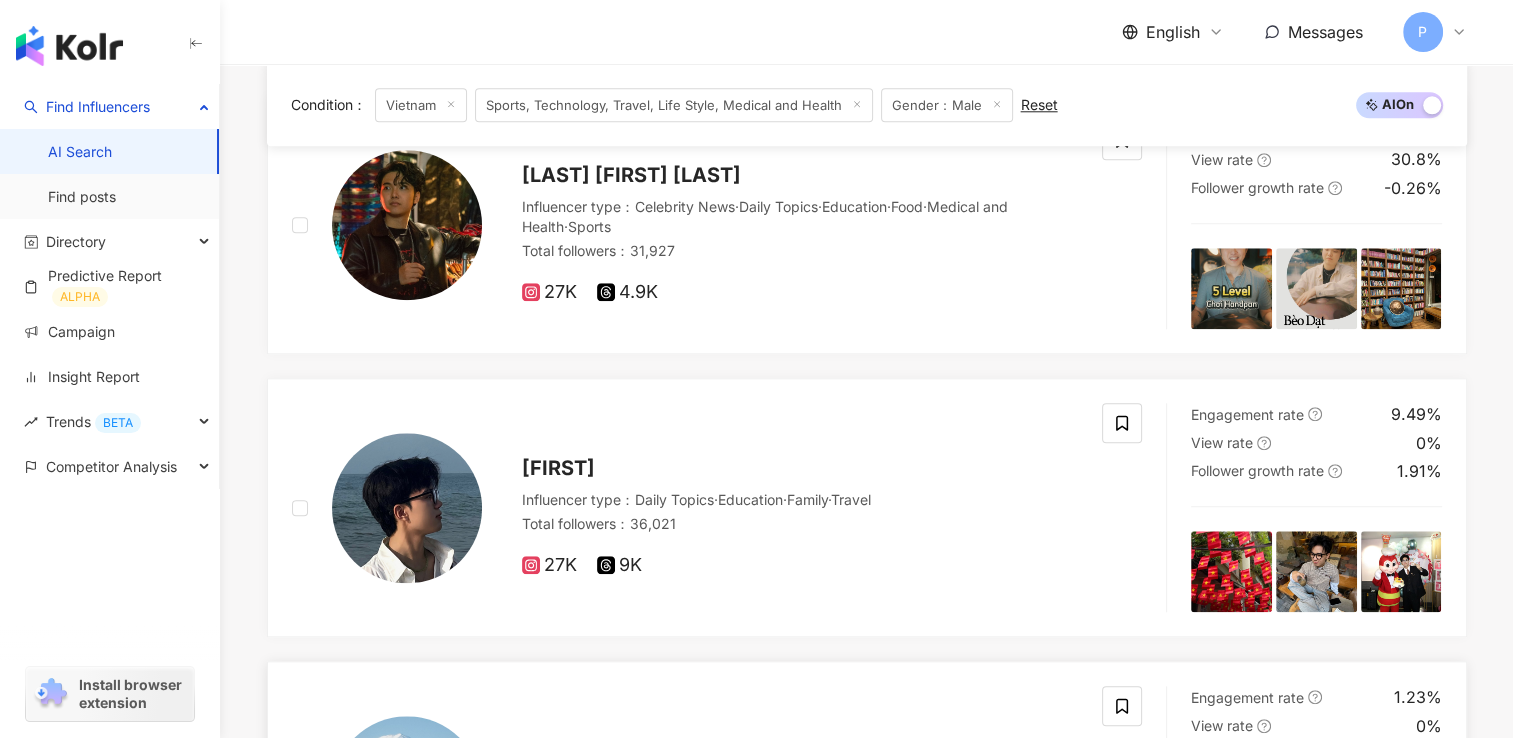 scroll, scrollTop: 2197, scrollLeft: 0, axis: vertical 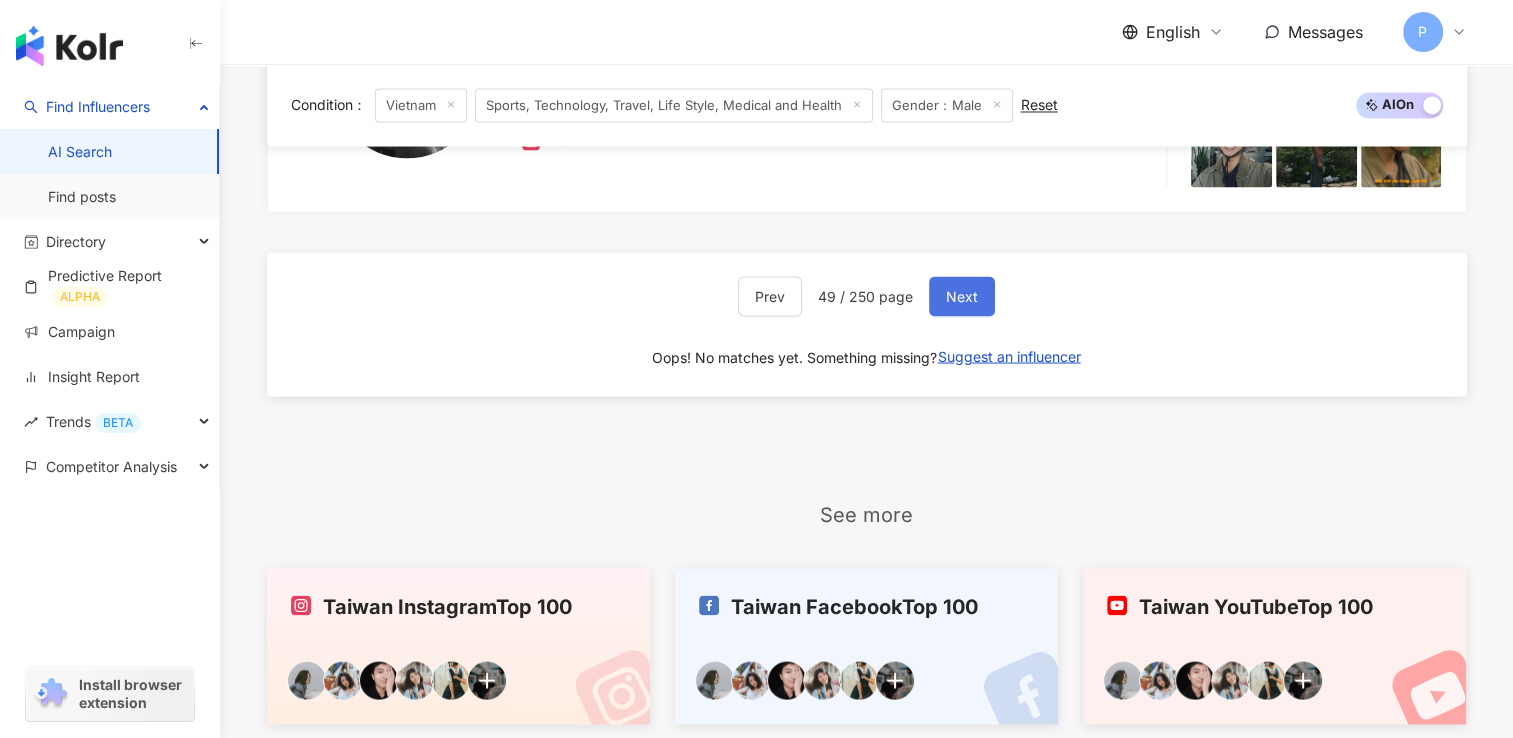 click on "Next" at bounding box center [962, 296] 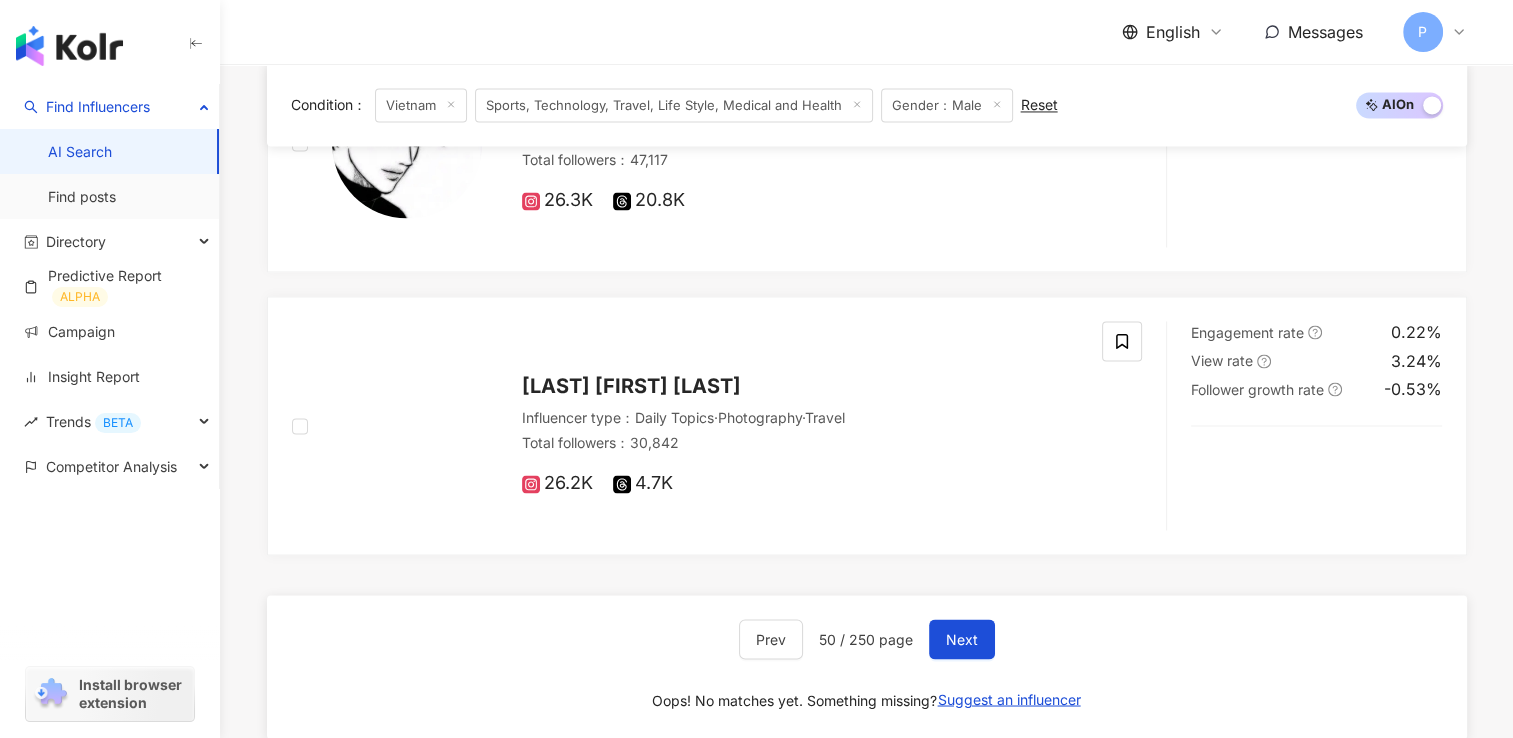 scroll, scrollTop: 3300, scrollLeft: 0, axis: vertical 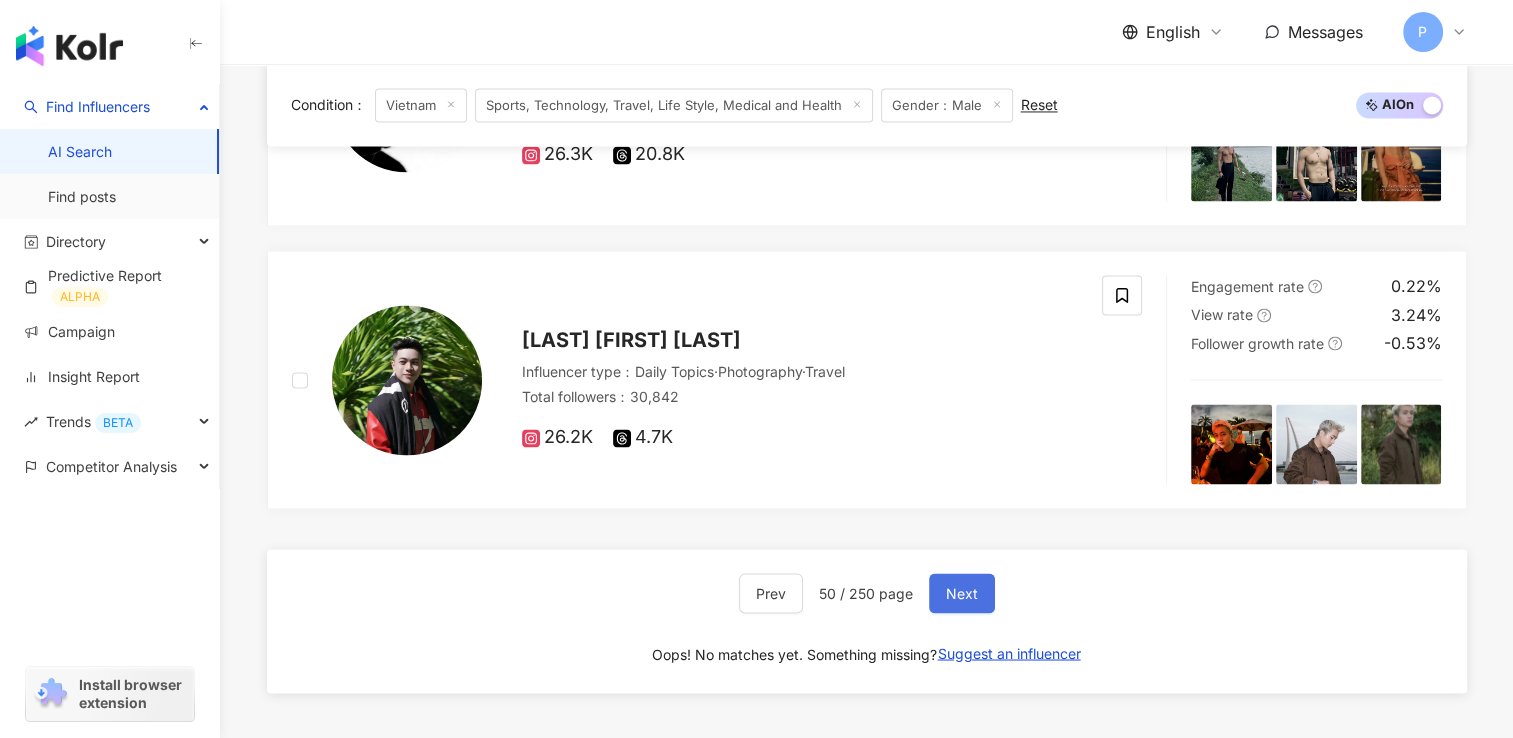 click on "Next" at bounding box center (962, 593) 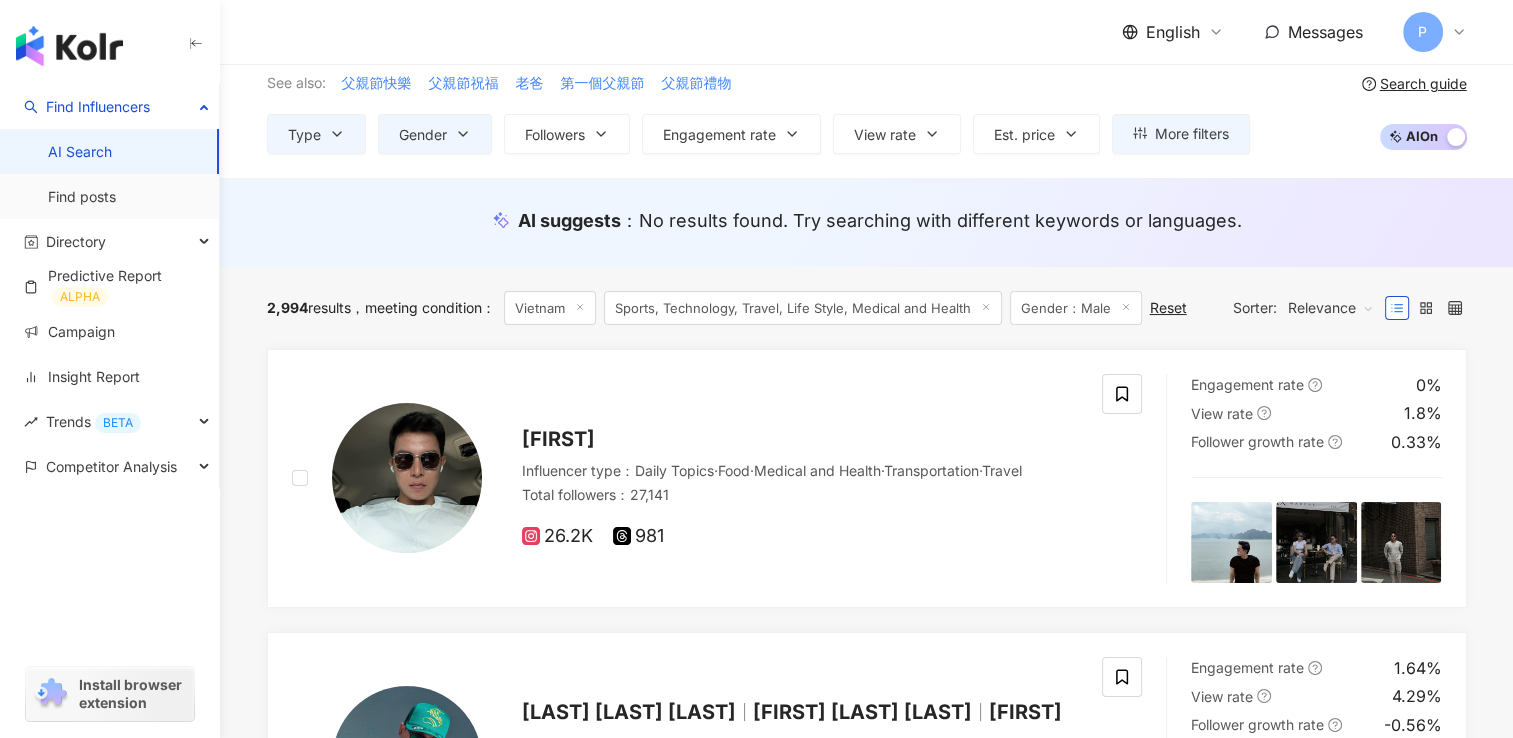 scroll, scrollTop: 0, scrollLeft: 0, axis: both 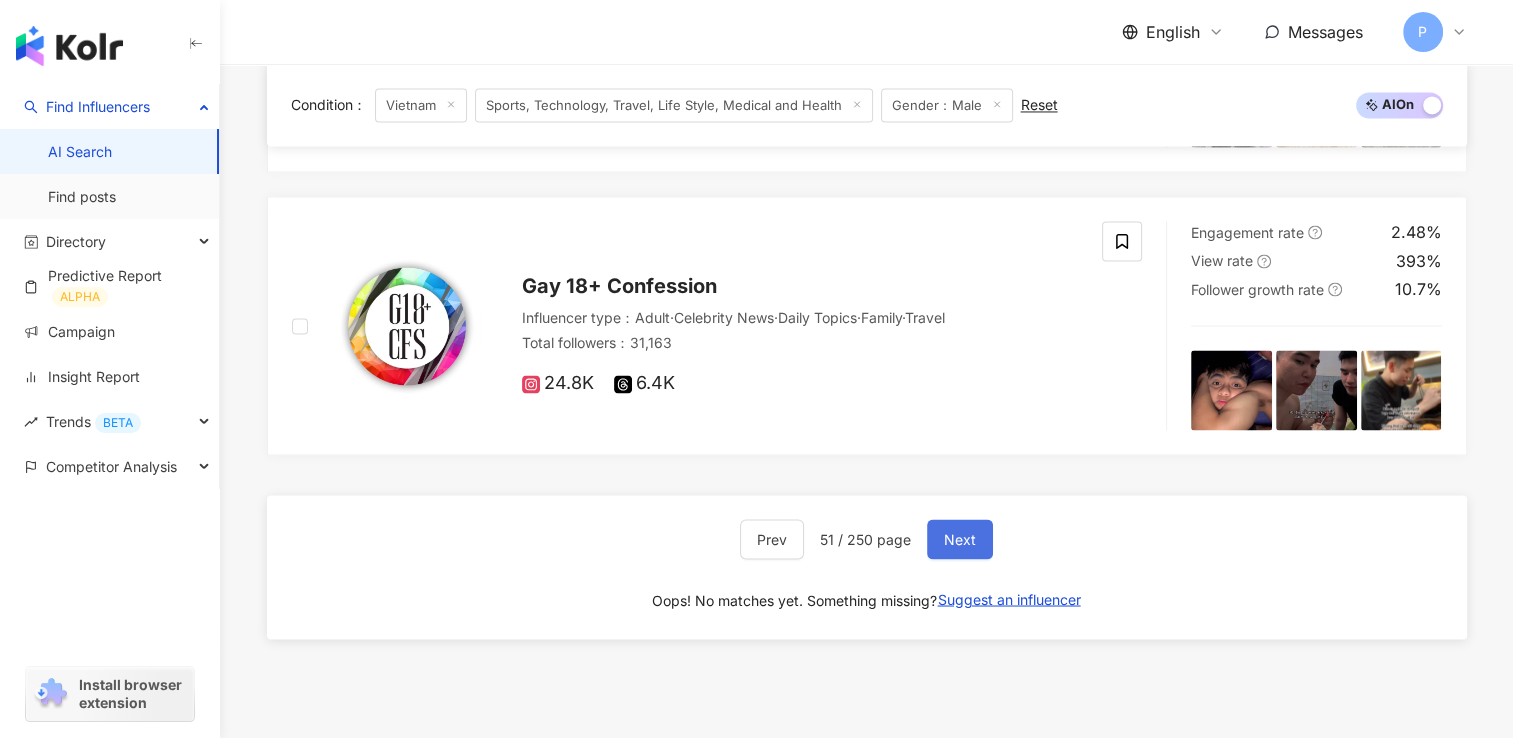 click on "Next" at bounding box center [960, 539] 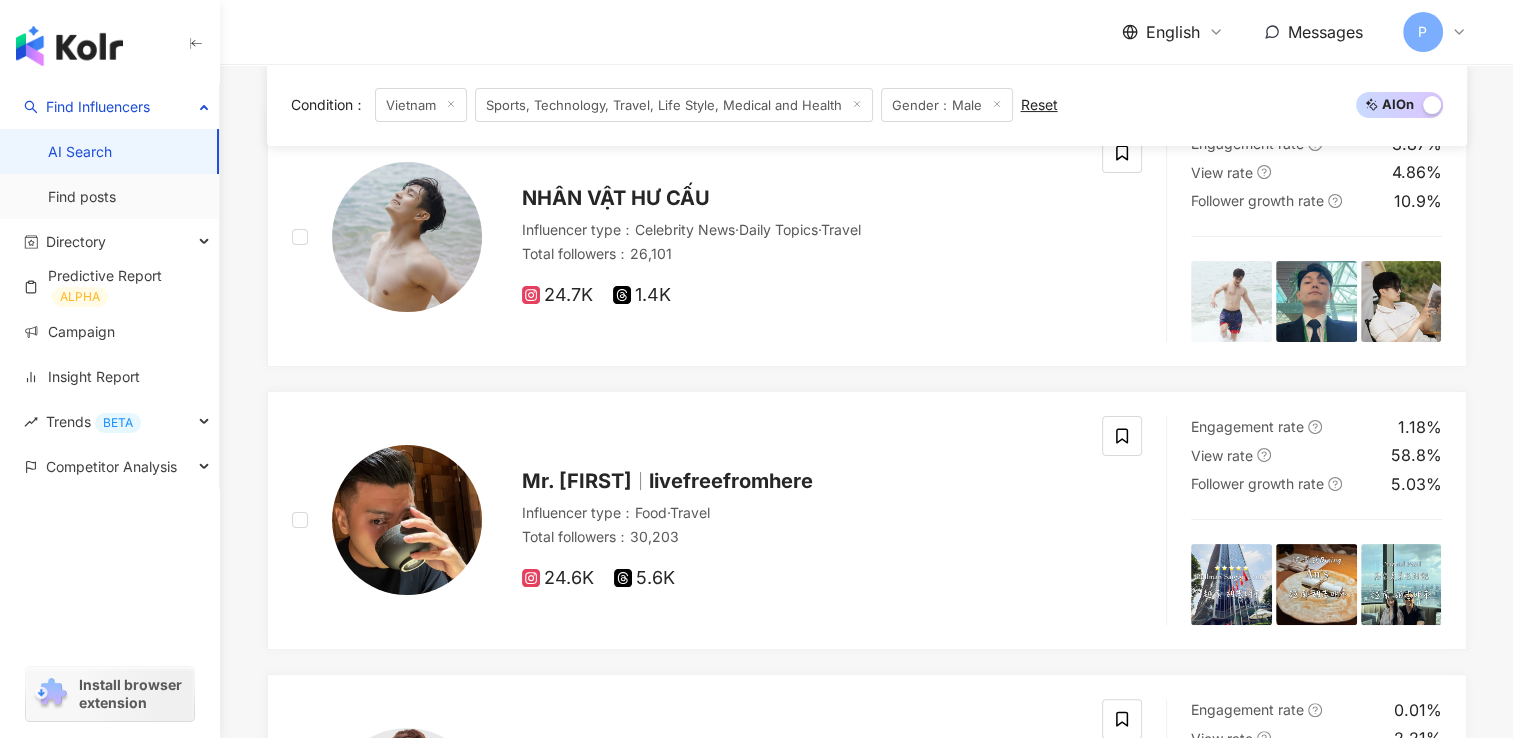 scroll, scrollTop: 154, scrollLeft: 0, axis: vertical 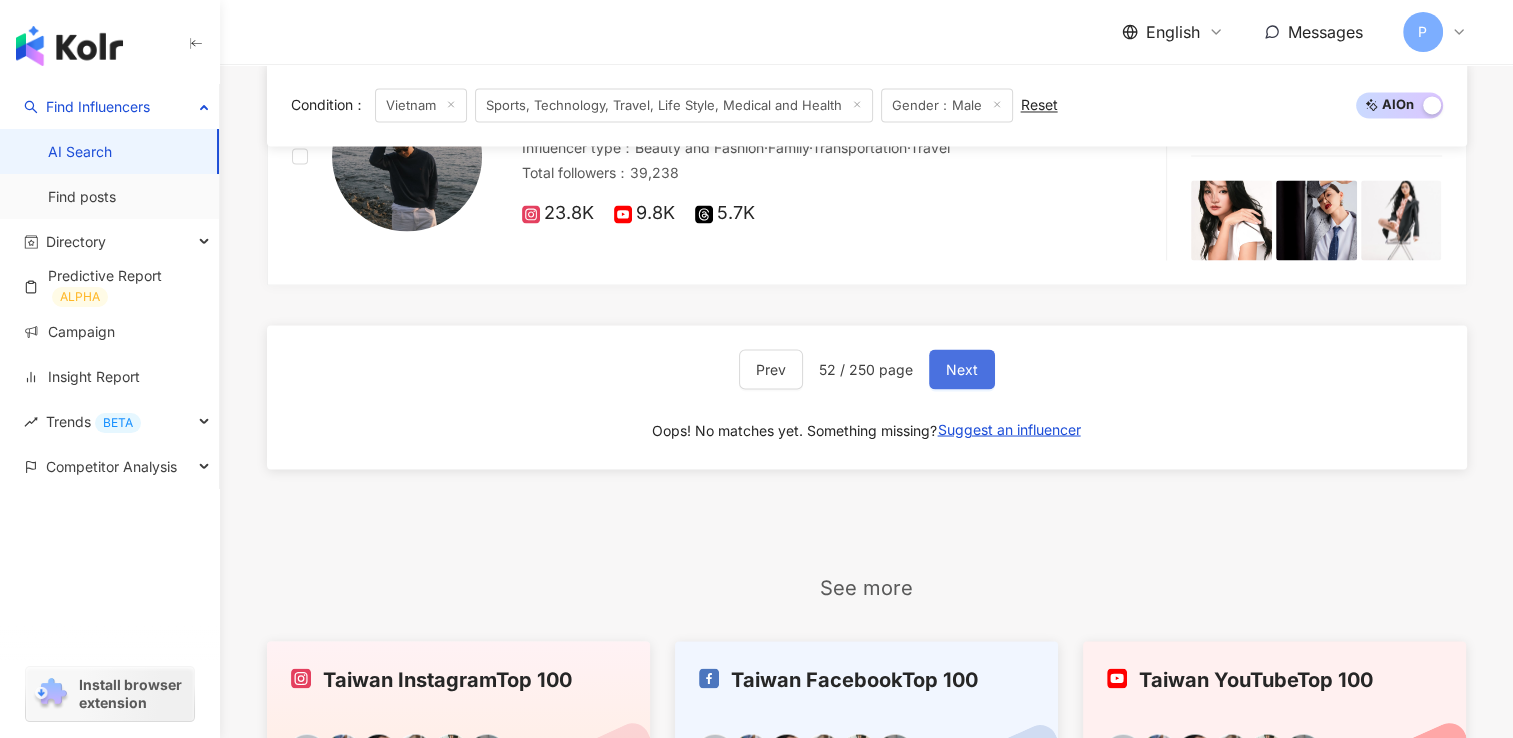 click on "Next" at bounding box center (962, 369) 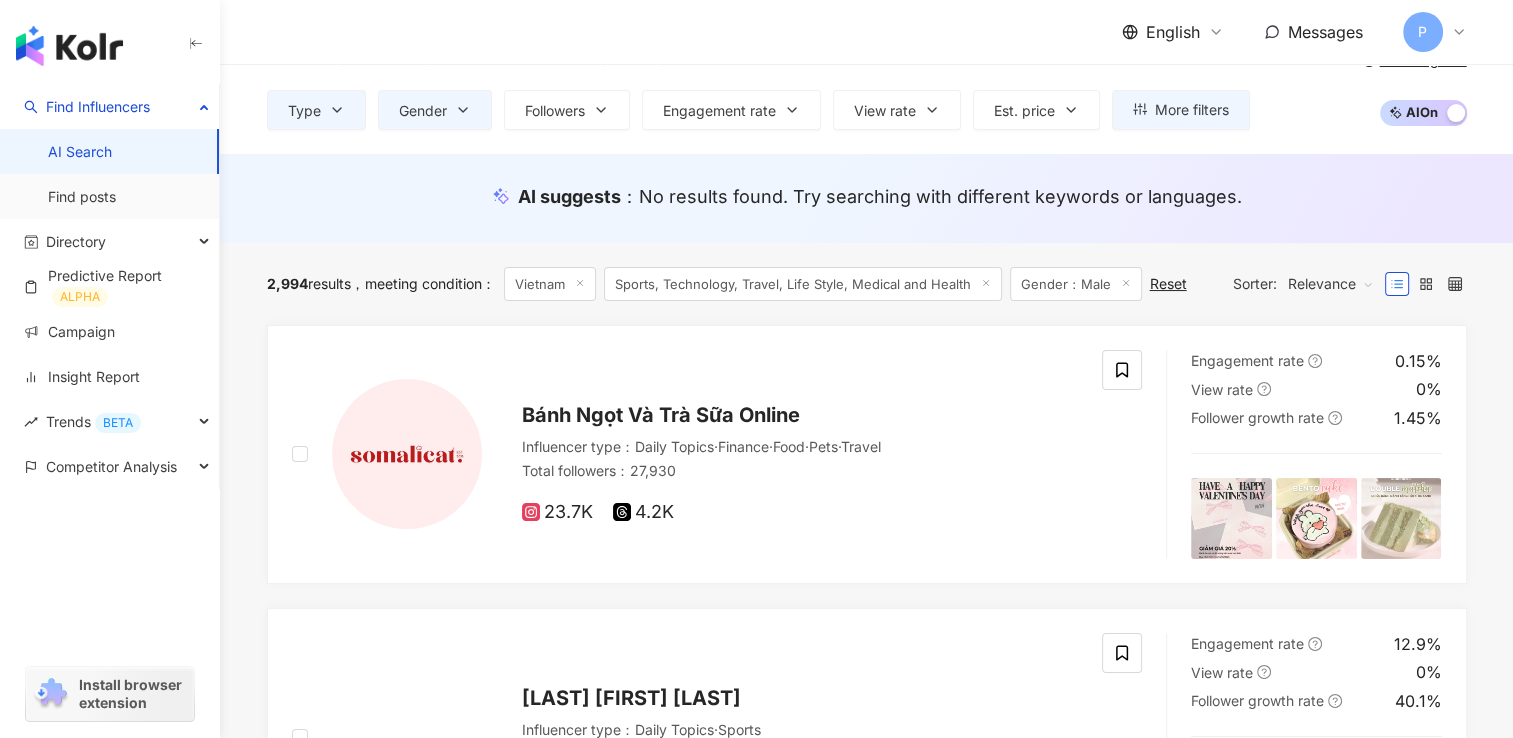 scroll, scrollTop: 24, scrollLeft: 0, axis: vertical 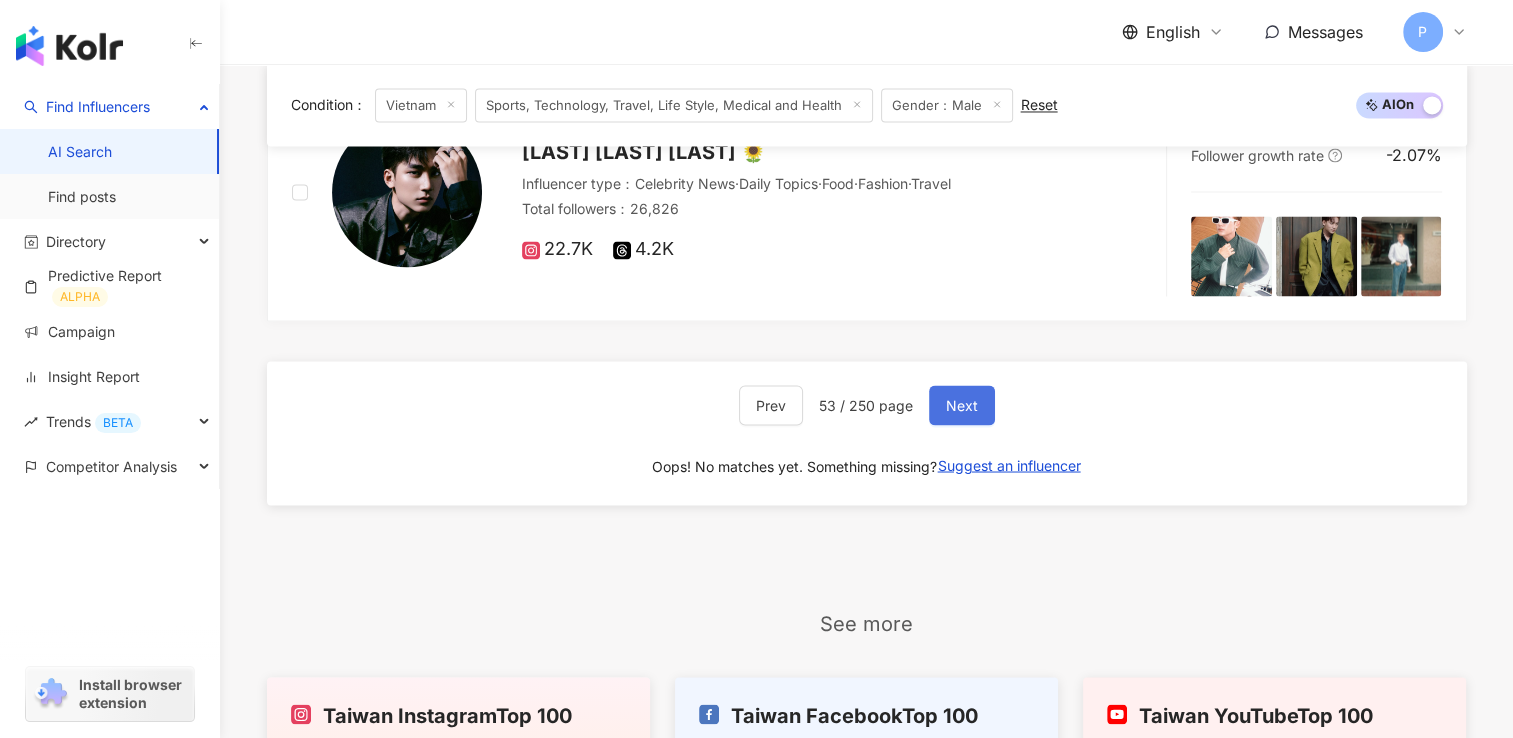 click on "Next" at bounding box center (962, 405) 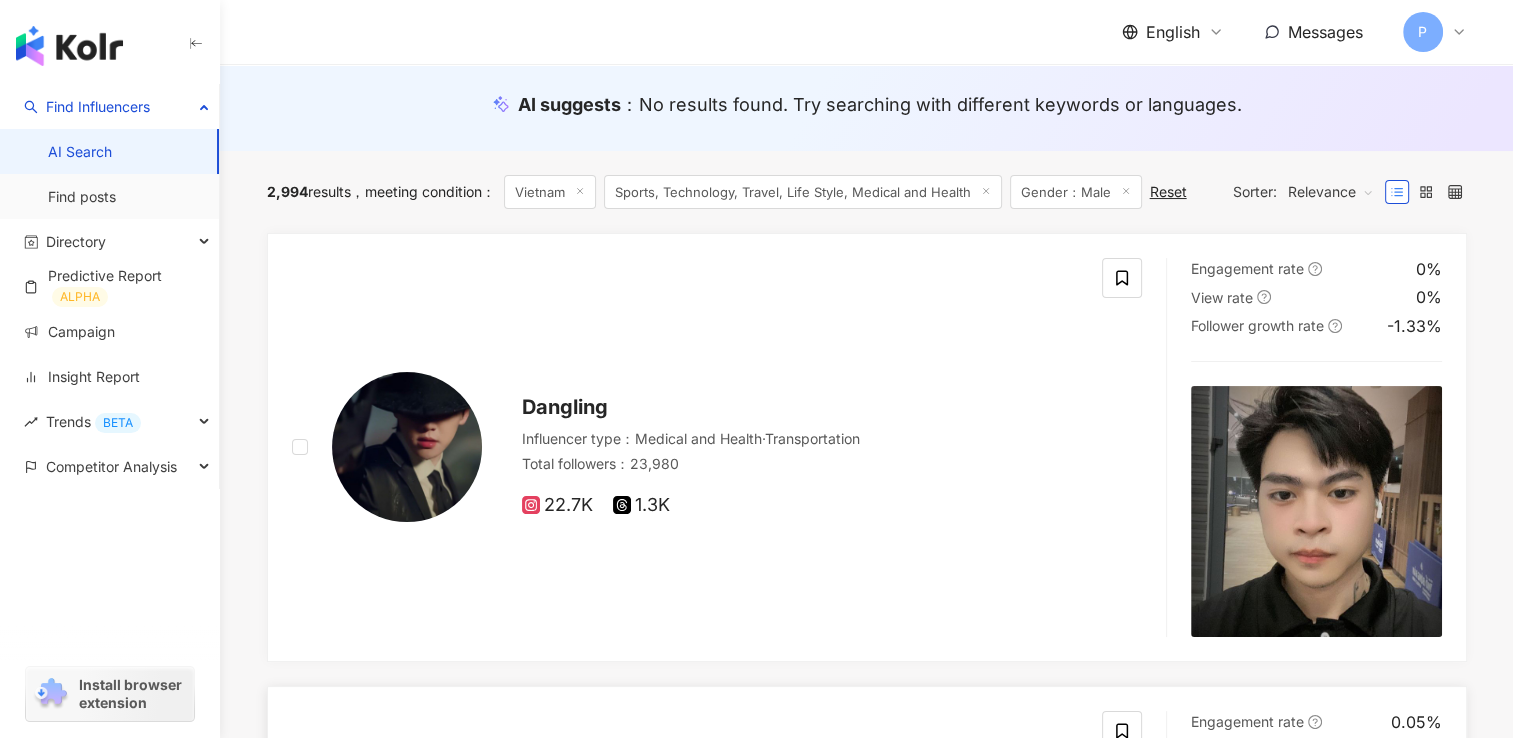 scroll, scrollTop: 158, scrollLeft: 0, axis: vertical 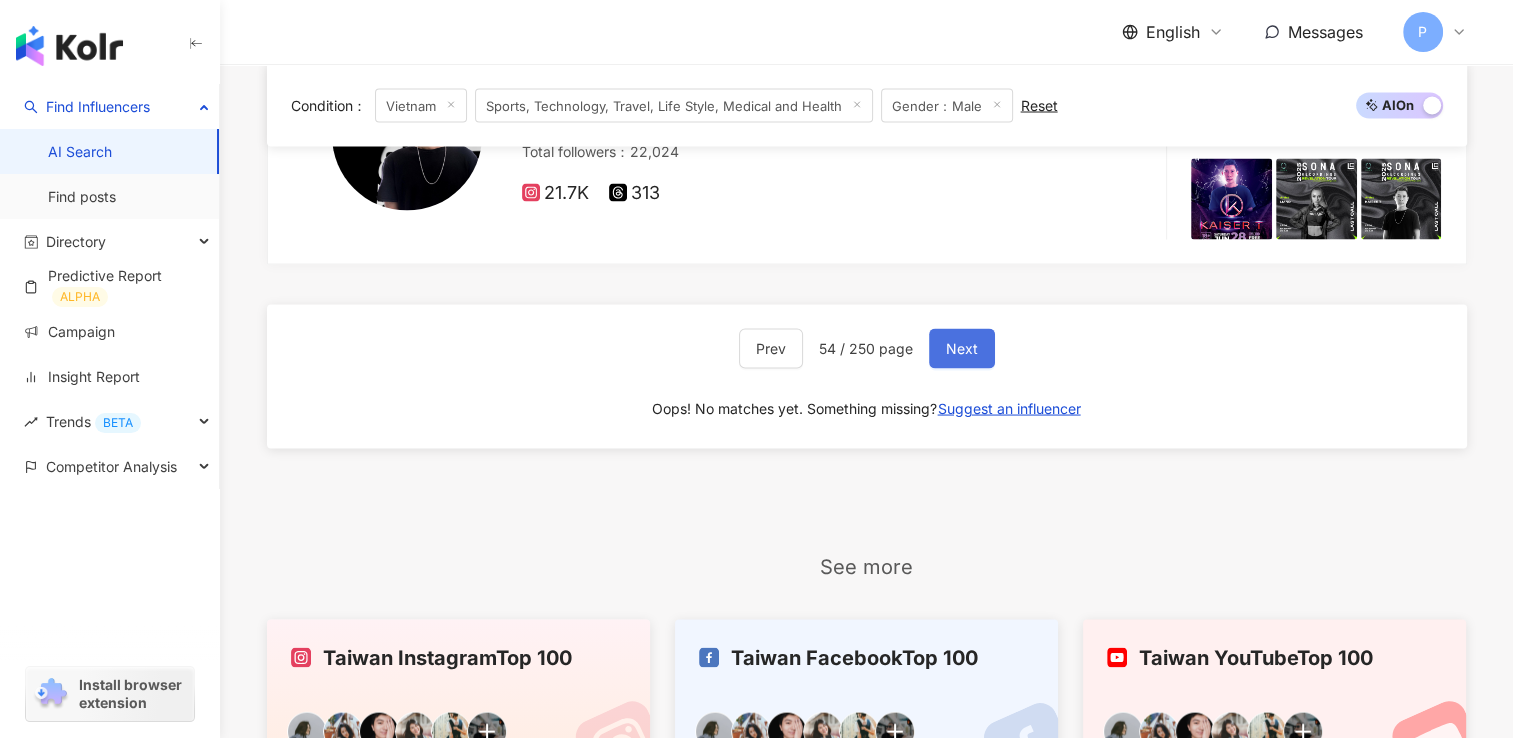 click on "Next" at bounding box center [962, 348] 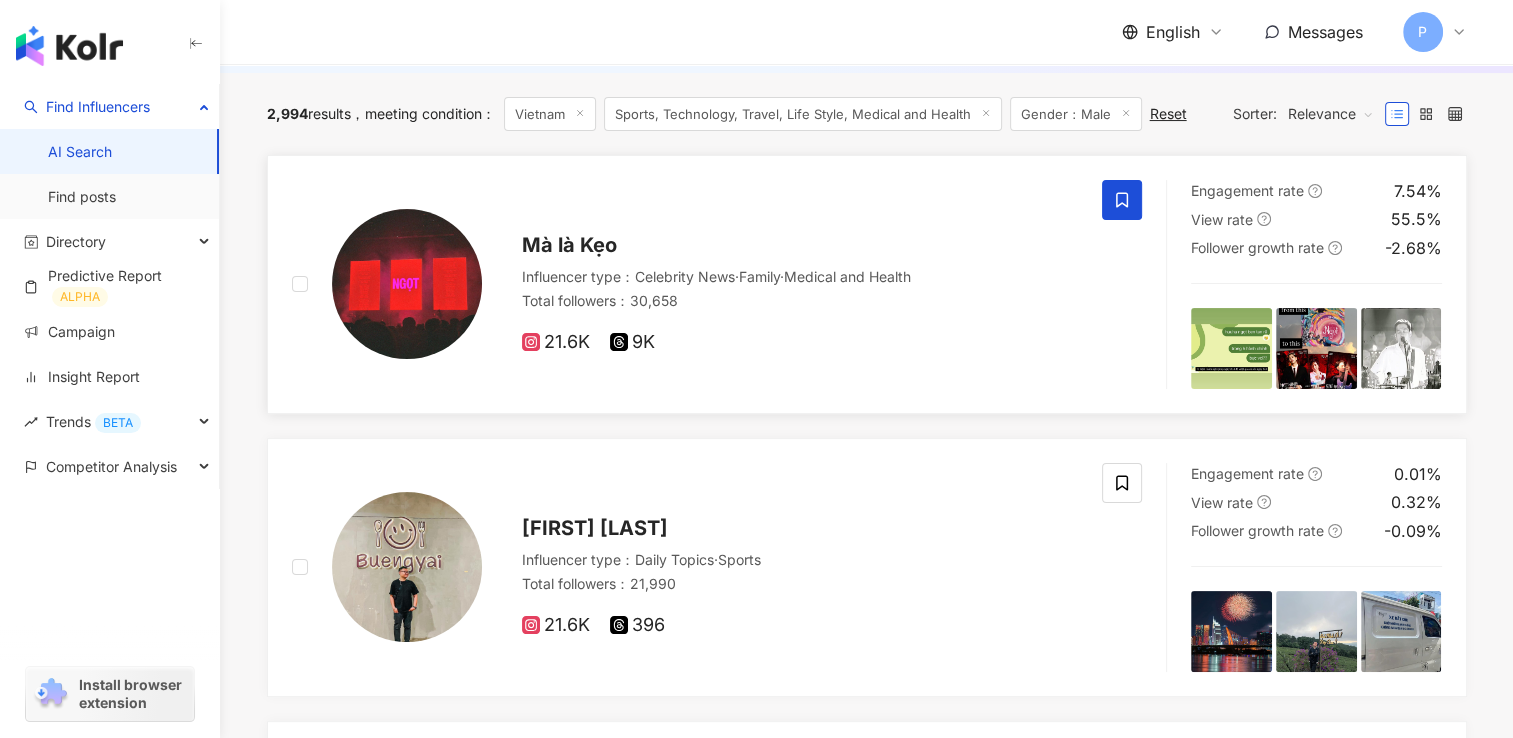 scroll, scrollTop: 0, scrollLeft: 0, axis: both 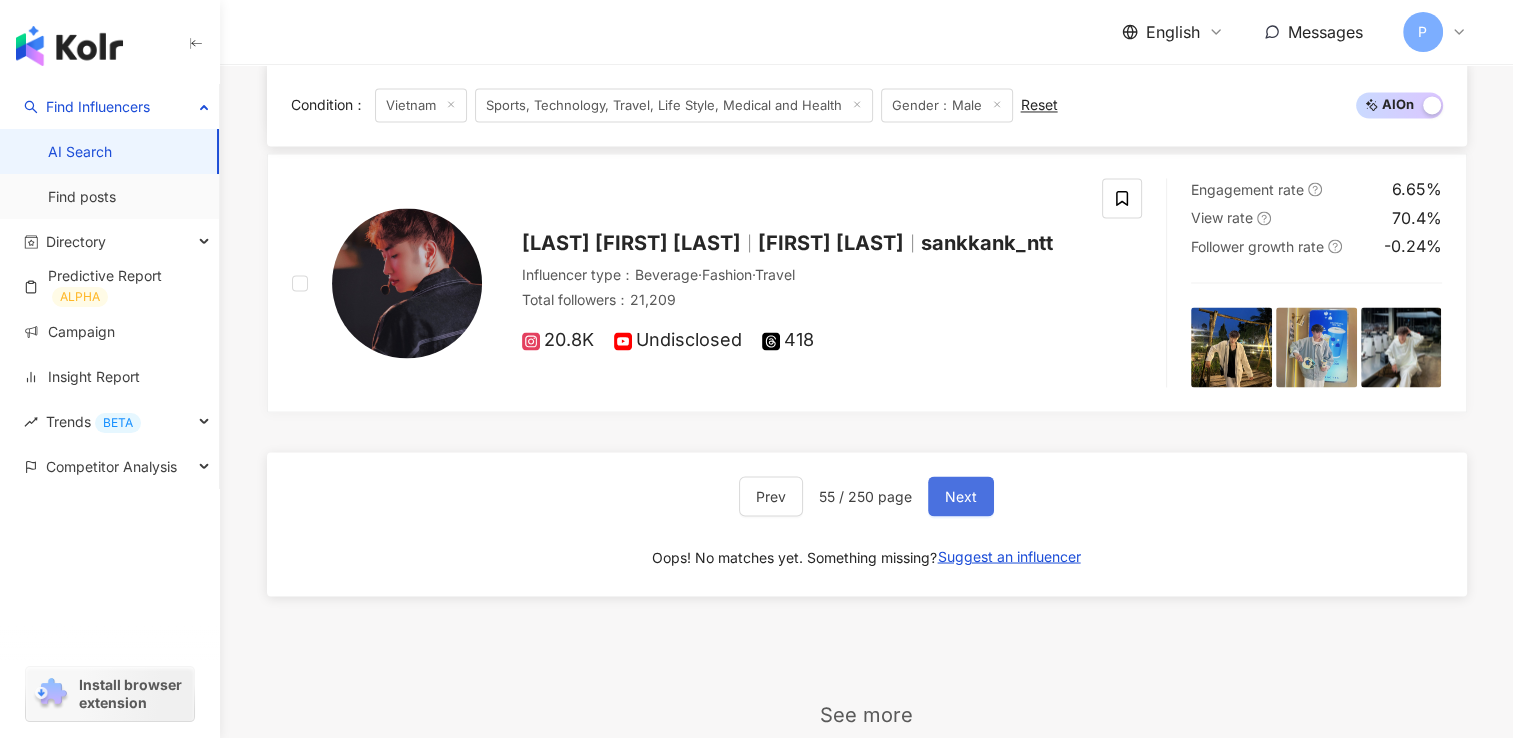 click on "Next" at bounding box center [961, 496] 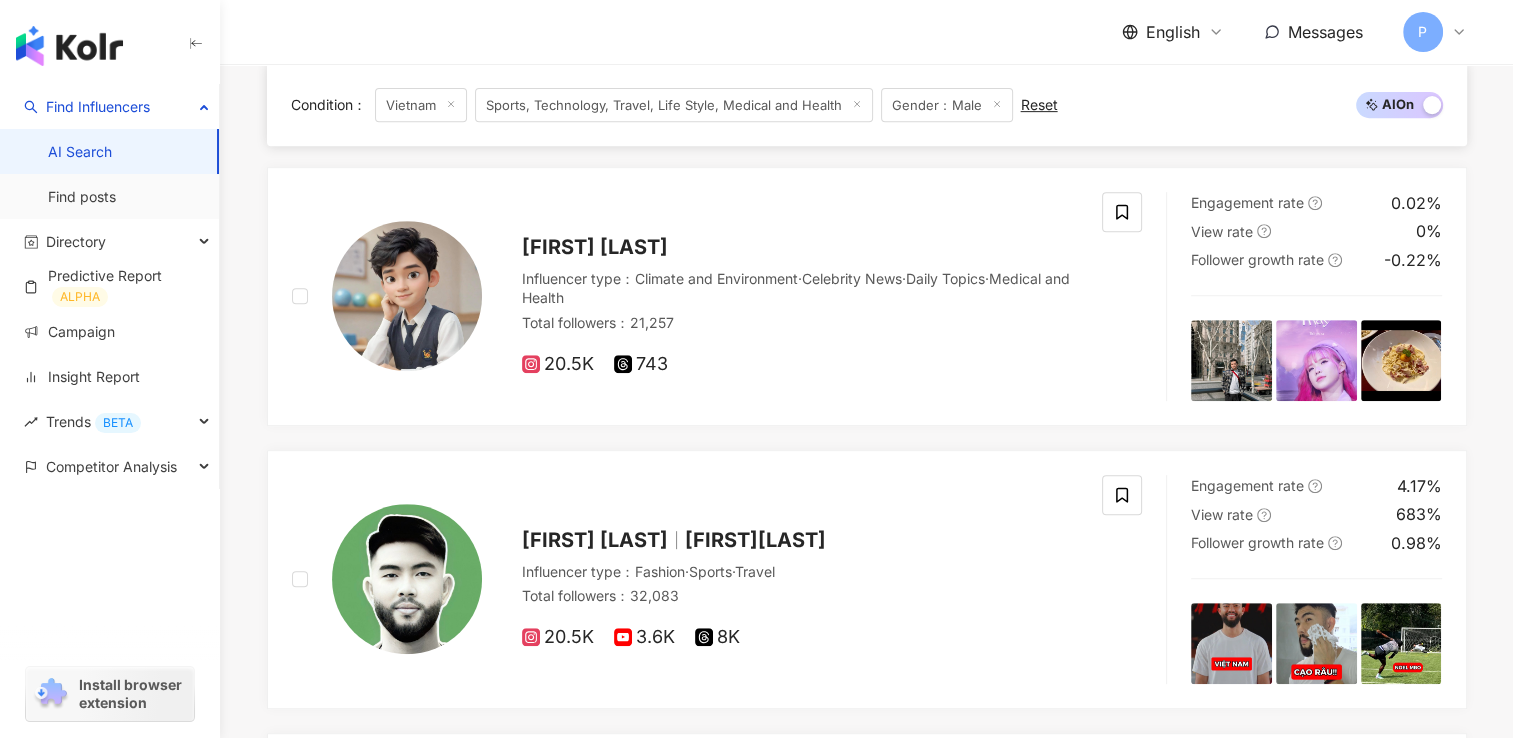 scroll, scrollTop: 797, scrollLeft: 0, axis: vertical 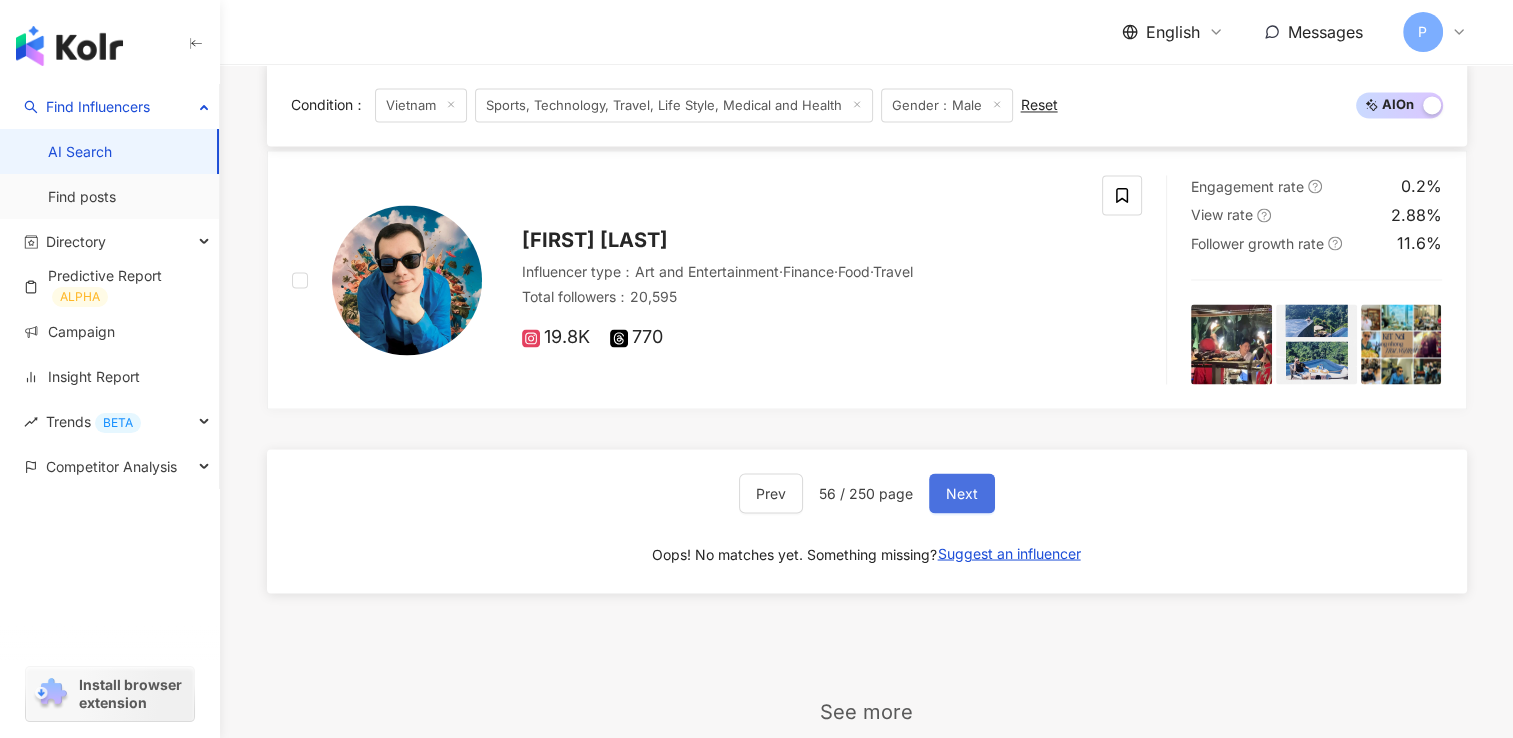 click on "Next" at bounding box center [962, 493] 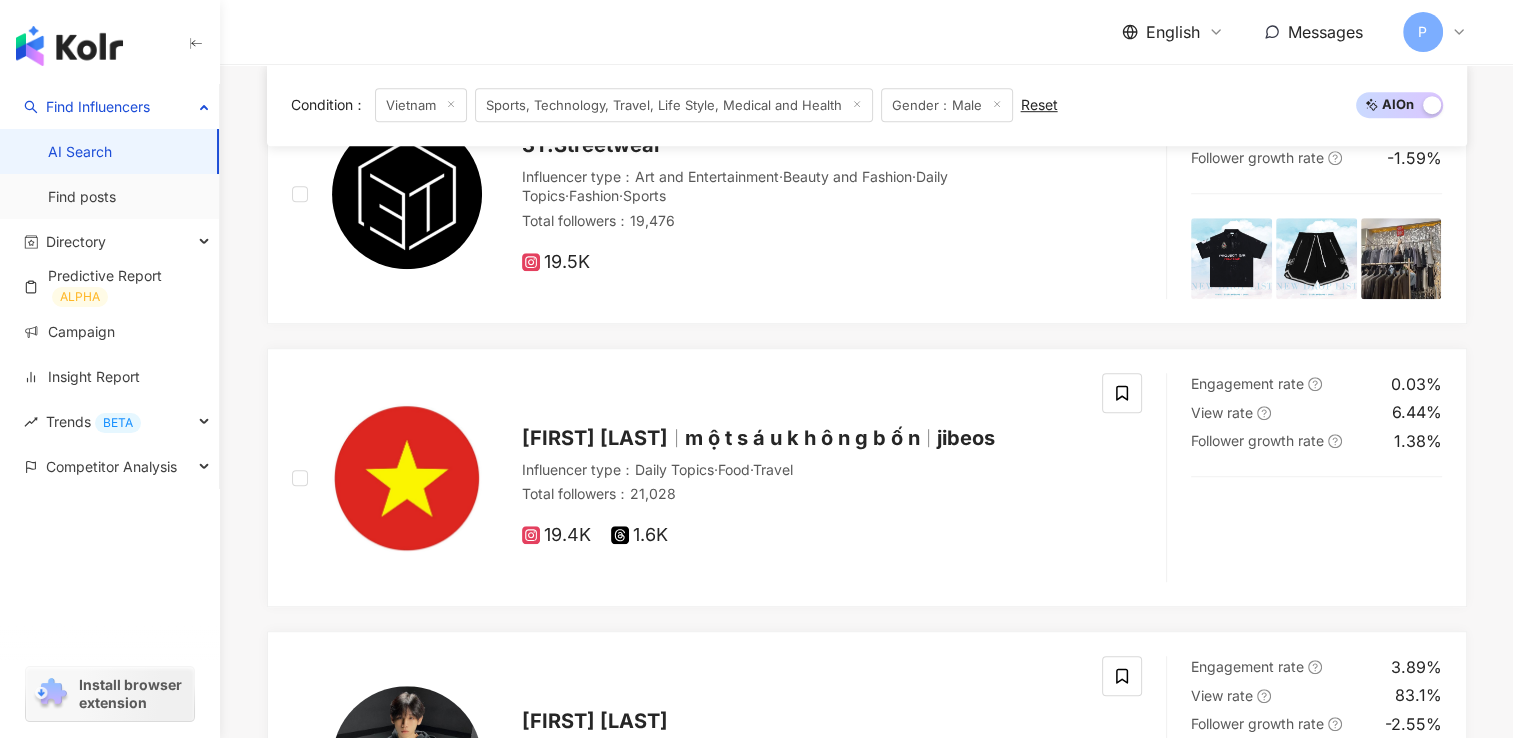 scroll, scrollTop: 3400, scrollLeft: 0, axis: vertical 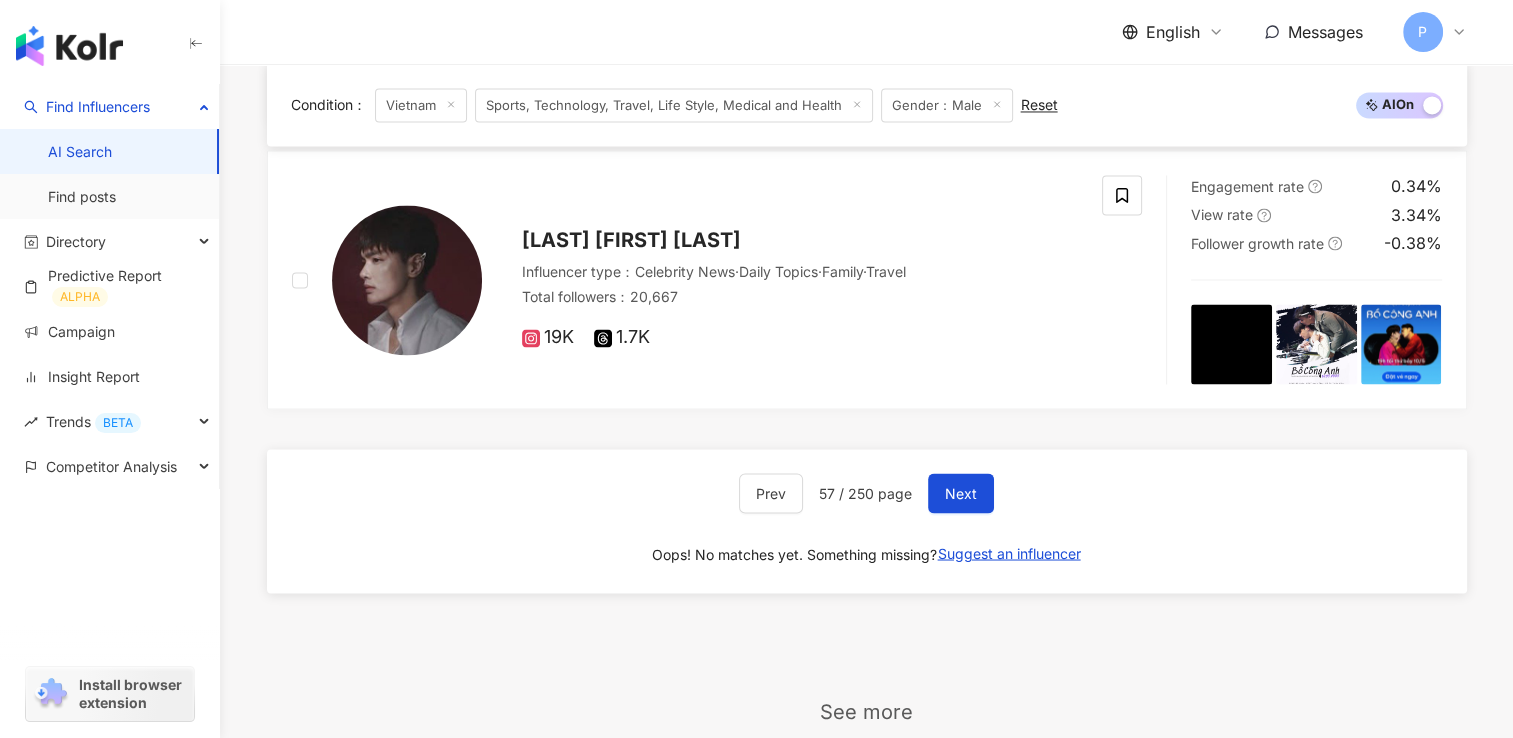 click on "Condition ： Vietnam Sports, Technology, Travel, Life Style, Medical and Health Gender：Male Reset AI  On AI  Off Justin Le • Food Stylist Influencer type ： Consumer Electronics  ·  Beauty and Fashion  ·  Daily Topics  ·  Family  ·  Life Style  ·  Travel Total followers ： 22,856 19.8K 3.1K Engagement rate 11.5% View rate 278% Follower growth rate 9.08% 𝑋𝑈𝐴𝑁 𝑇𝐻𝐴𝑁𝐺 Influencer type ： Celebrity News  ·  Daily Topics  ·  Education  ·  Food  ·  Sports Total followers ： 22,127 19.8K 2.3K Engagement rate 0.57% View rate 19.5% Follower growth rate -1.32% Long Đoàn Influencer type ： Skincare  ·  Daily Topics  ·  Food  ·  Medical and Health Total followers ： 25,172 19.6K 5.5K Engagement rate 1.41% View rate 7.16% Follower growth rate 0.43% 3T.Streetwear Influencer type ： Art and Entertainment  ·  Beauty and Fashion  ·  Daily Topics  ·  Fashion  ·  Sports Total followers ： 19,476 19.5K Engagement rate 0.03% View rate 5.09% Follower growth rate -1.59% jibeos" at bounding box center [867, -1062] 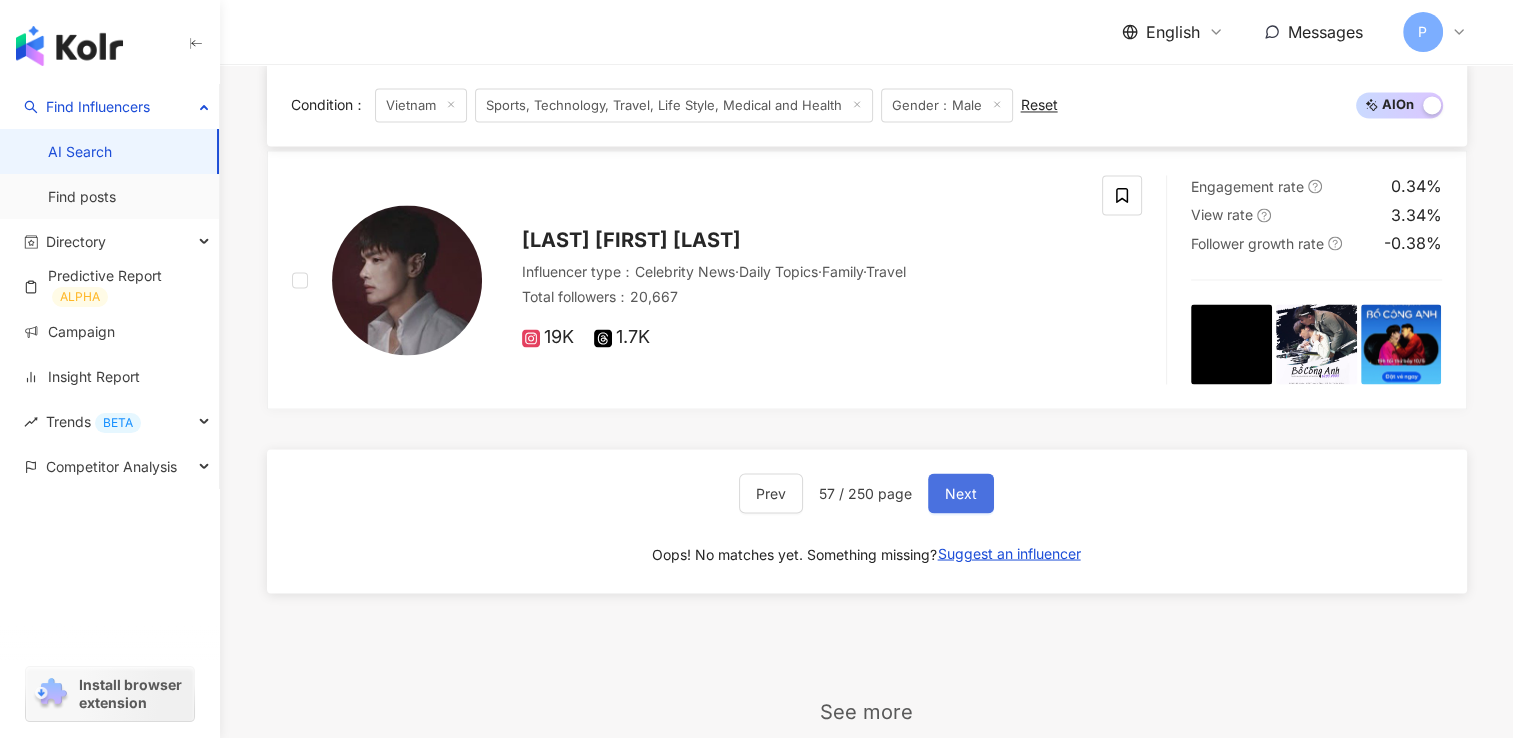 click on "Next" at bounding box center [961, 493] 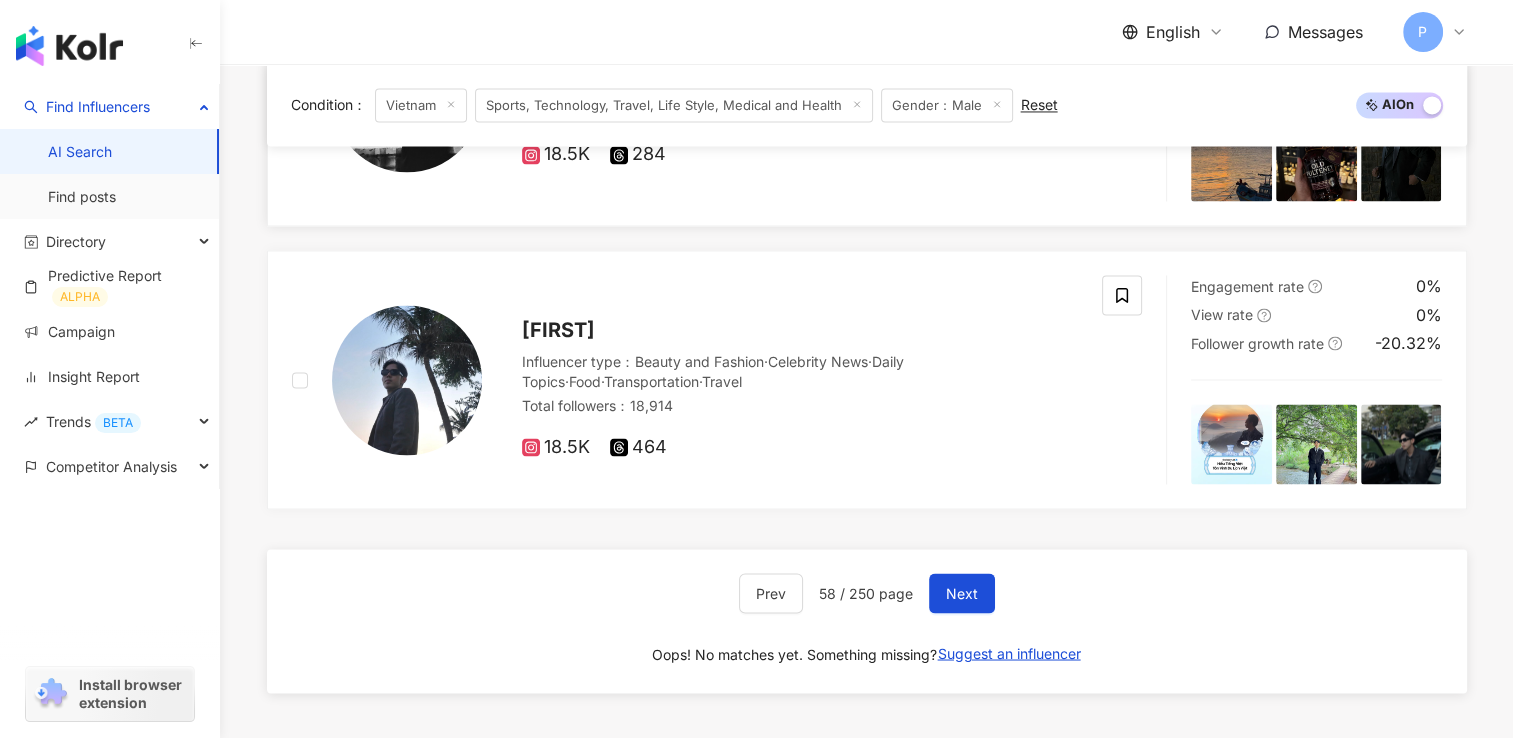scroll, scrollTop: 3100, scrollLeft: 0, axis: vertical 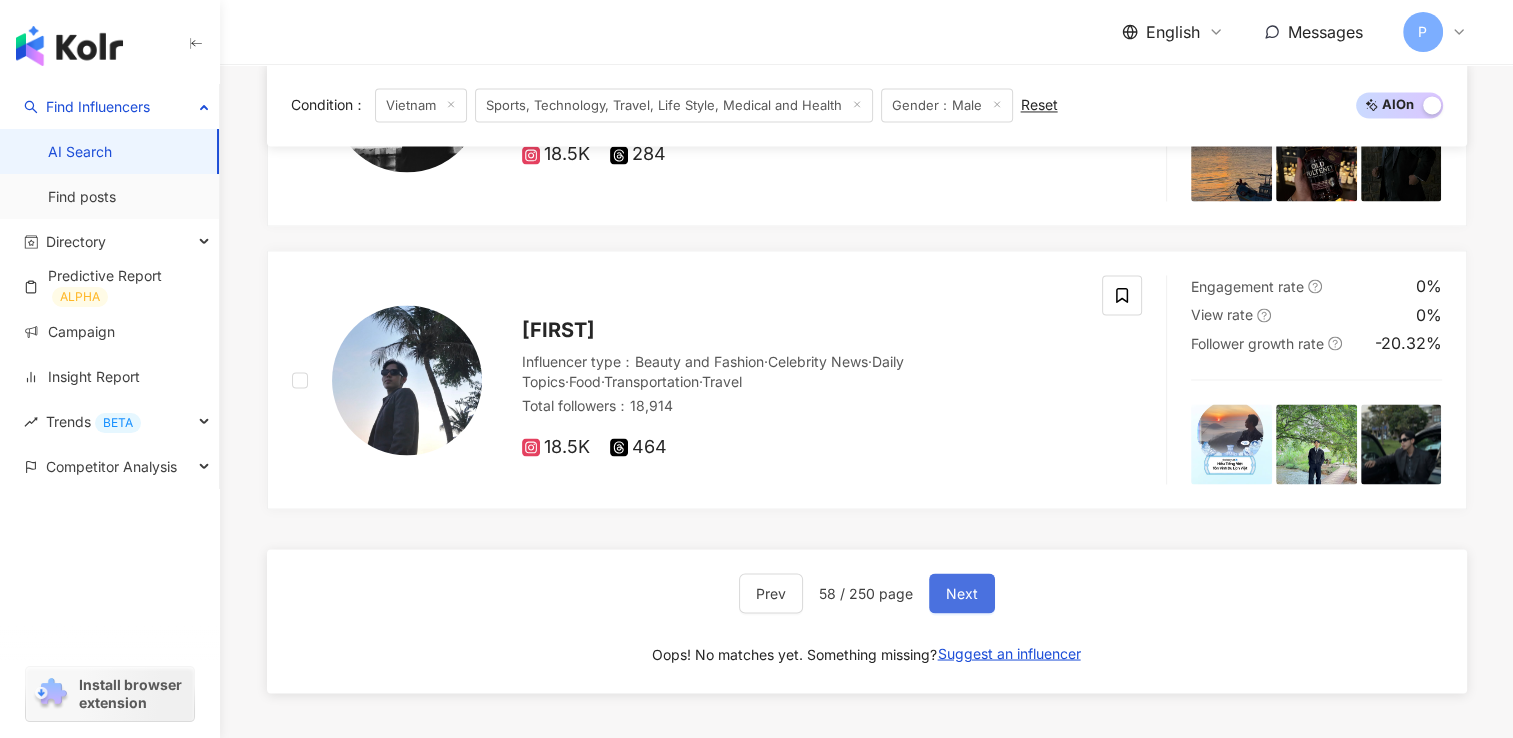 click on "Next" at bounding box center (962, 593) 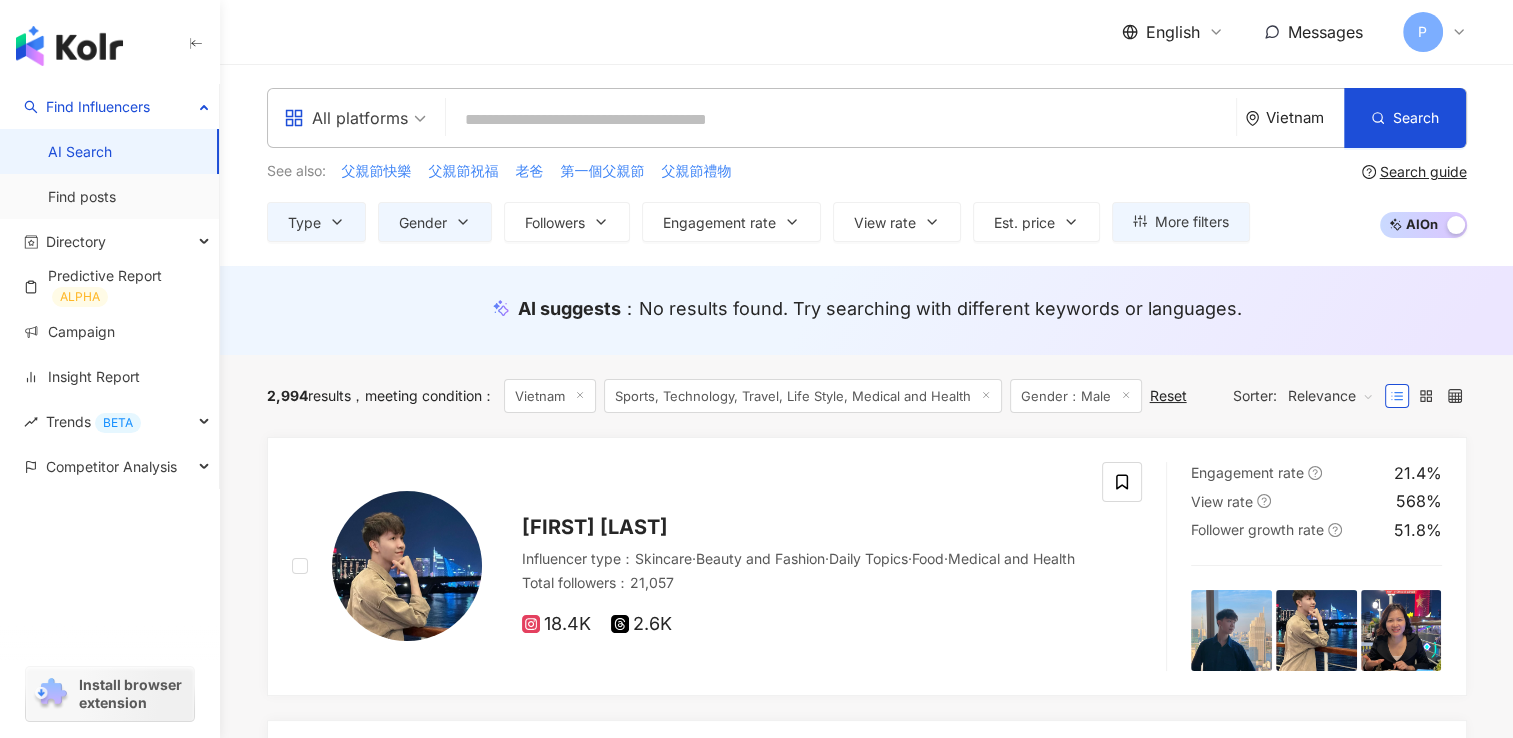 scroll, scrollTop: 0, scrollLeft: 0, axis: both 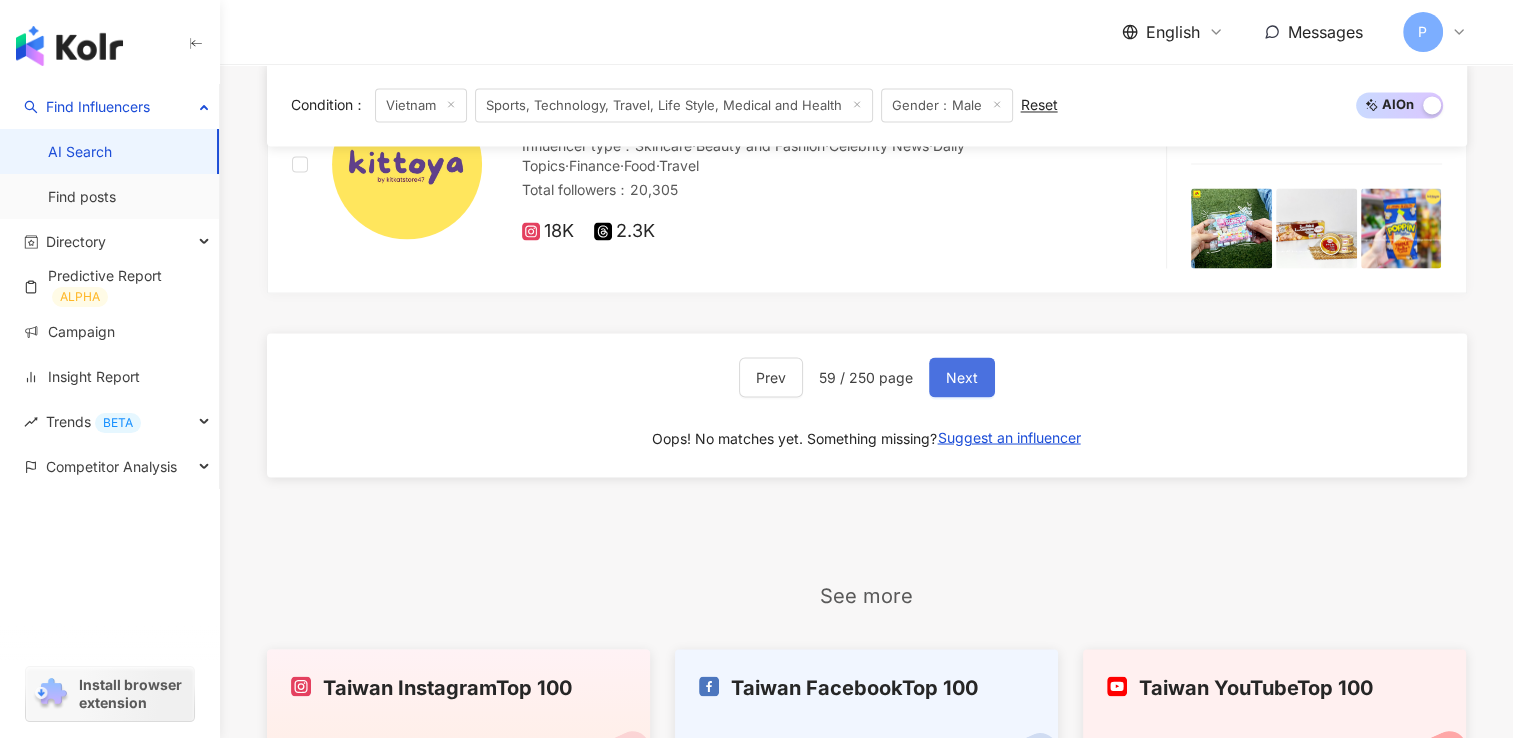 click on "Next" at bounding box center [962, 377] 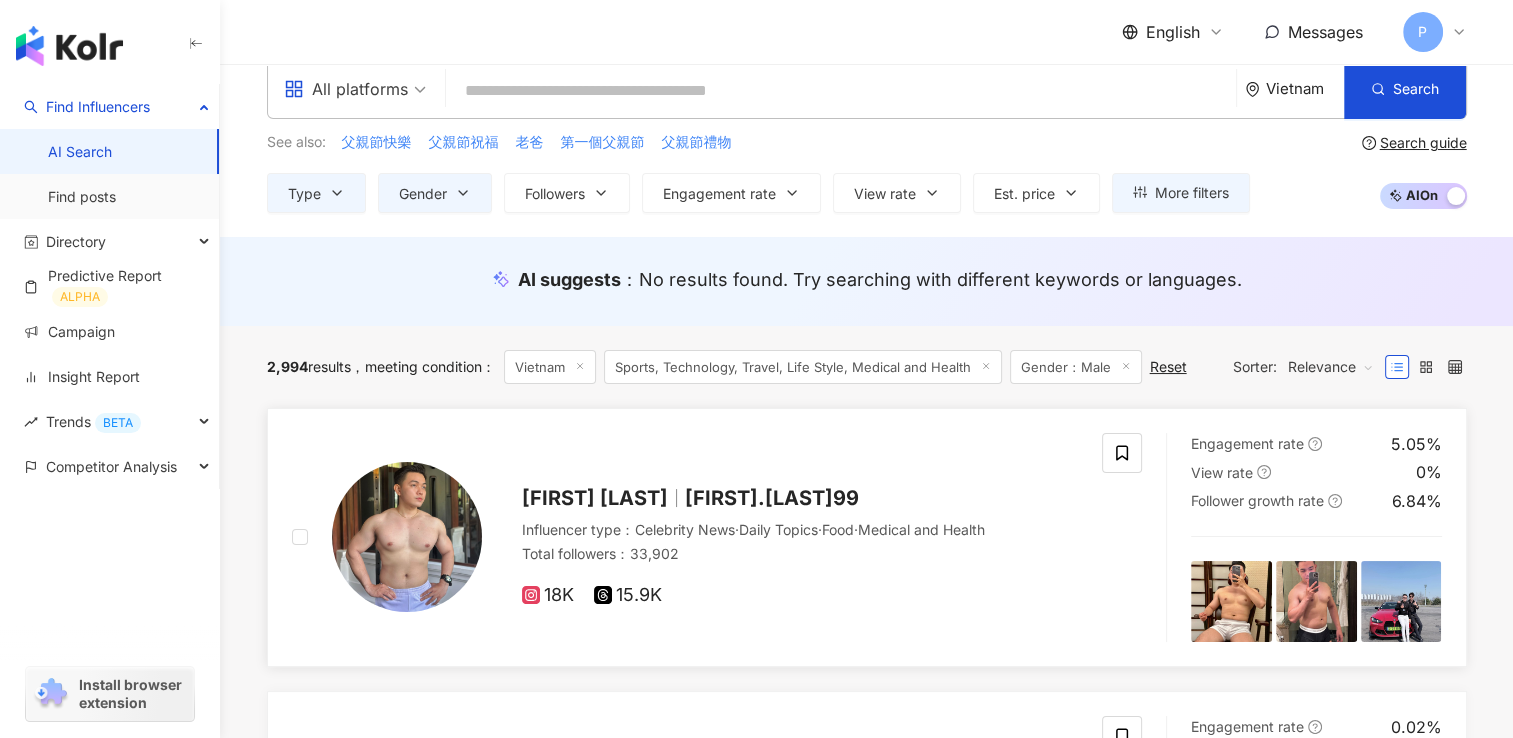 scroll, scrollTop: 0, scrollLeft: 0, axis: both 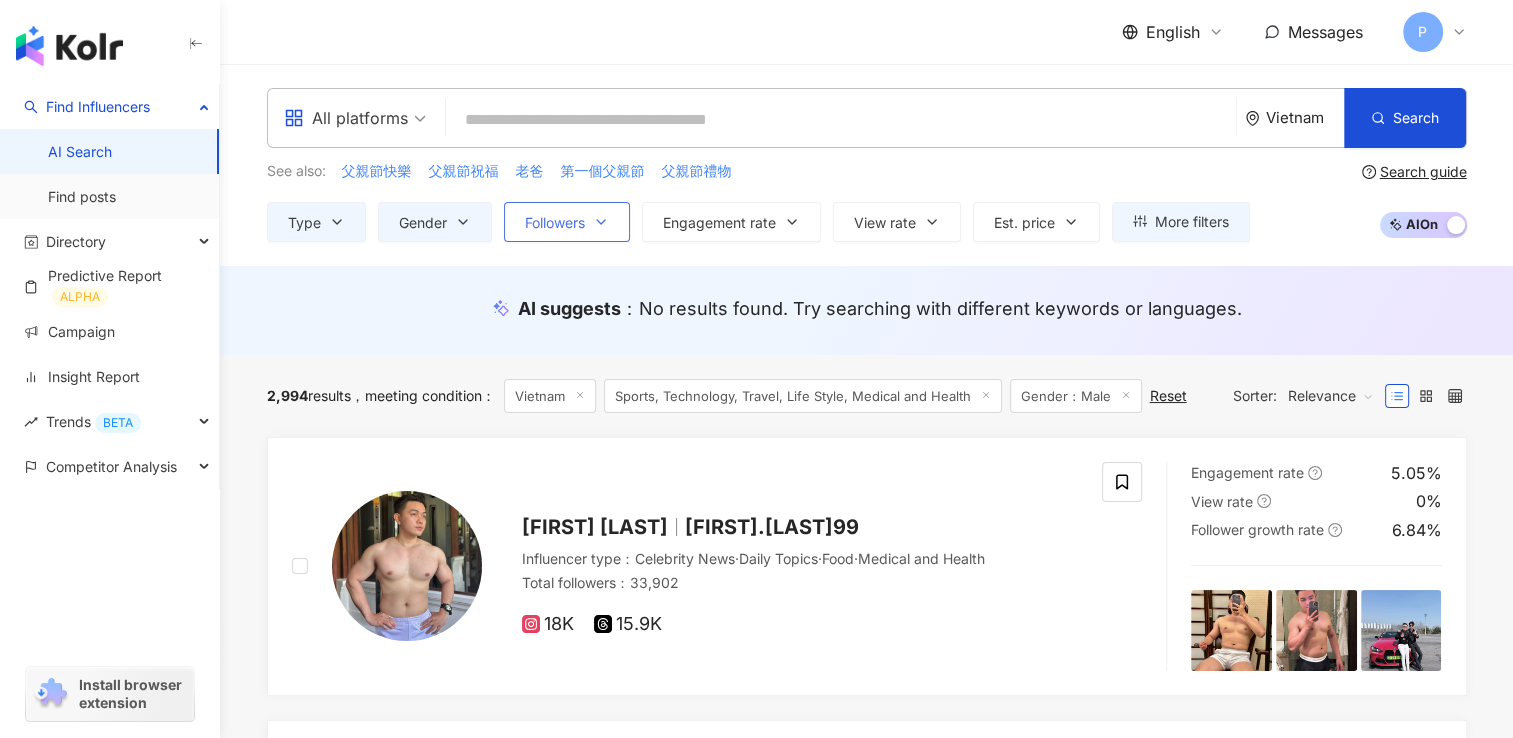 click on "Followers" at bounding box center (555, 223) 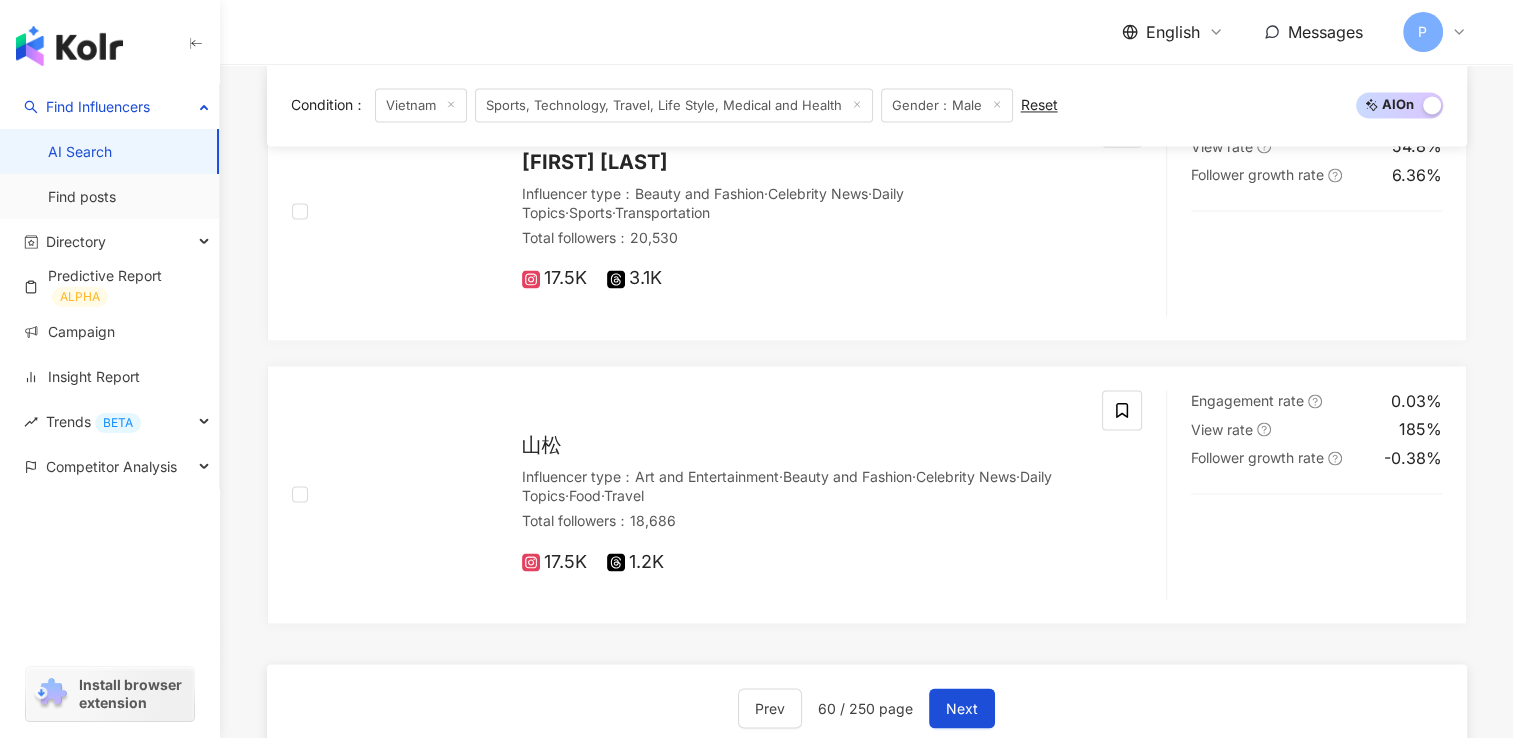 scroll, scrollTop: 3561, scrollLeft: 0, axis: vertical 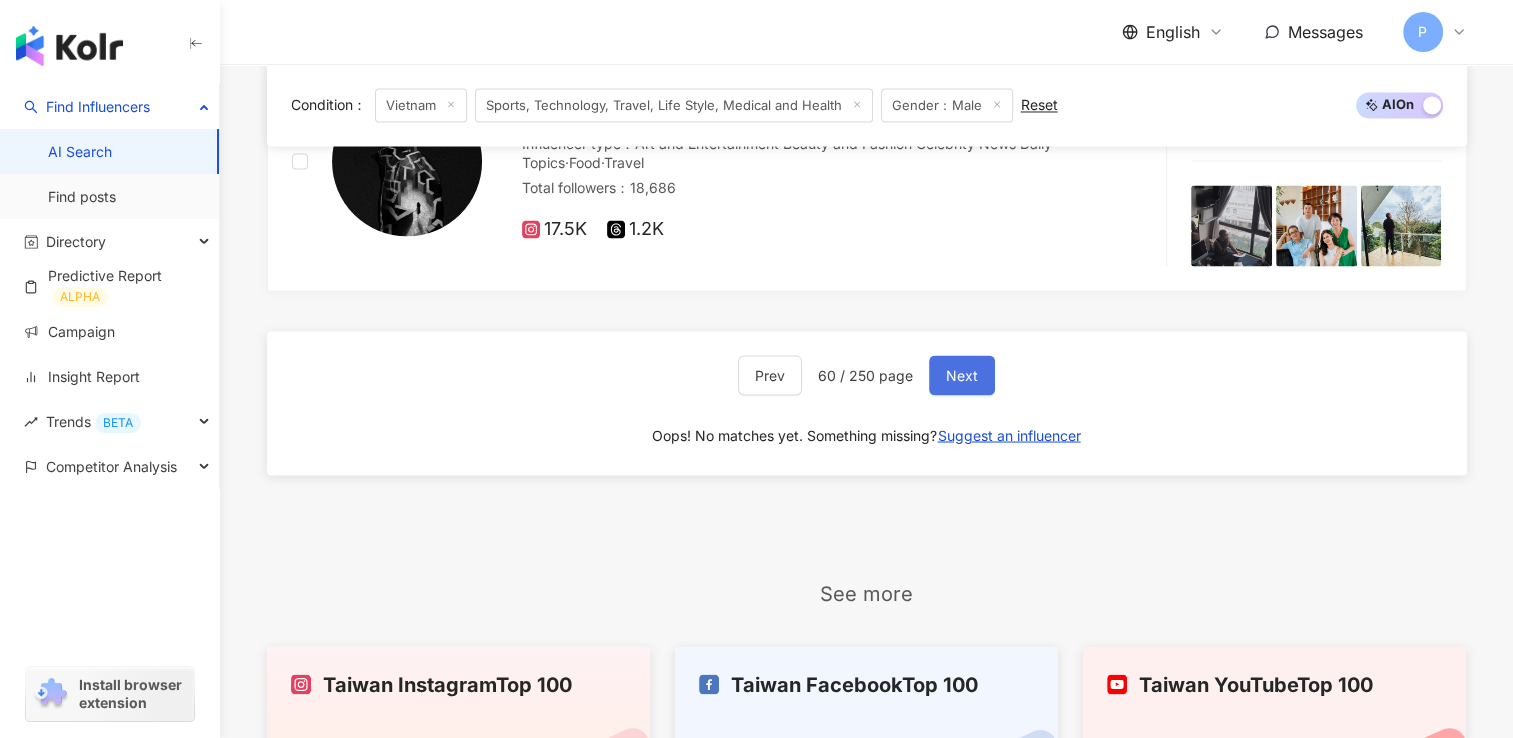 click on "Next" at bounding box center [962, 375] 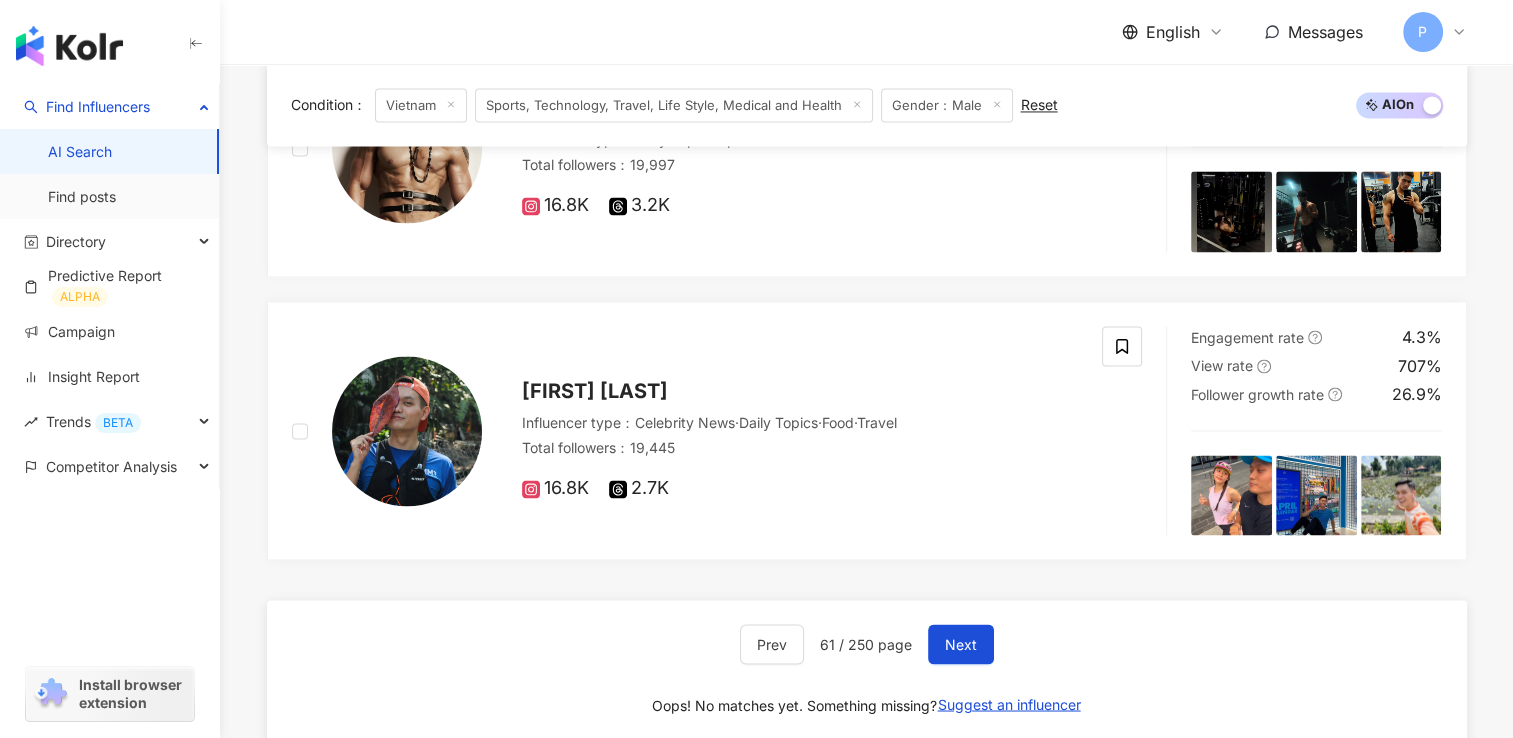 scroll, scrollTop: 3340, scrollLeft: 0, axis: vertical 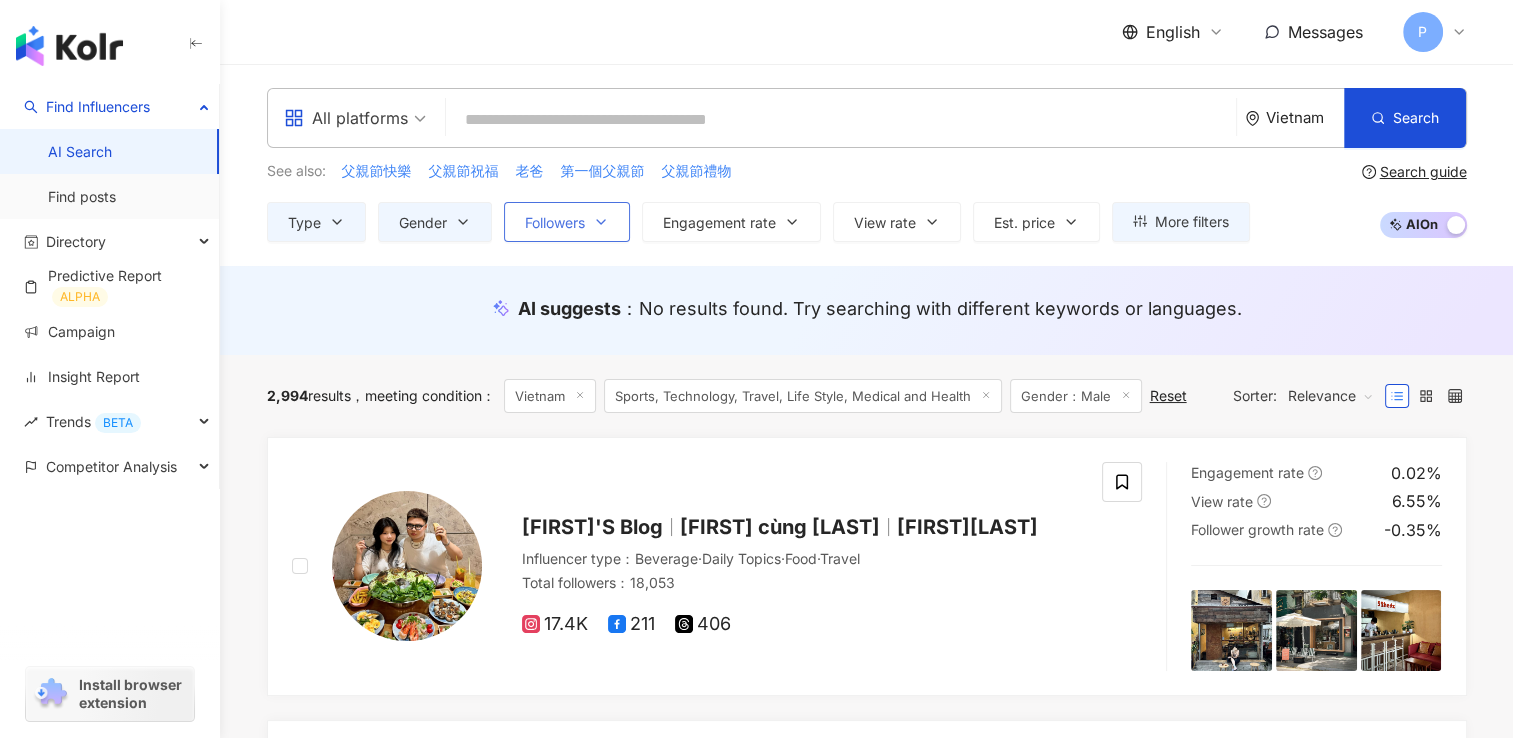 click on "Followers" at bounding box center (555, 223) 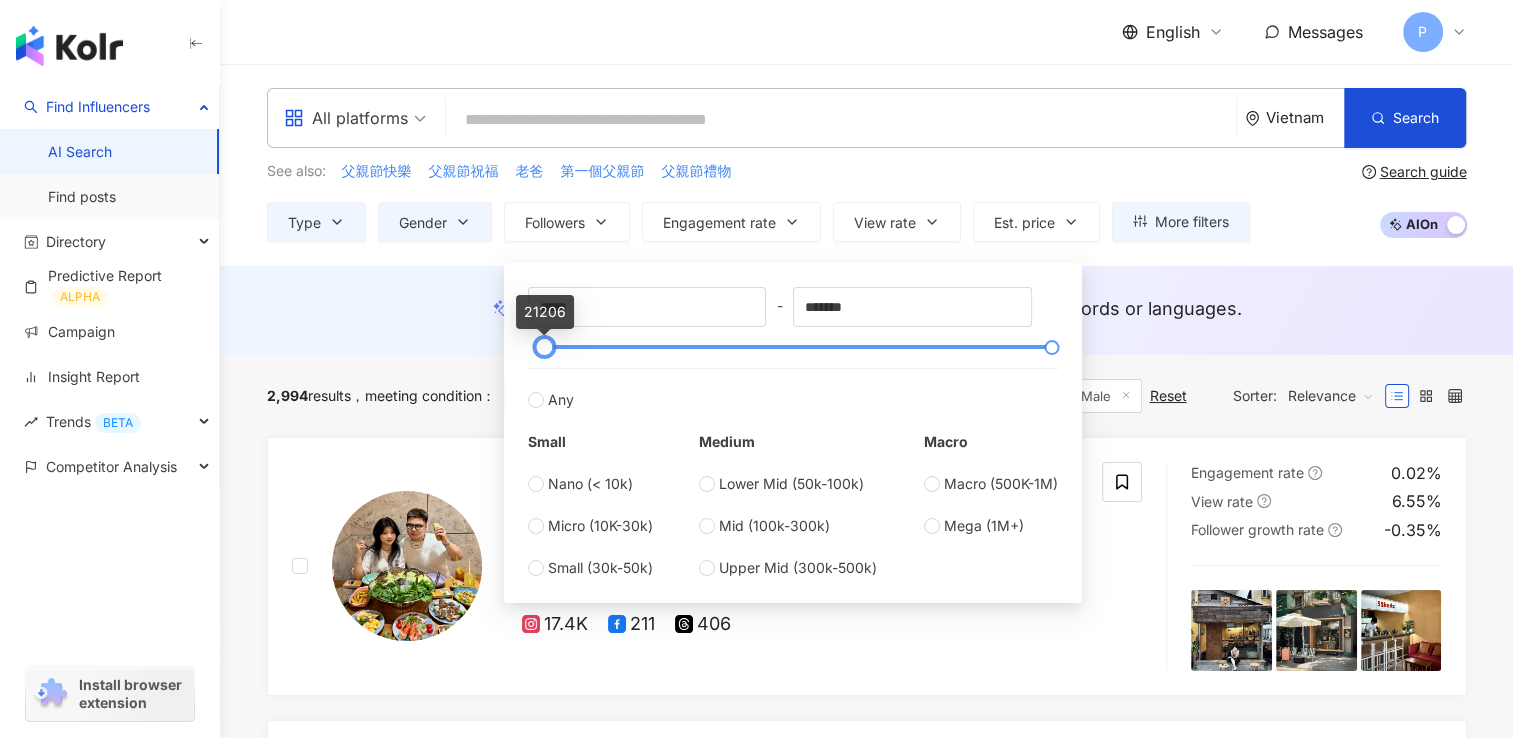 click at bounding box center (544, 347) 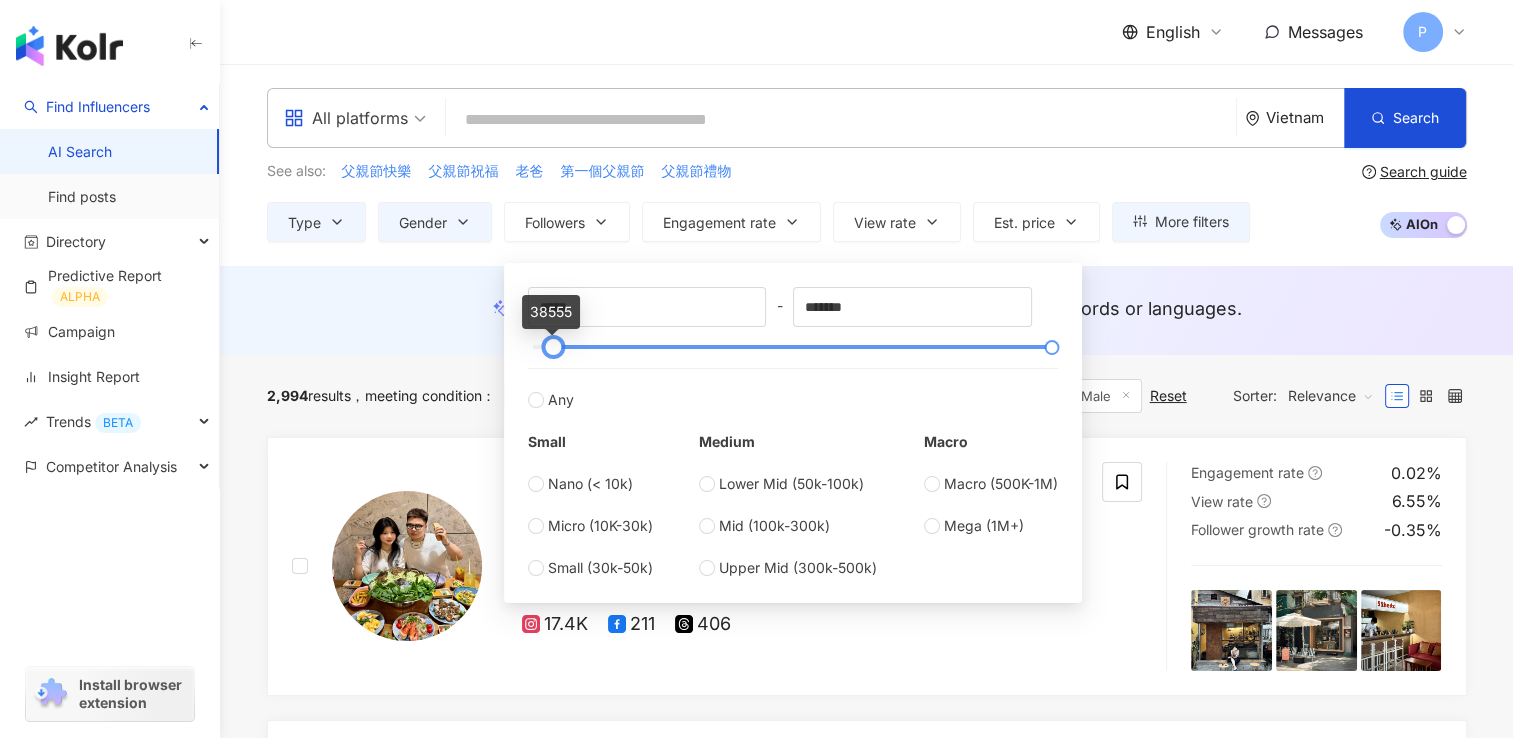 drag, startPoint x: 544, startPoint y: 351, endPoint x: 554, endPoint y: 355, distance: 10.770329 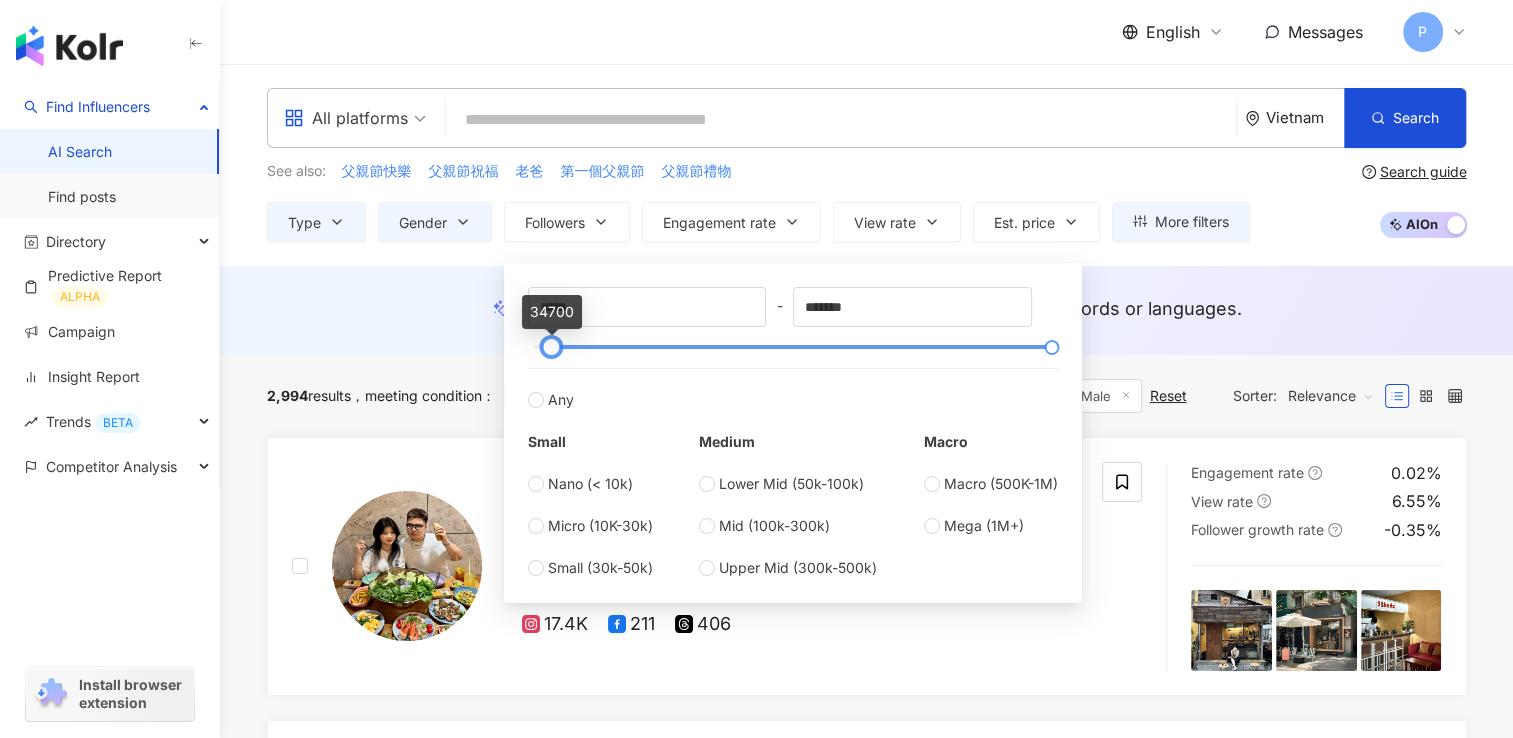 type on "*****" 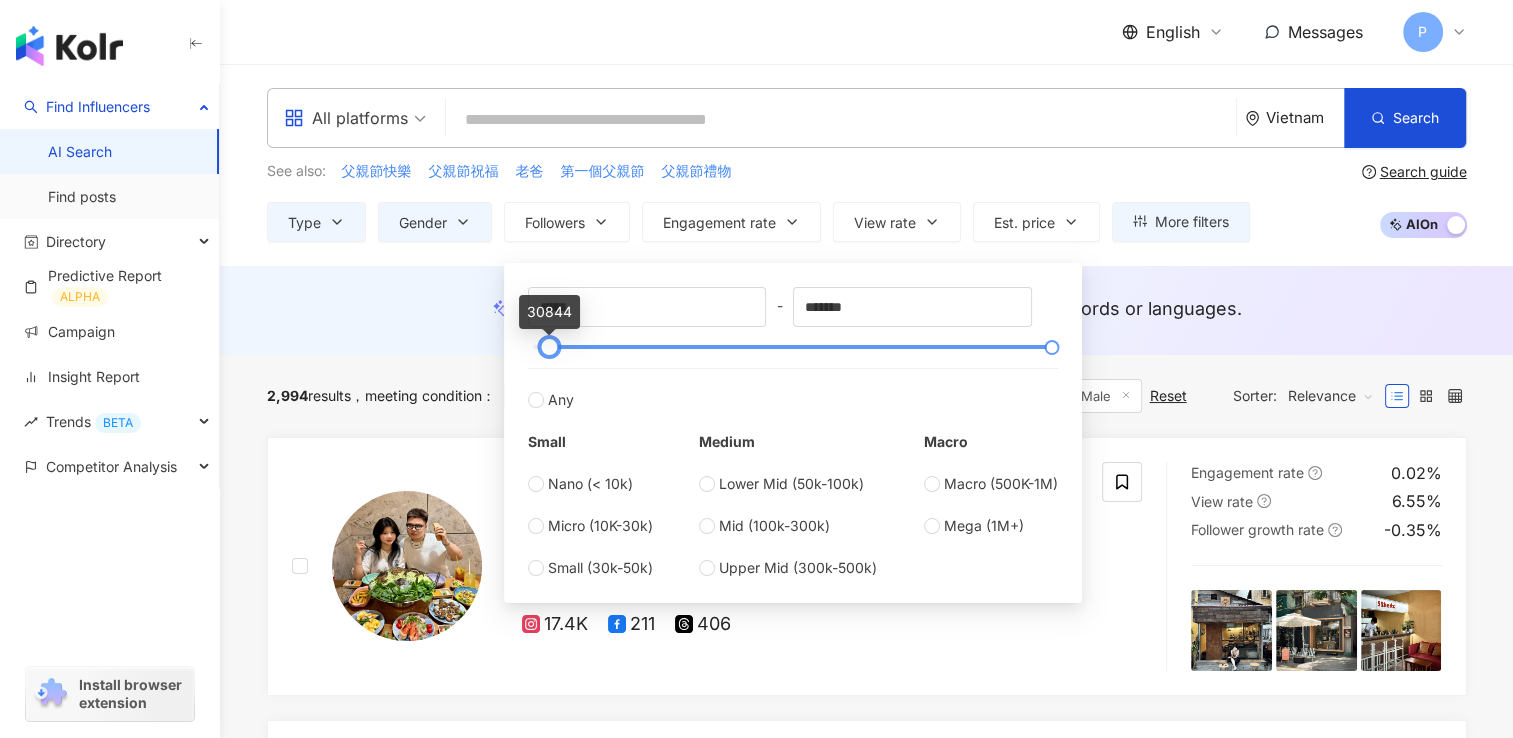 click at bounding box center [548, 347] 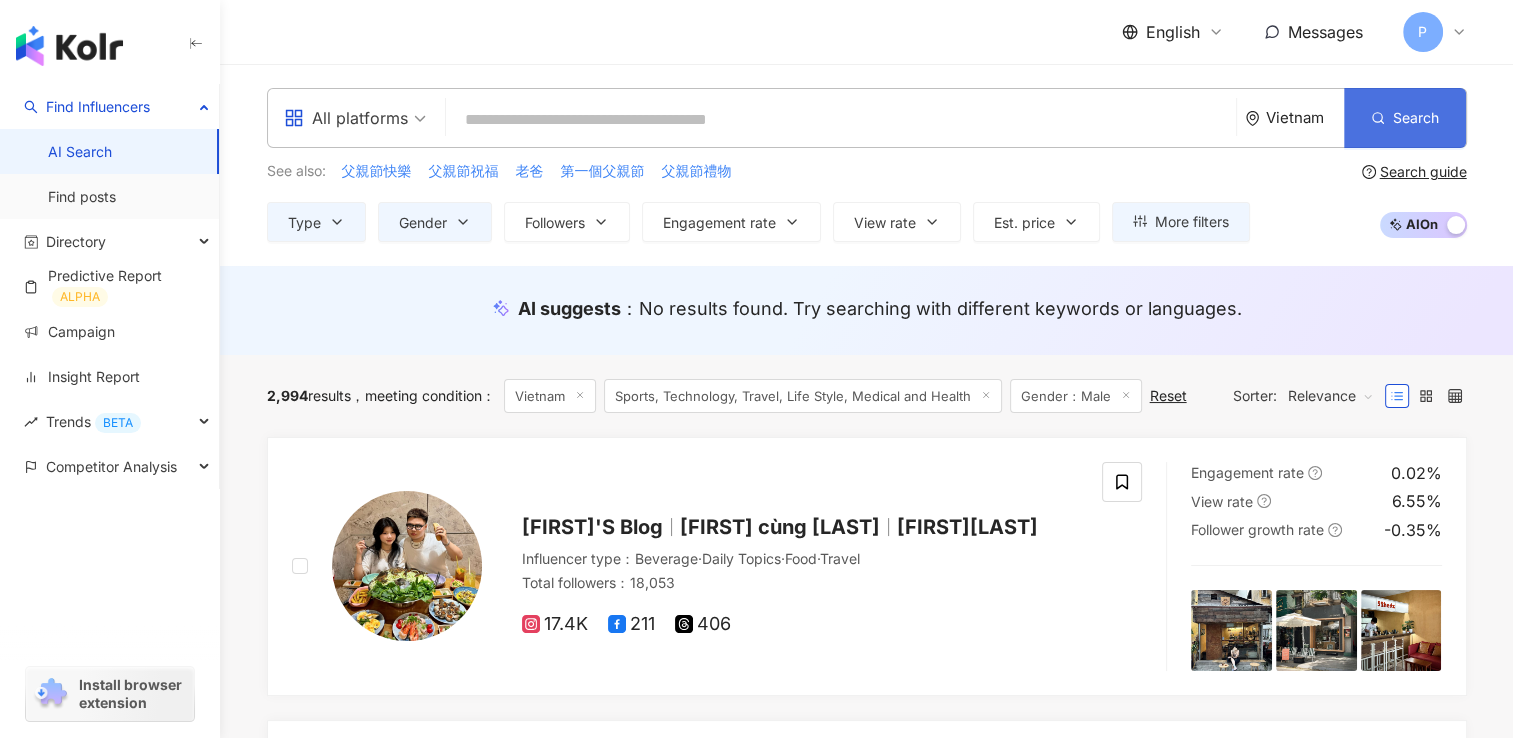 click on "Search" at bounding box center (1405, 118) 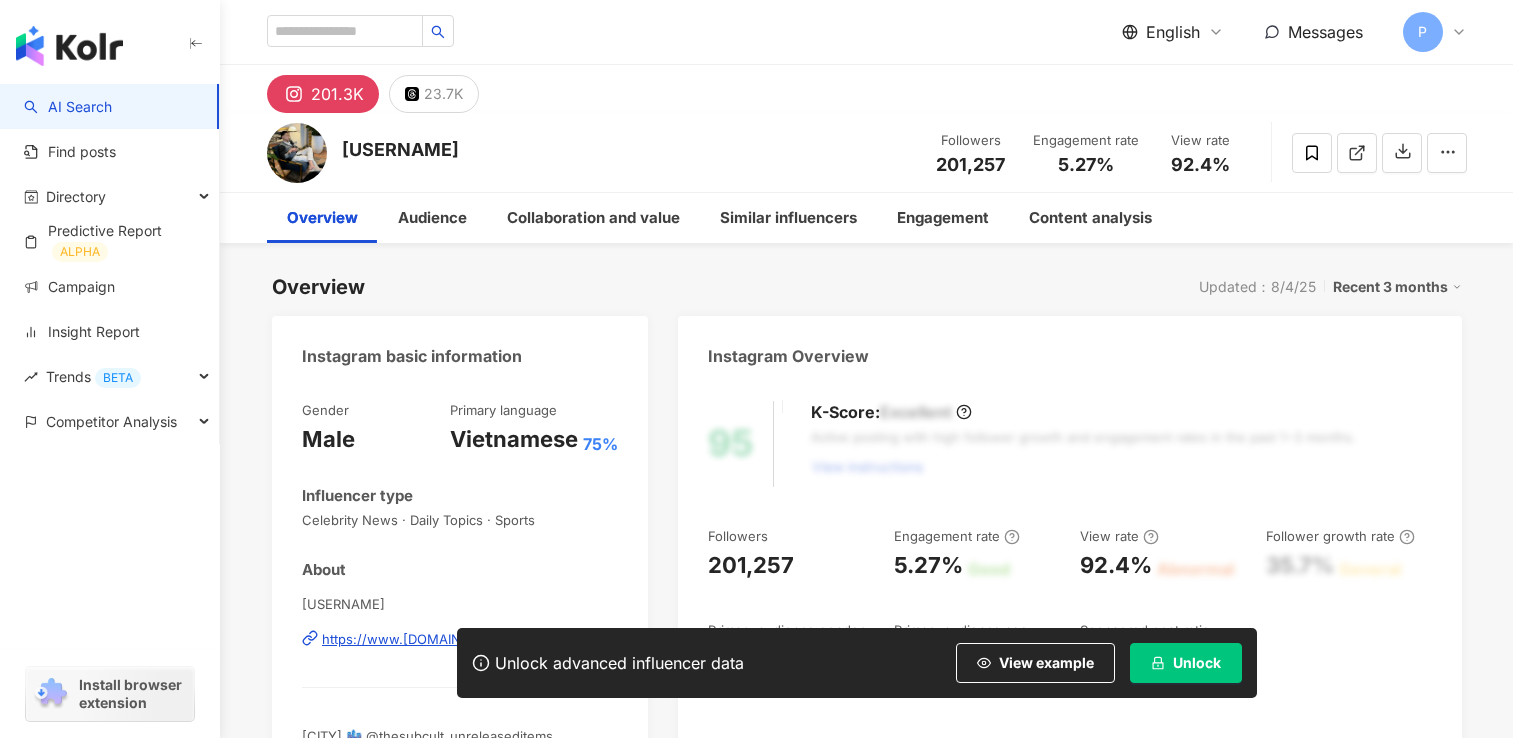 scroll, scrollTop: 0, scrollLeft: 0, axis: both 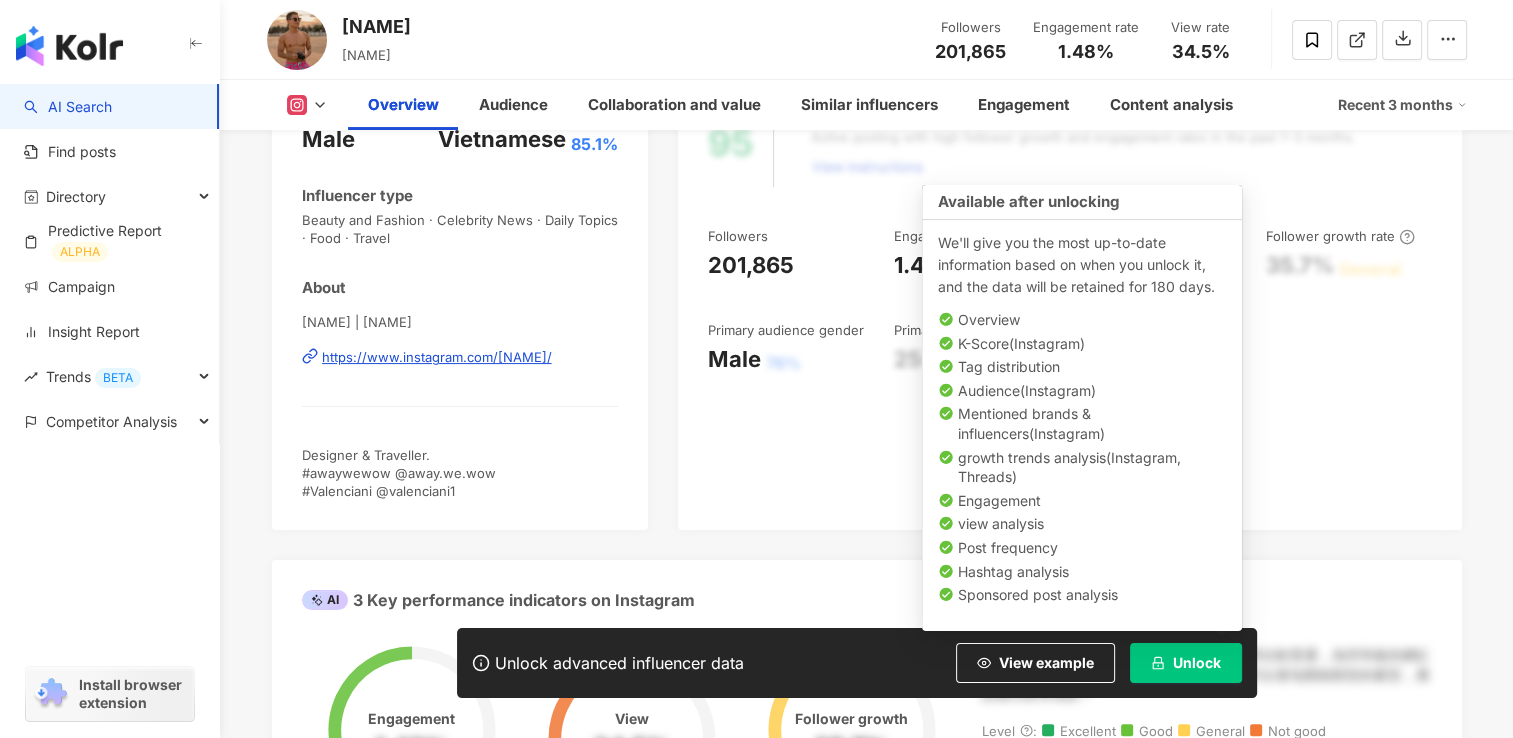 click on "Unlock" at bounding box center [1197, 663] 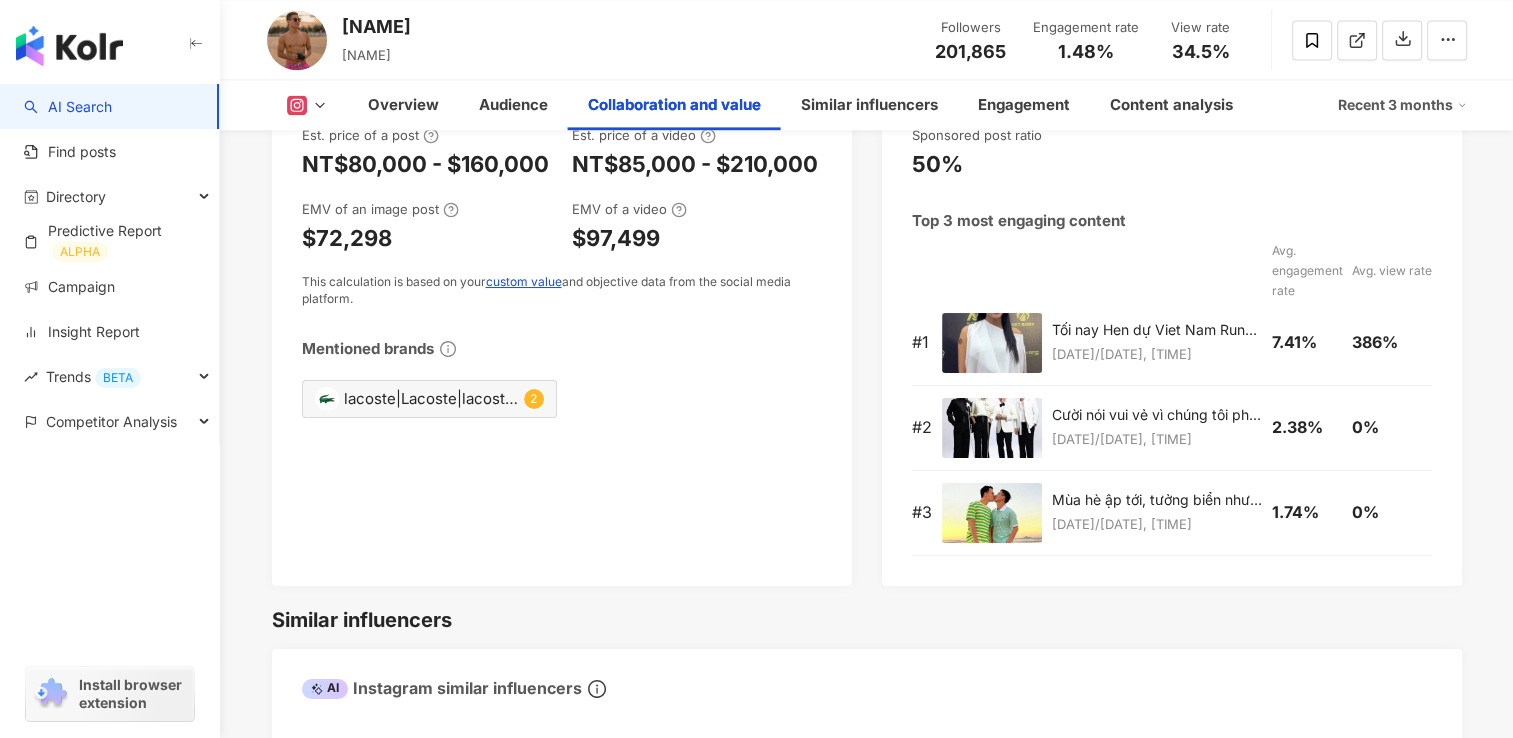 scroll, scrollTop: 2800, scrollLeft: 0, axis: vertical 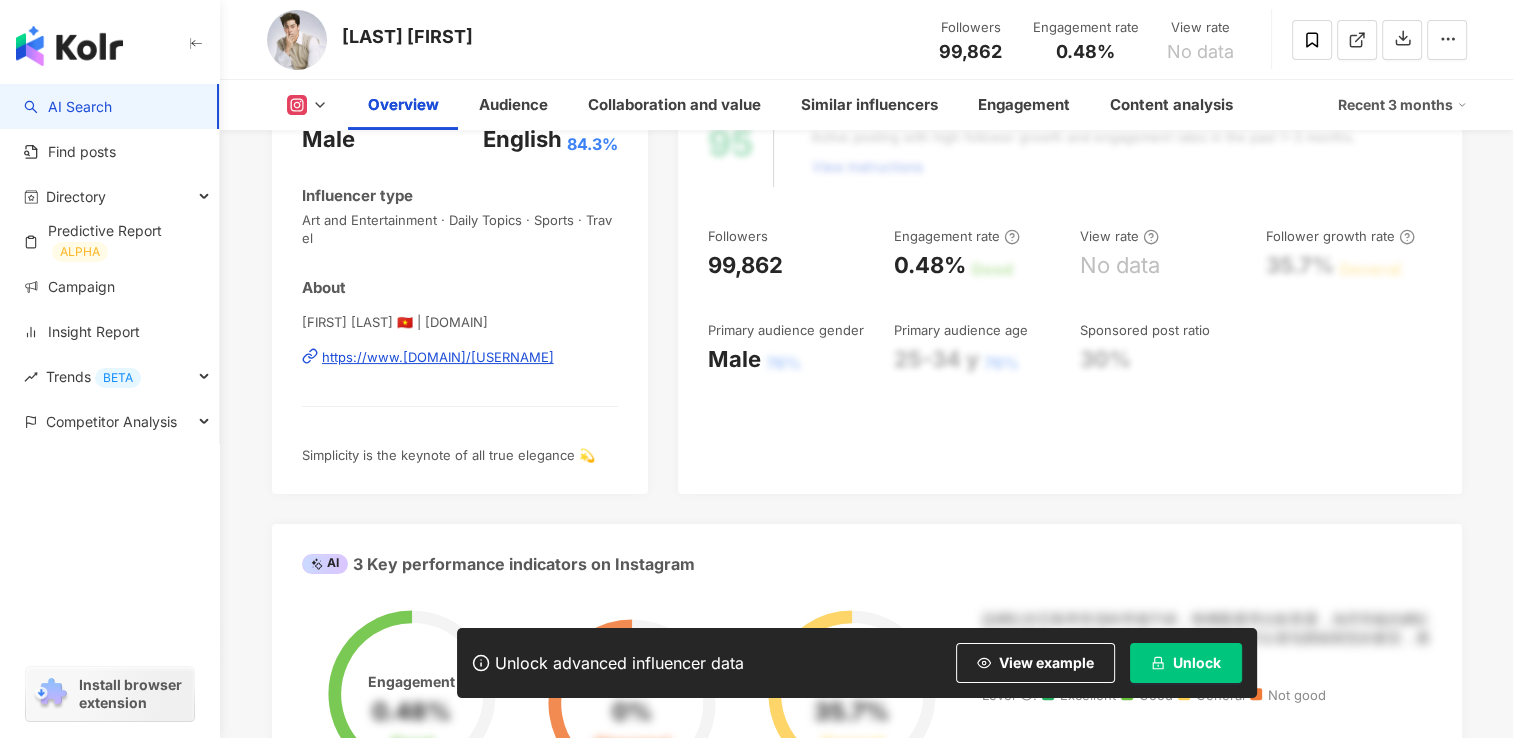 drag, startPoint x: 493, startPoint y: 356, endPoint x: 450, endPoint y: 358, distance: 43.046486 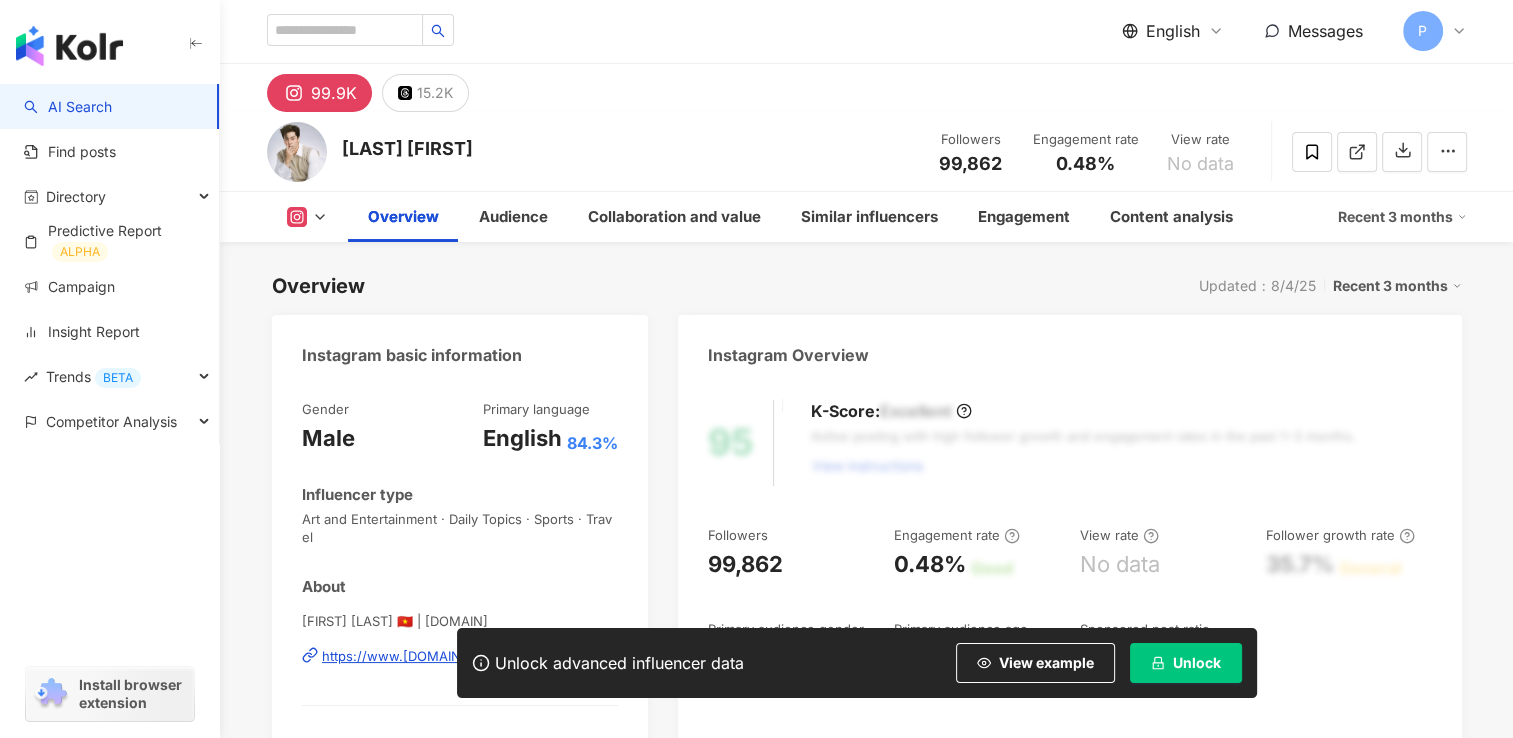 scroll, scrollTop: 0, scrollLeft: 0, axis: both 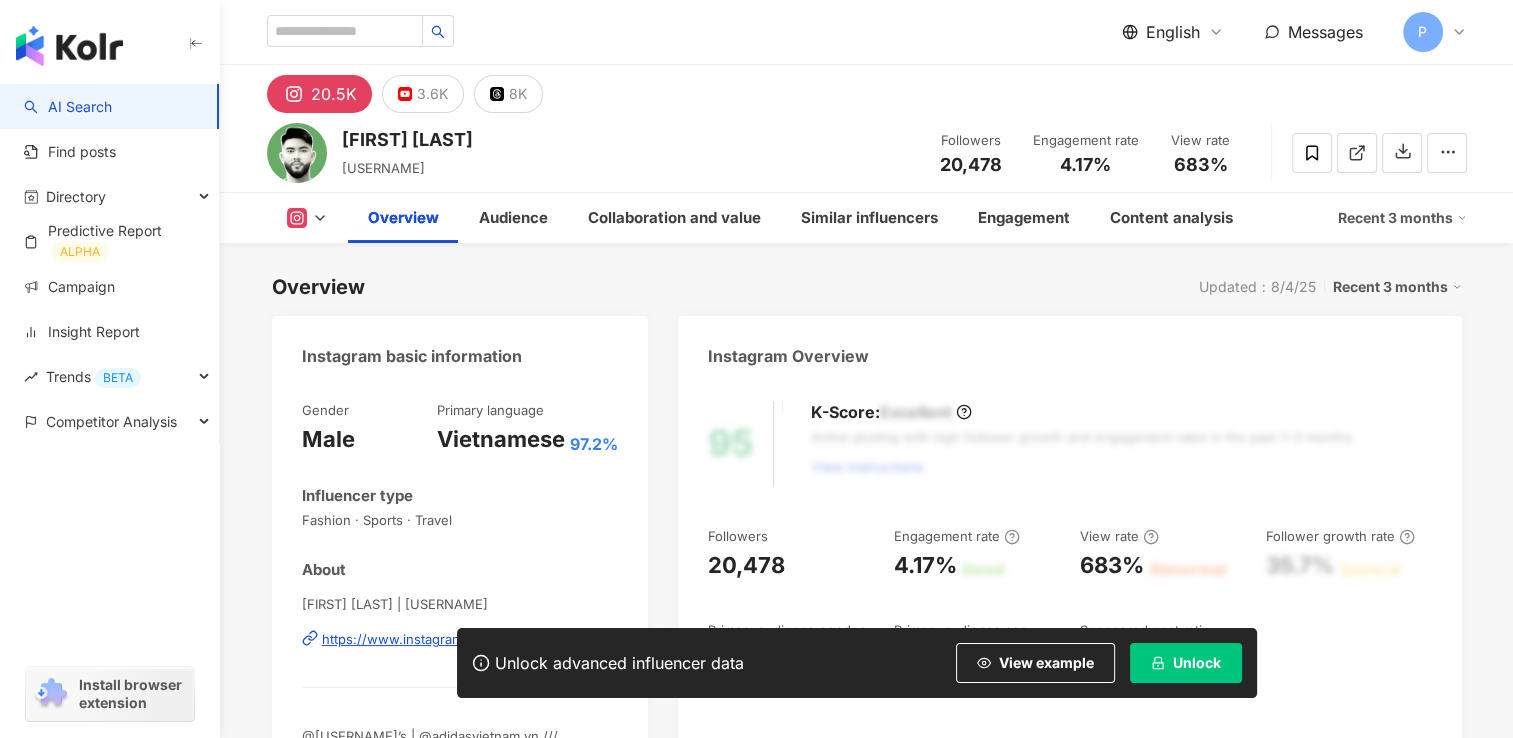 click on "Unlock" at bounding box center [1186, 663] 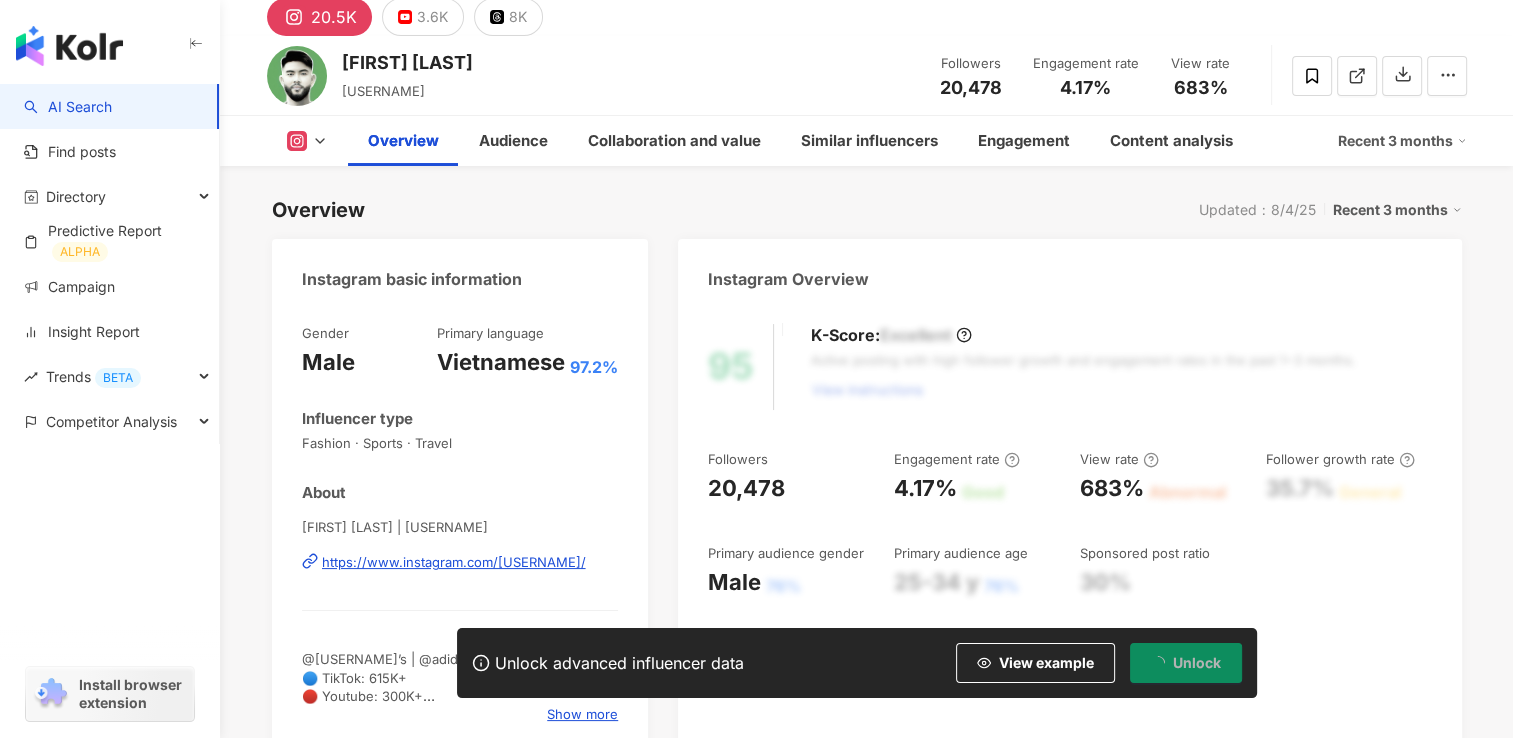 scroll, scrollTop: 100, scrollLeft: 0, axis: vertical 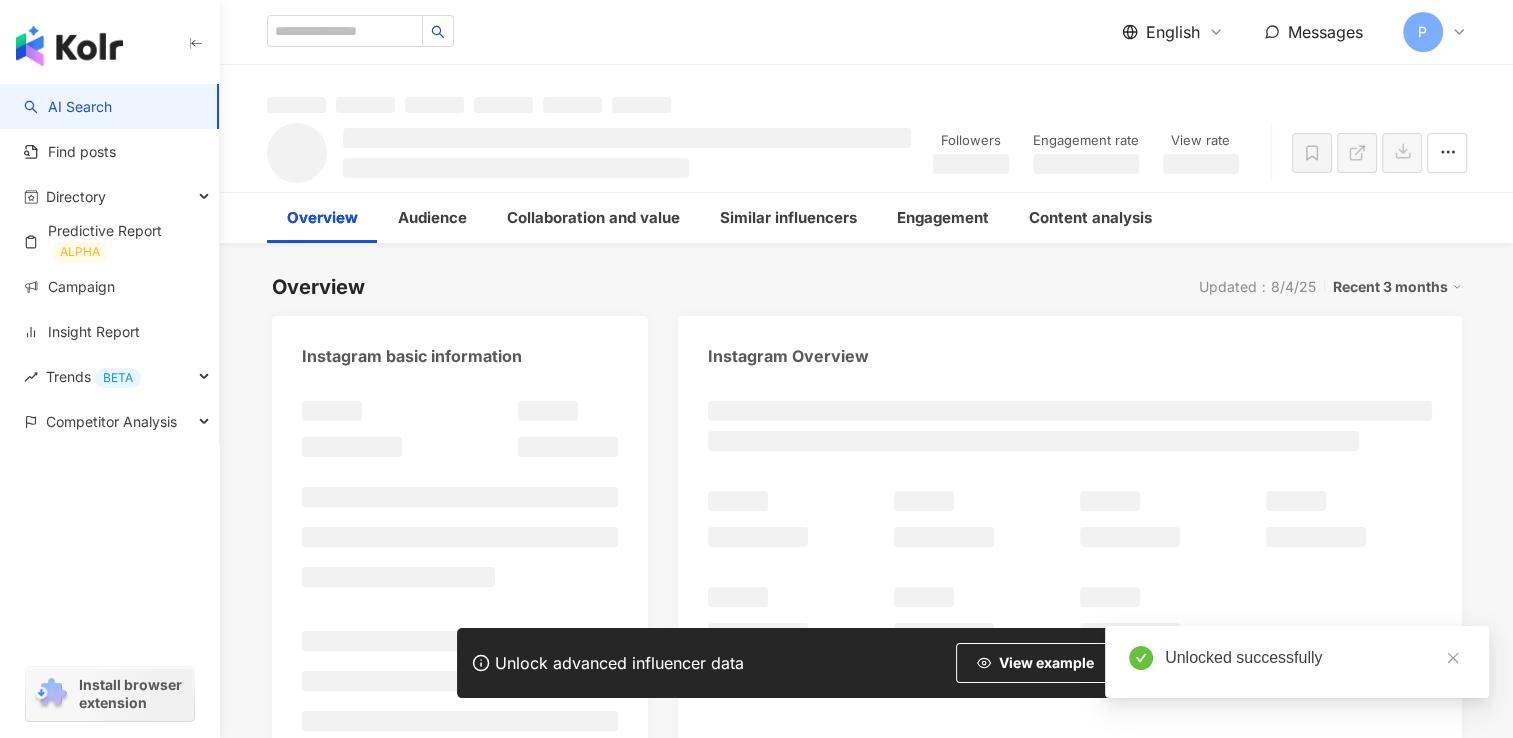 click 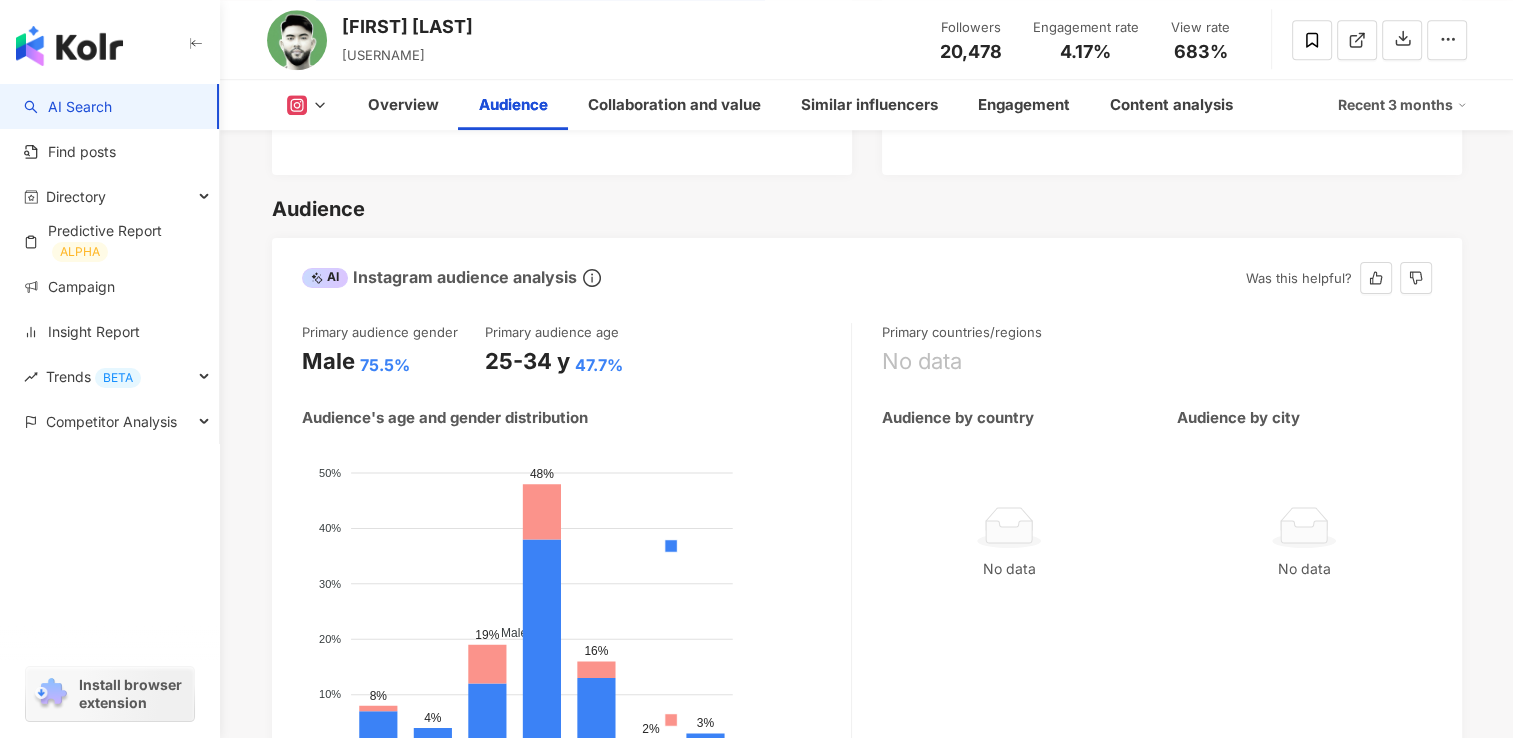 scroll, scrollTop: 1900, scrollLeft: 0, axis: vertical 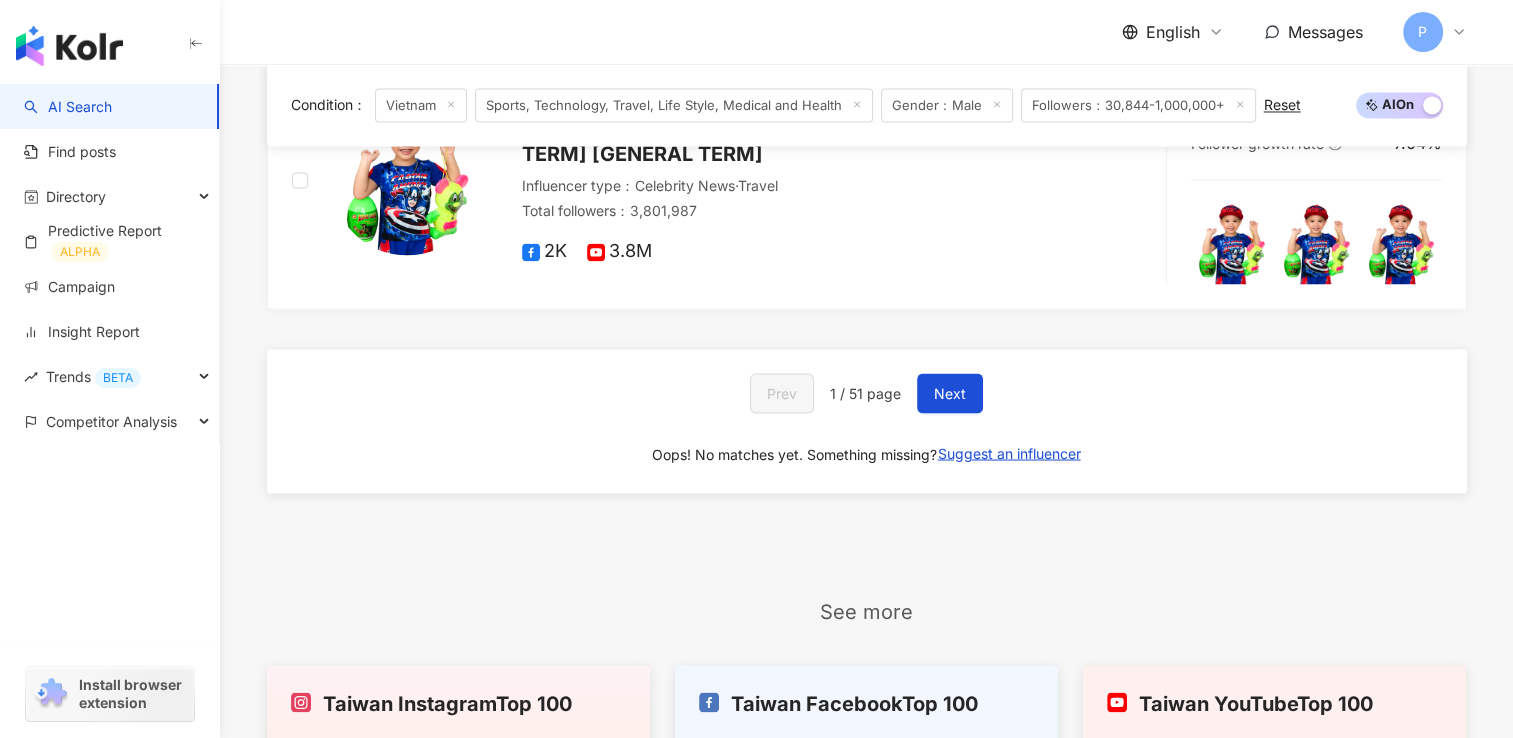 click on "Prev 1 / 51 page Next Oops! No matches yet. Something missing?  Suggest an influencer" at bounding box center [867, 421] 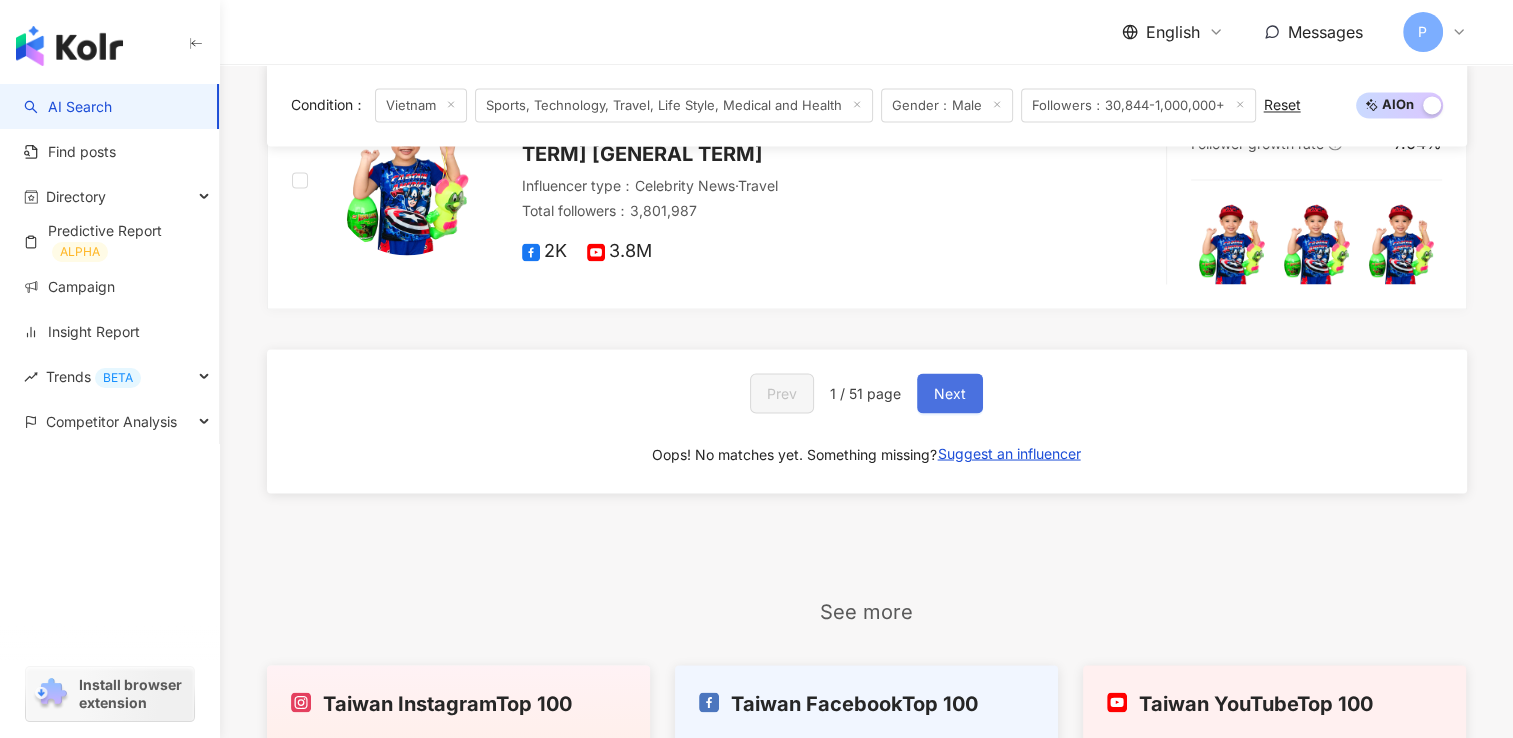 click on "Next" at bounding box center [950, 393] 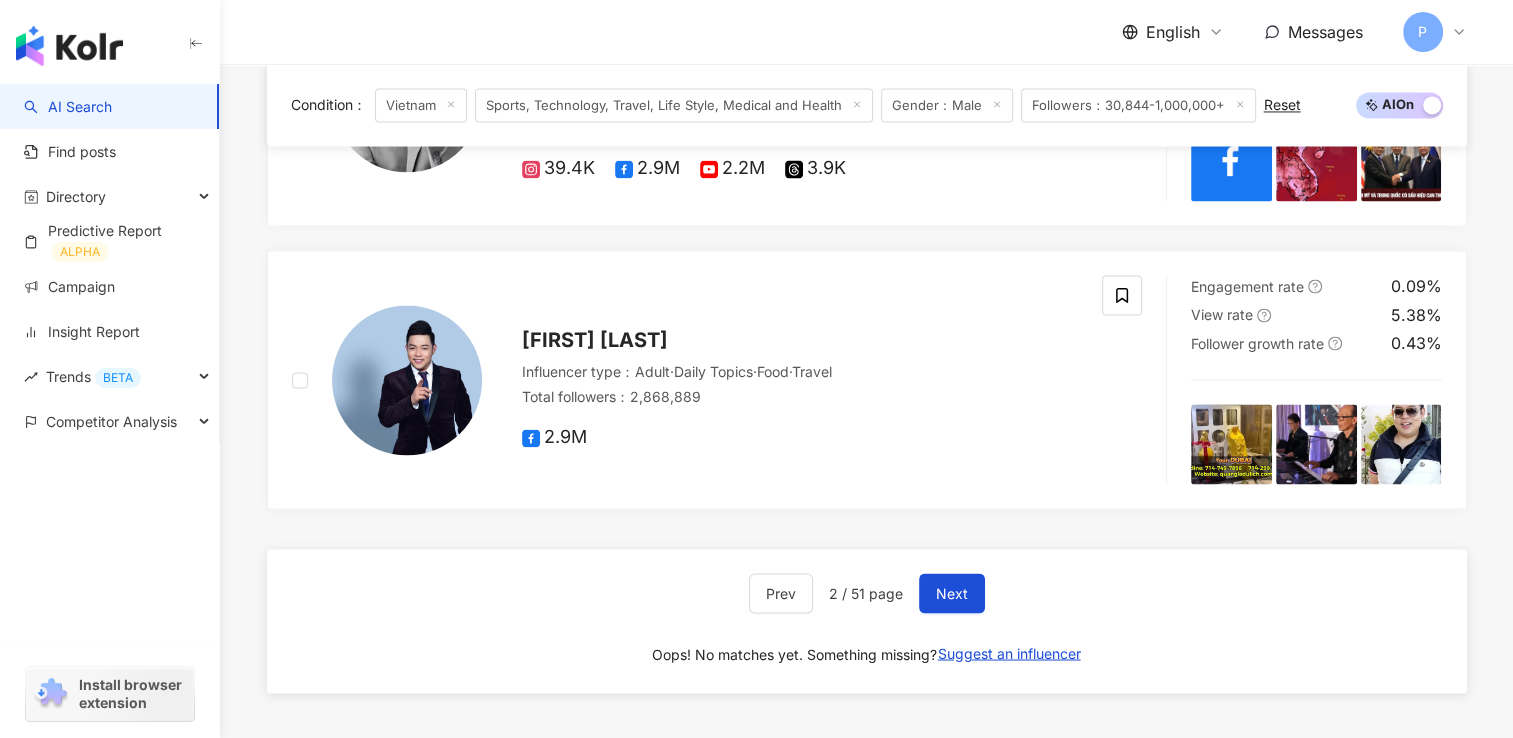 scroll, scrollTop: 3458, scrollLeft: 0, axis: vertical 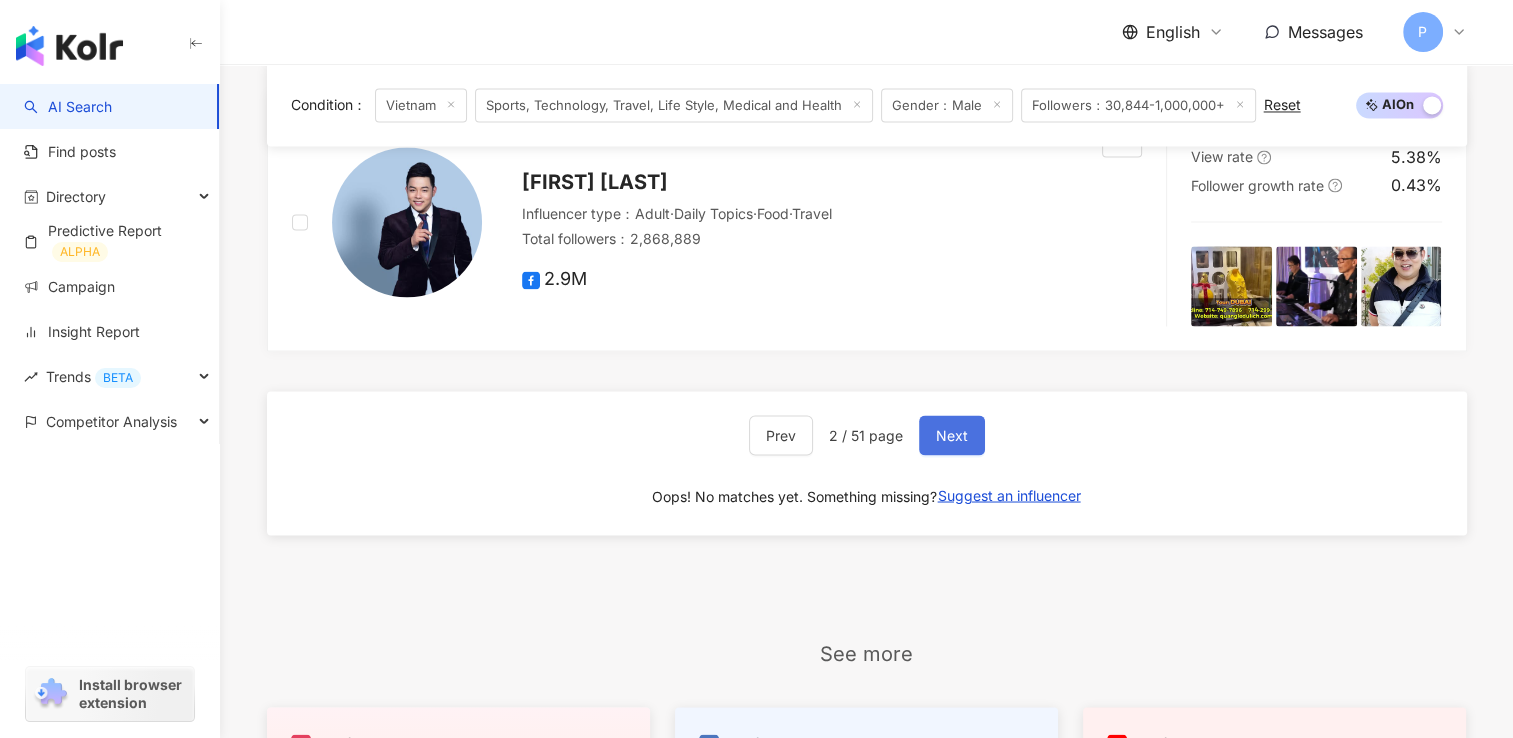 click on "Next" at bounding box center [952, 435] 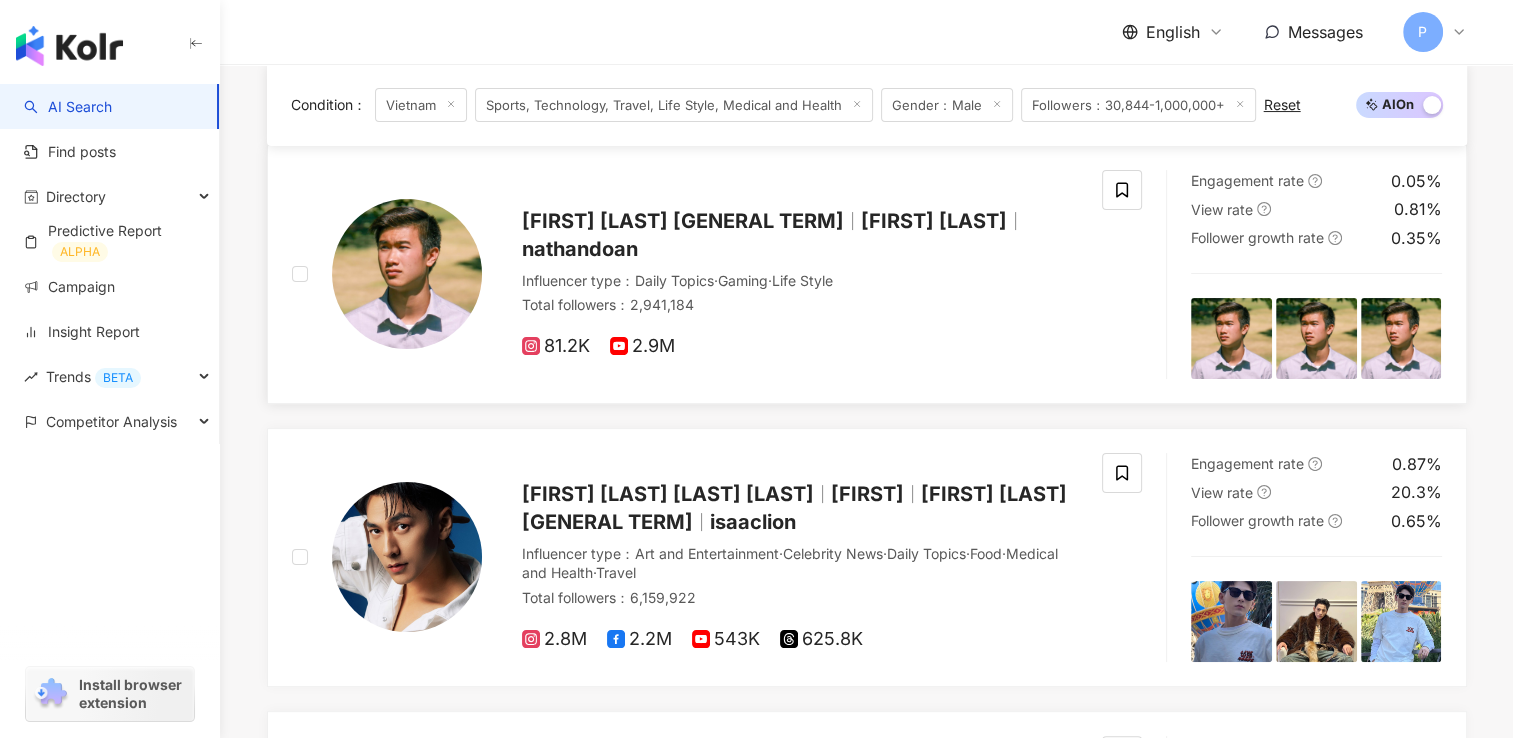 scroll, scrollTop: 358, scrollLeft: 0, axis: vertical 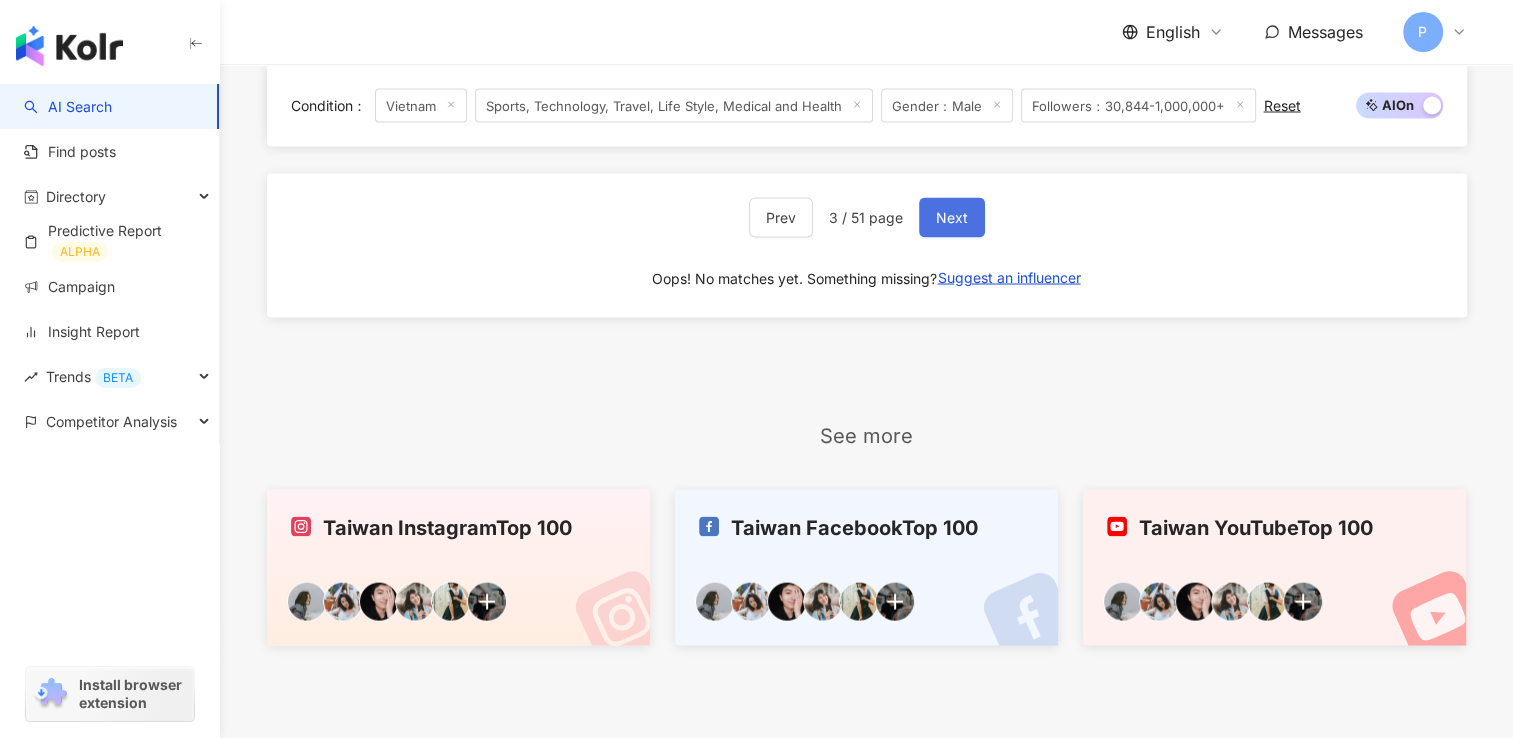 click on "Next" at bounding box center [952, 217] 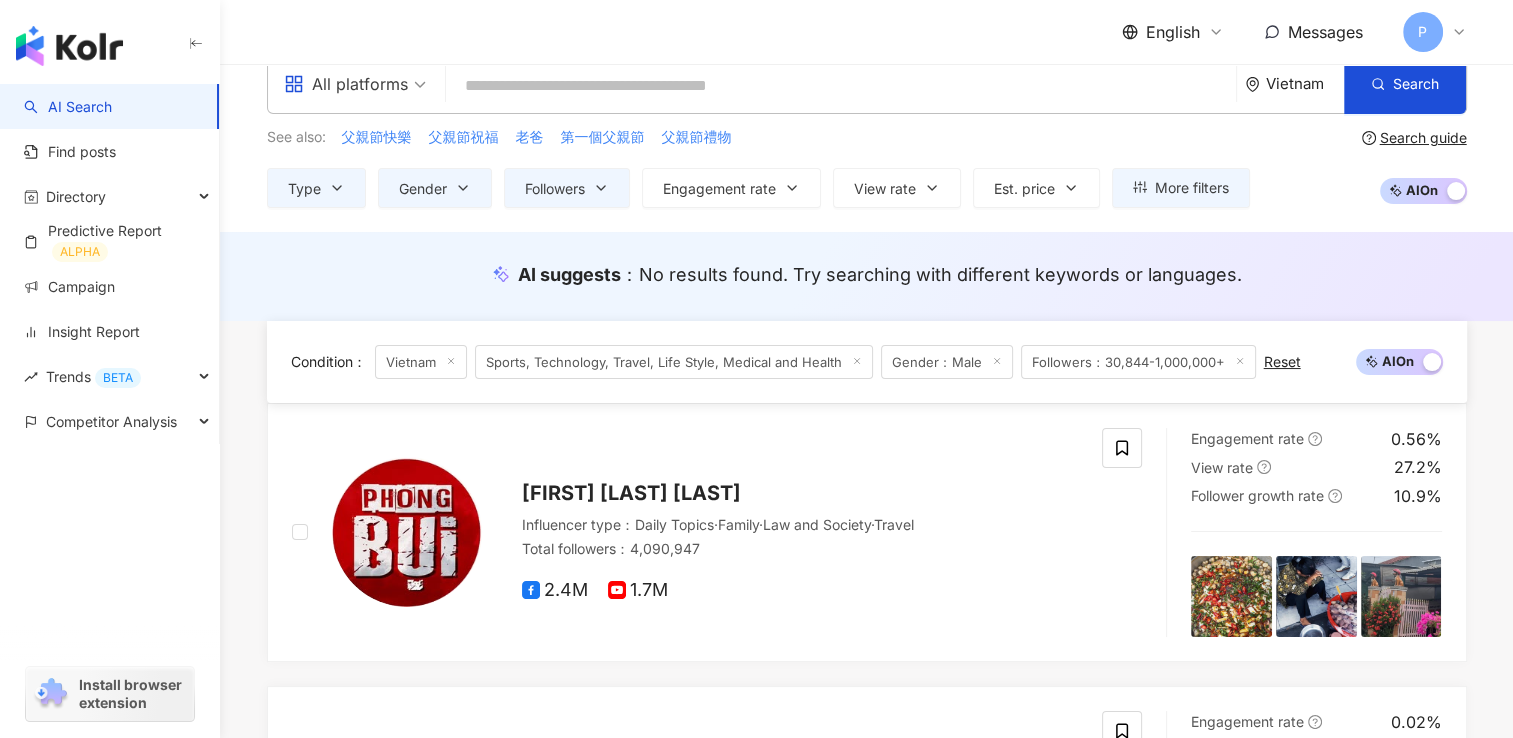 scroll, scrollTop: 534, scrollLeft: 0, axis: vertical 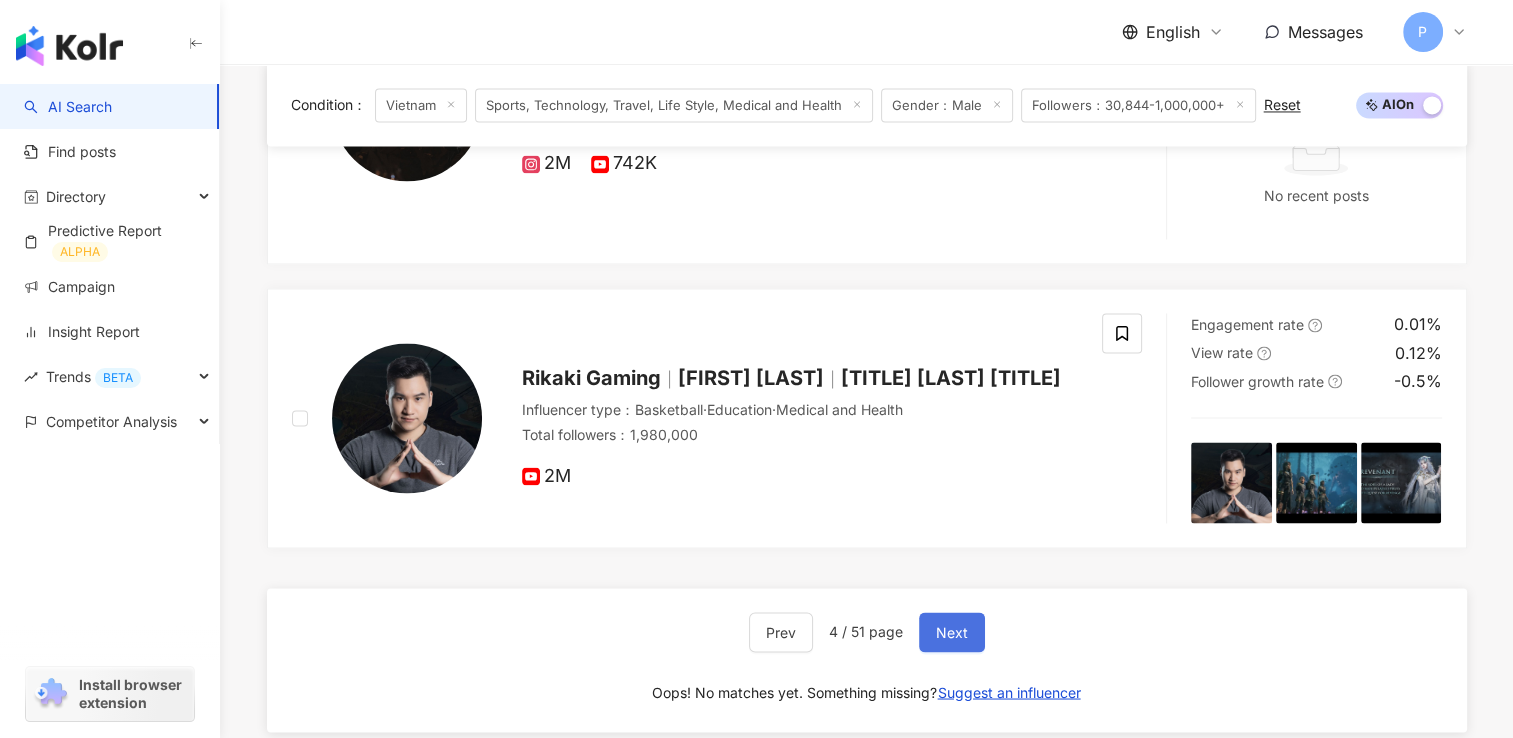 click on "Next" at bounding box center (952, 632) 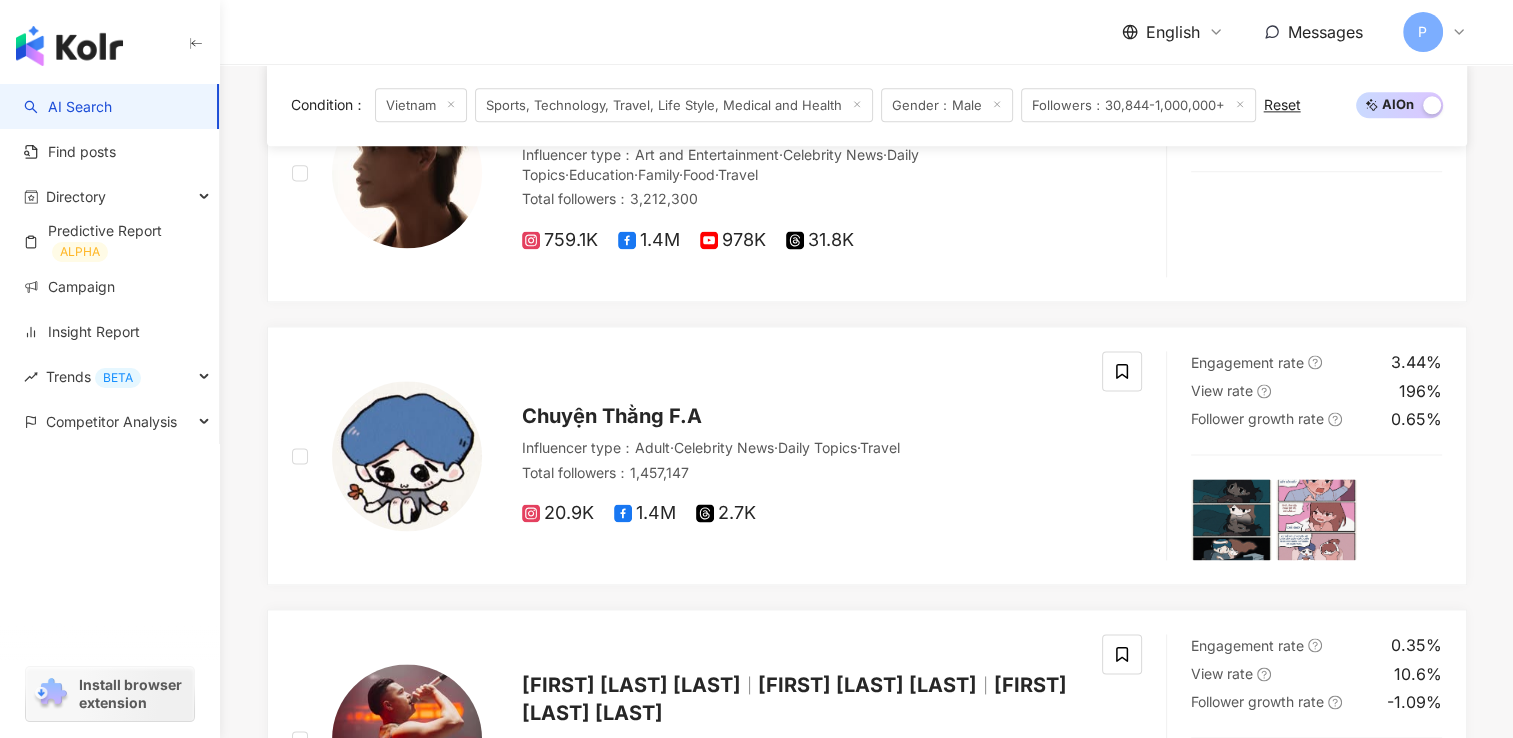 scroll, scrollTop: 3358, scrollLeft: 0, axis: vertical 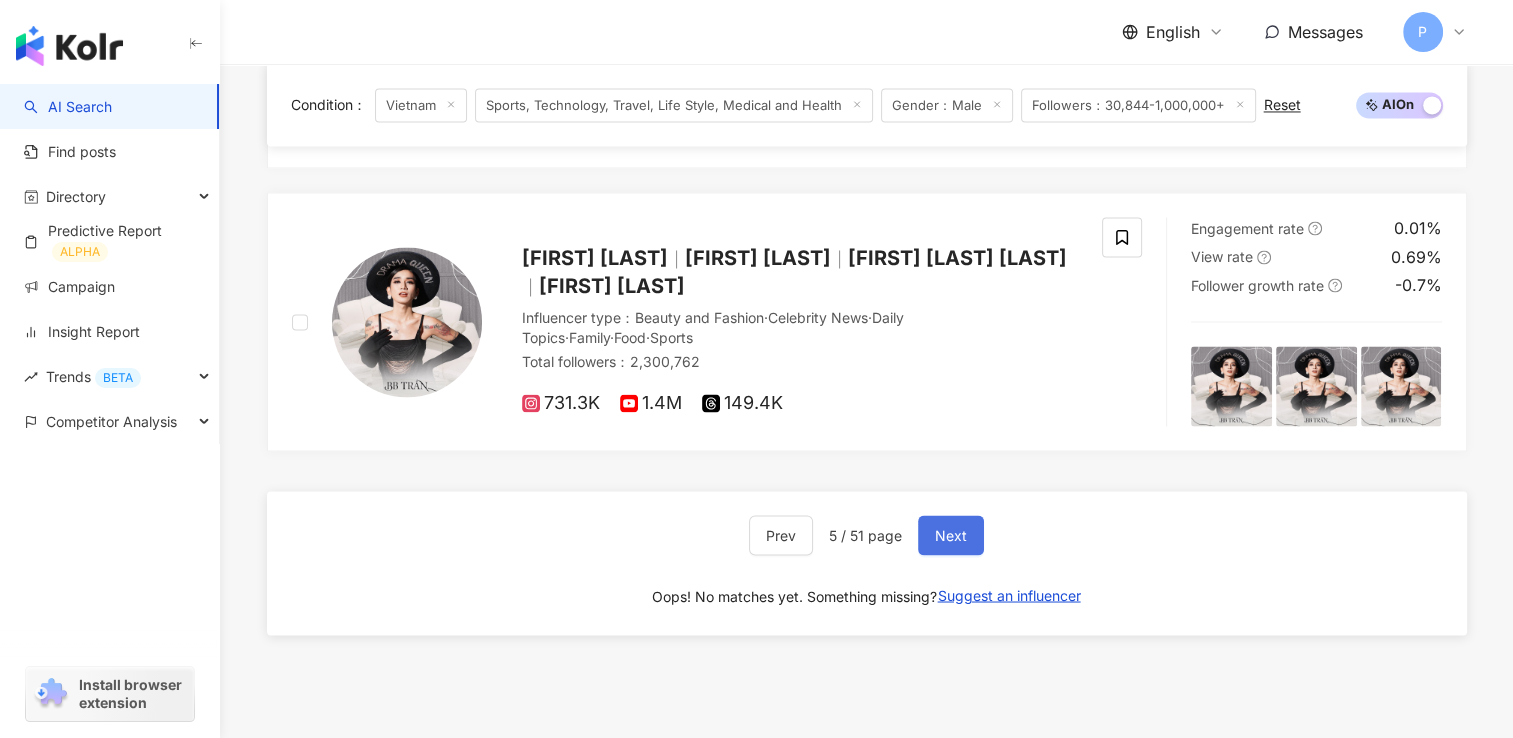 click on "Next" at bounding box center (951, 535) 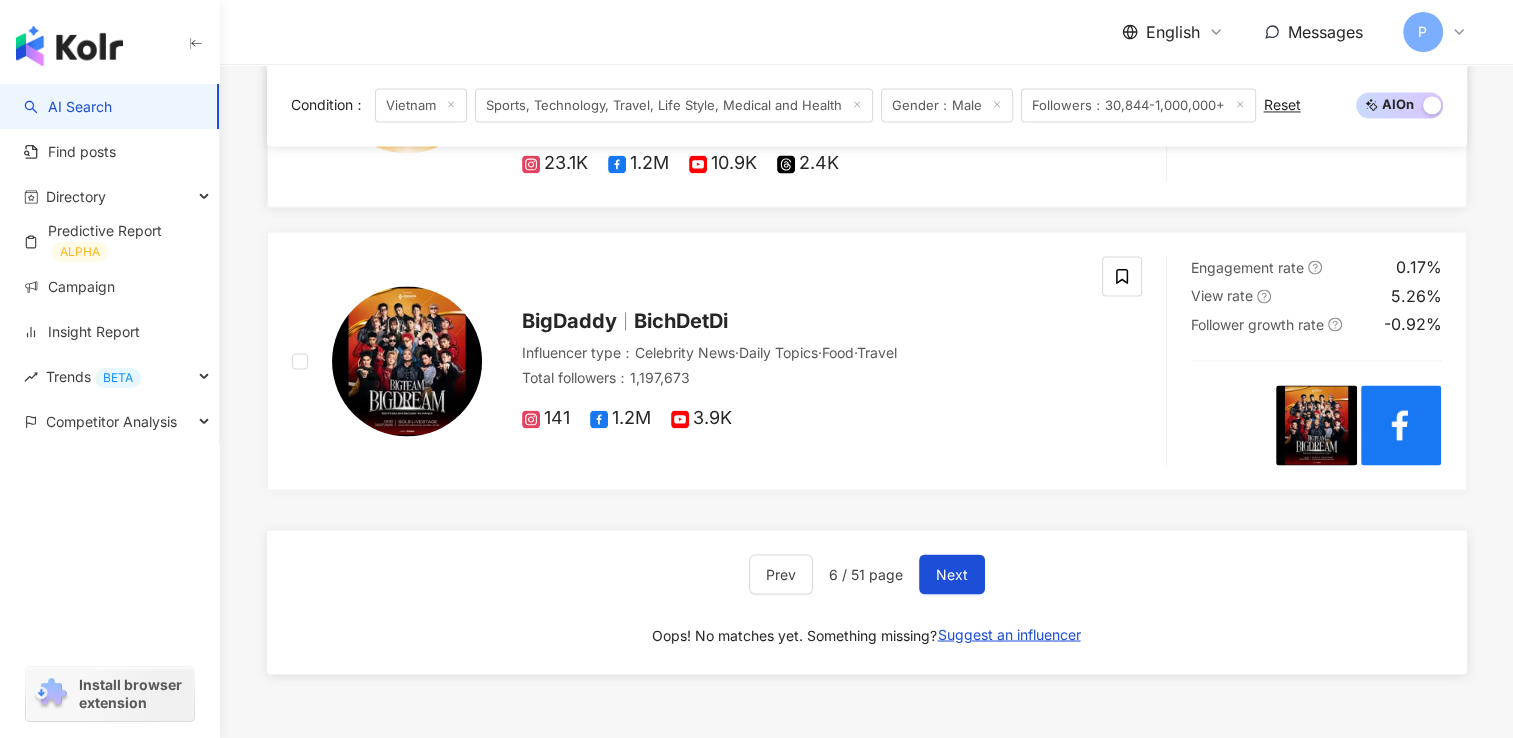 scroll, scrollTop: 3500, scrollLeft: 0, axis: vertical 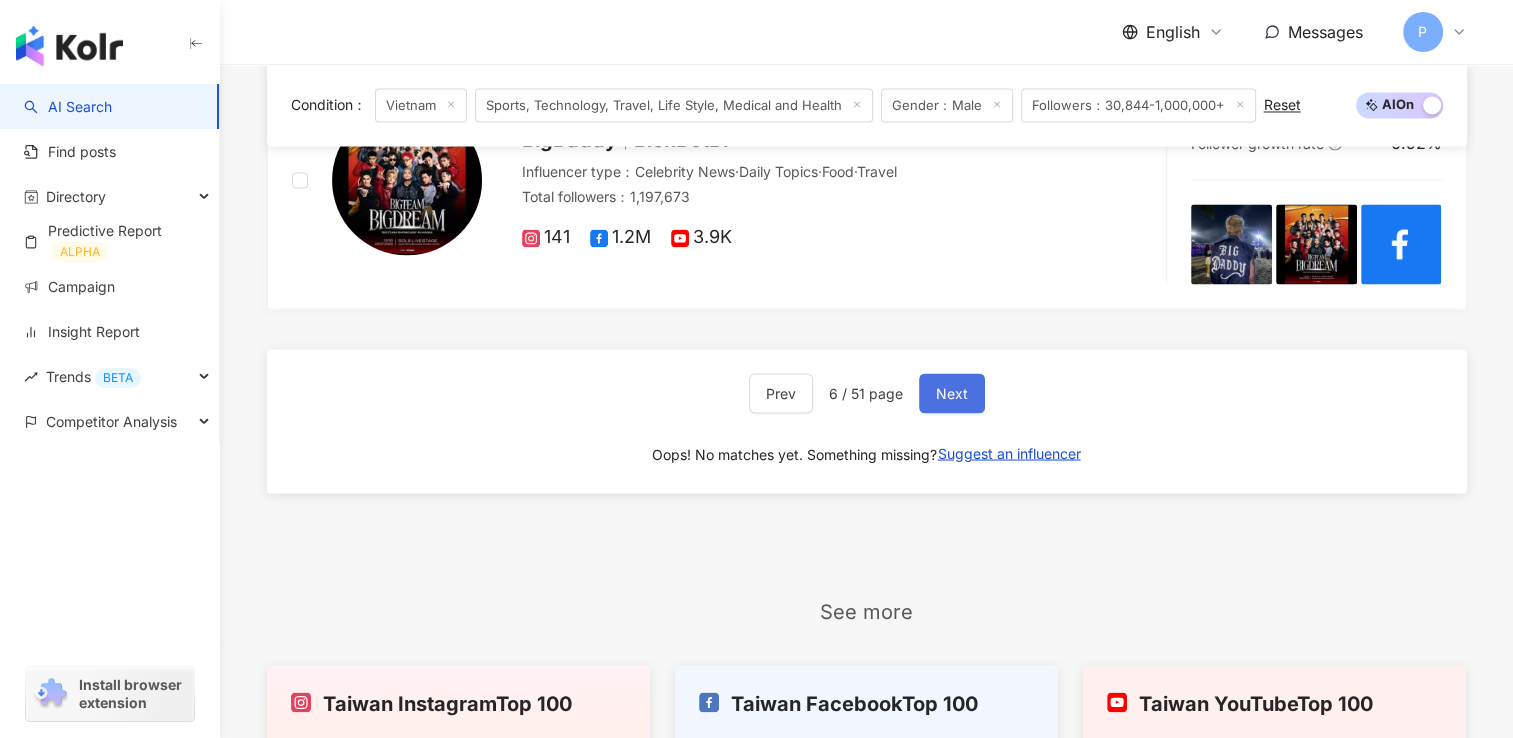 click on "Next" at bounding box center [952, 393] 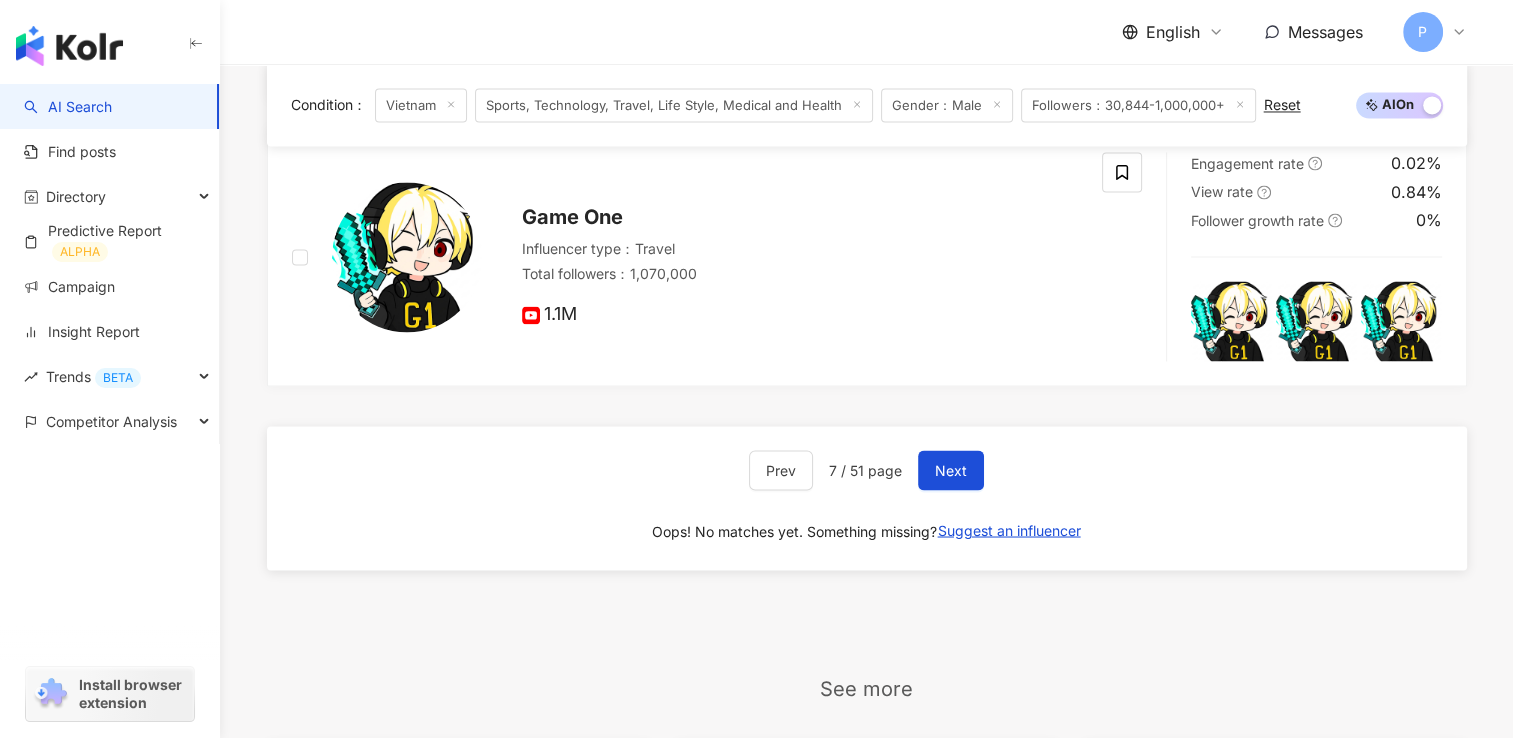 scroll, scrollTop: 3300, scrollLeft: 0, axis: vertical 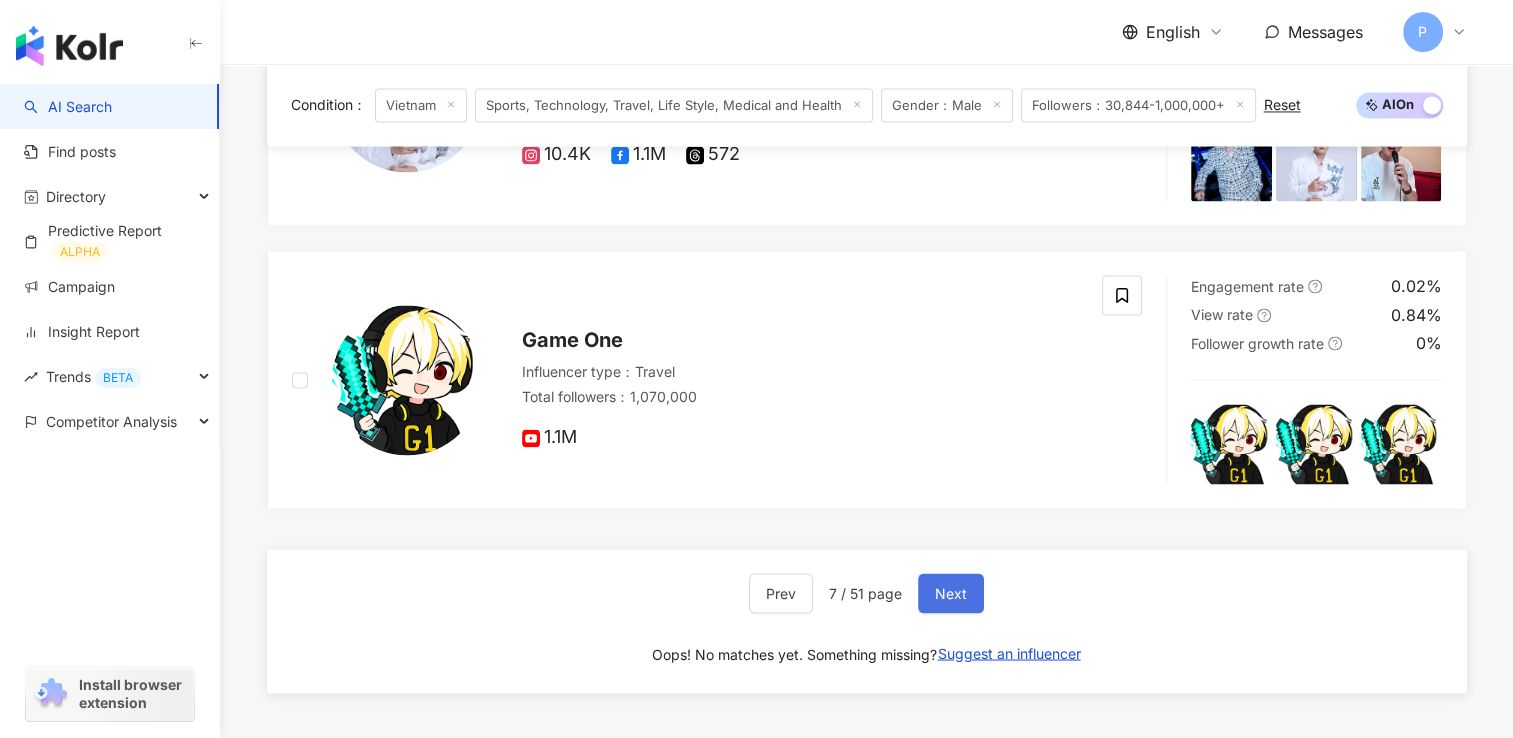 click on "Next" at bounding box center (951, 593) 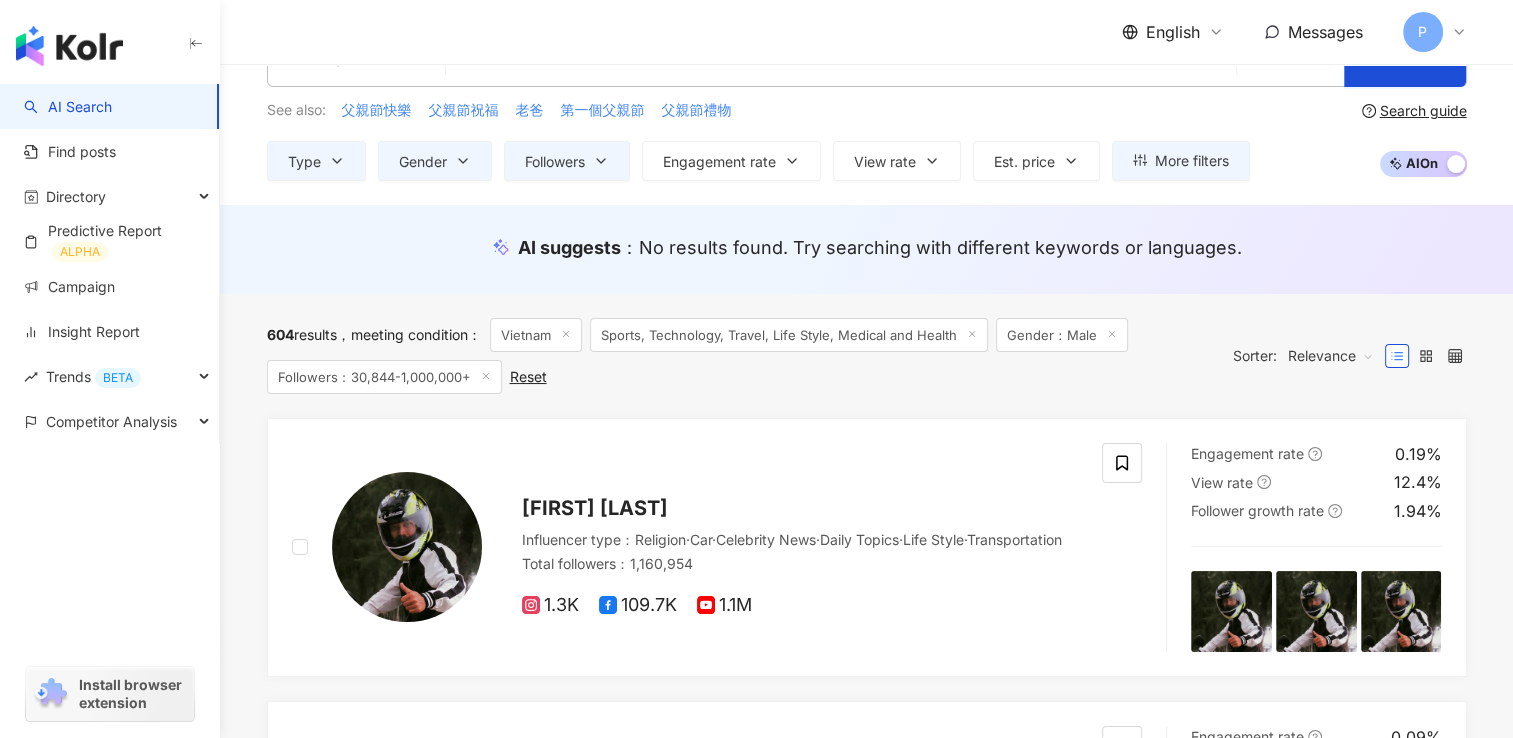scroll, scrollTop: 0, scrollLeft: 0, axis: both 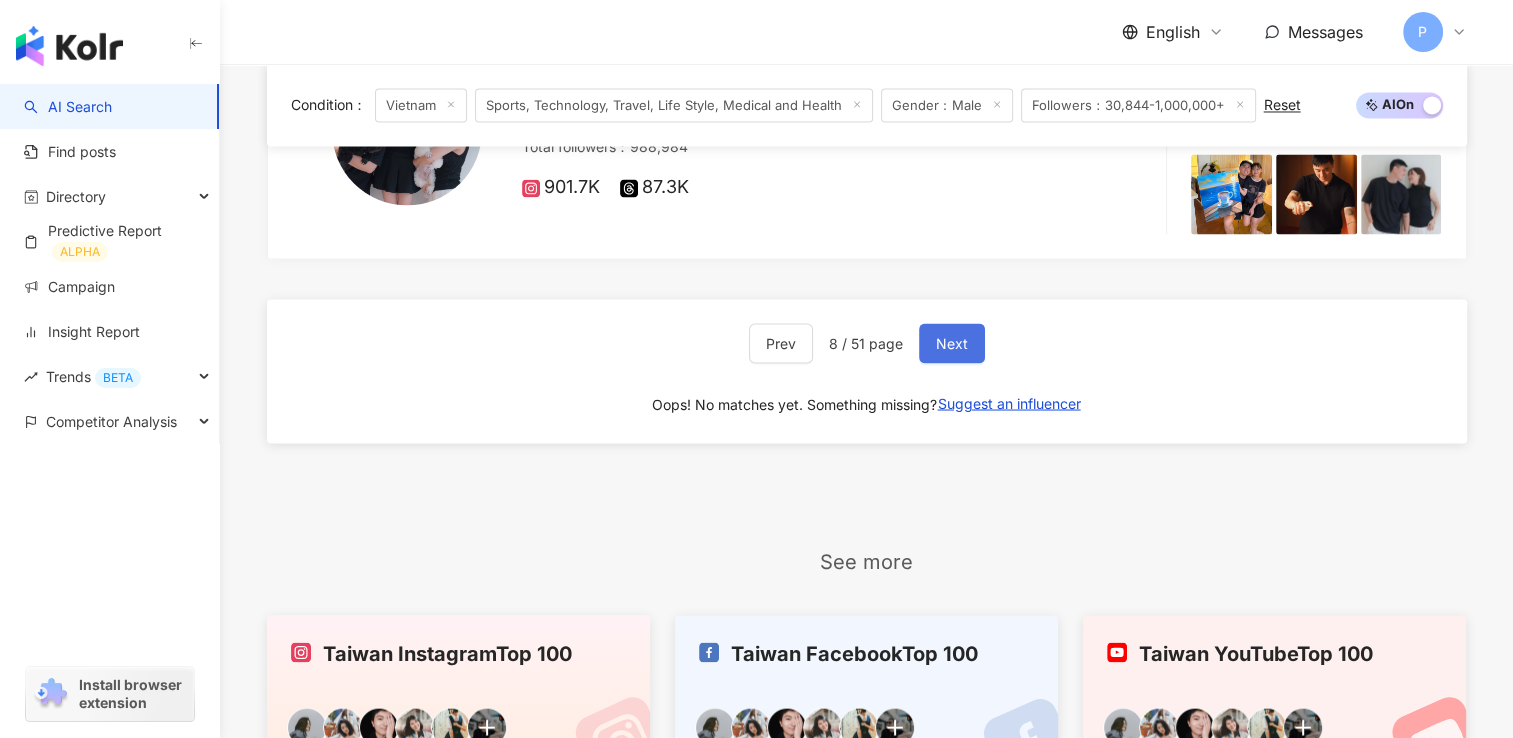 click on "Next" at bounding box center (952, 343) 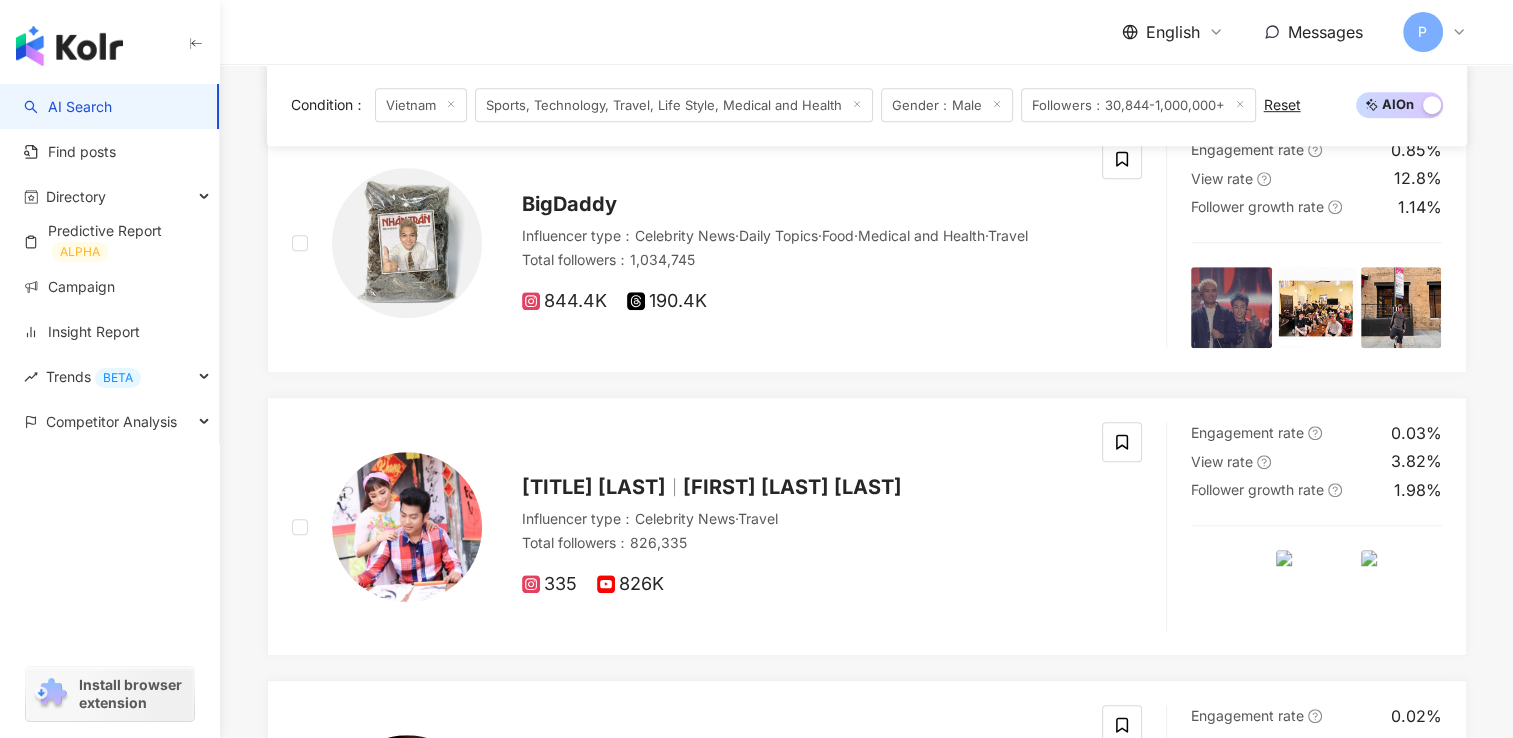 scroll, scrollTop: 3249, scrollLeft: 0, axis: vertical 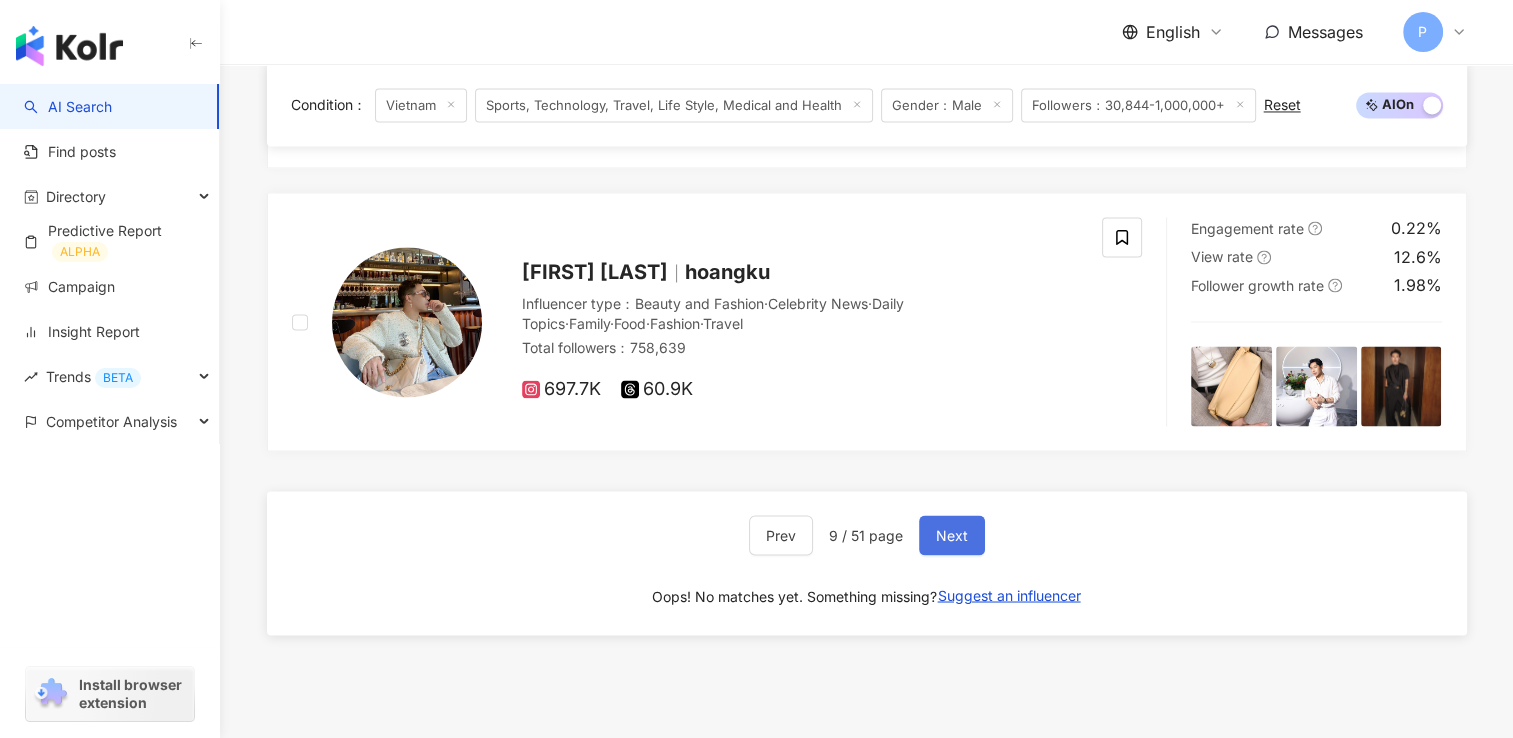 click on "Next" at bounding box center [952, 535] 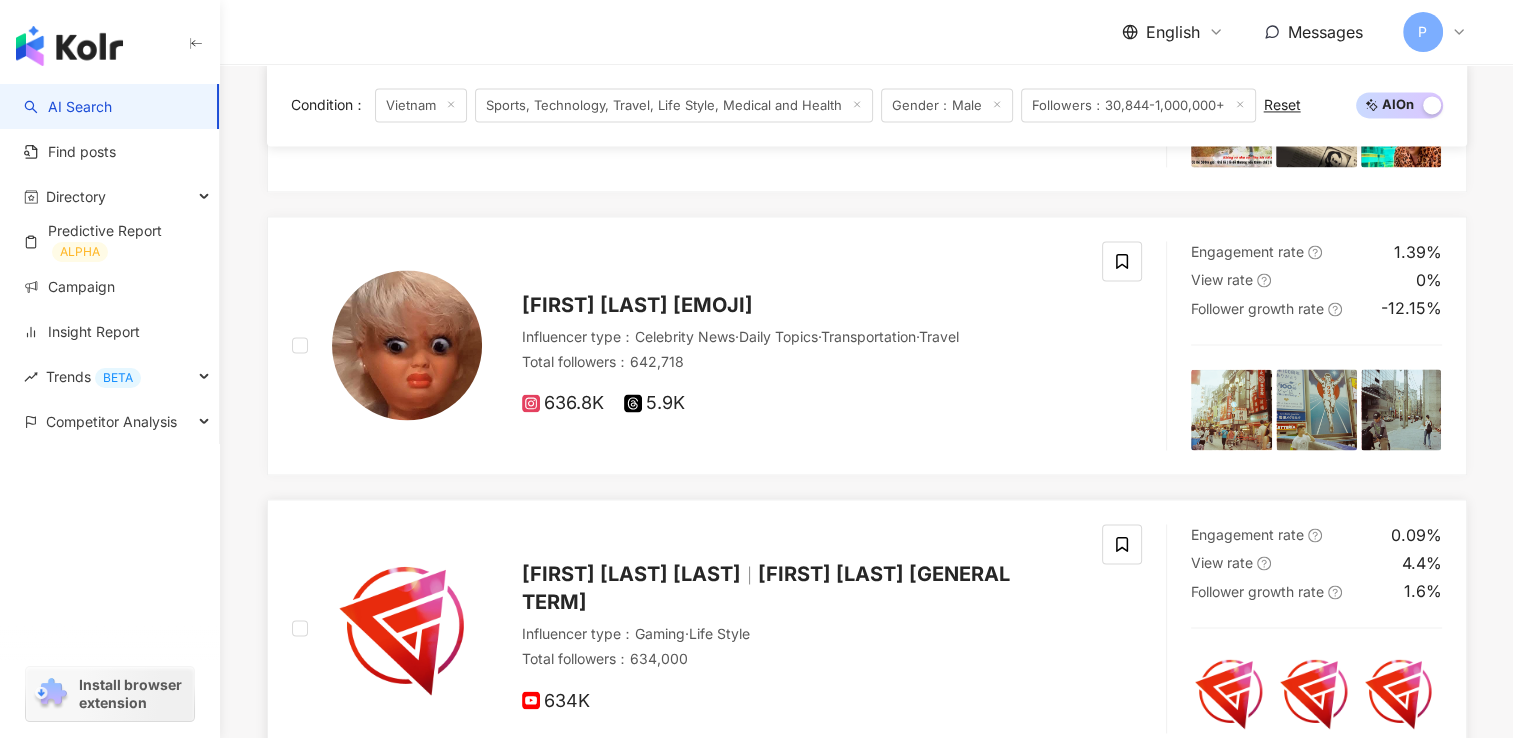 scroll, scrollTop: 3716, scrollLeft: 0, axis: vertical 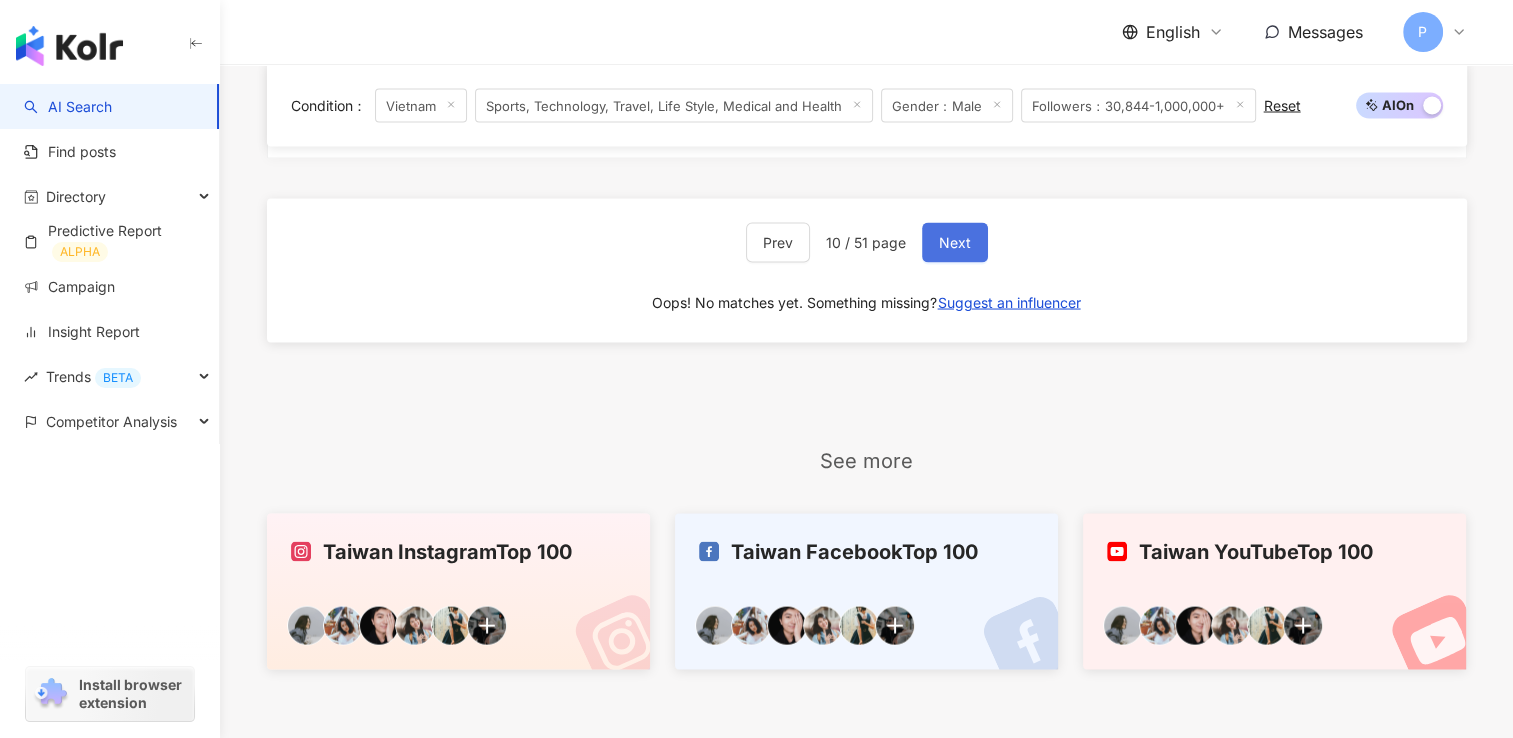 click on "Next" at bounding box center (955, 242) 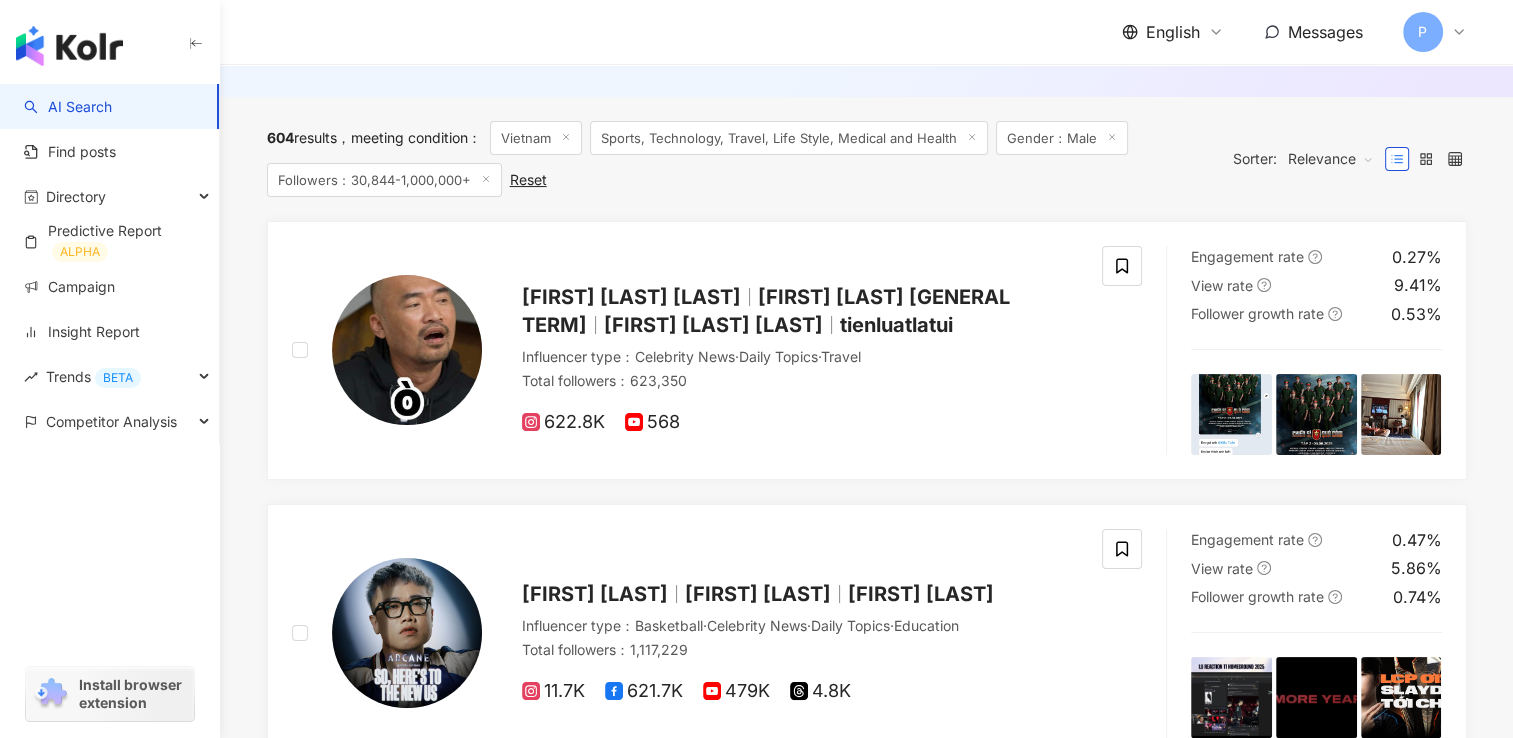 scroll, scrollTop: 0, scrollLeft: 0, axis: both 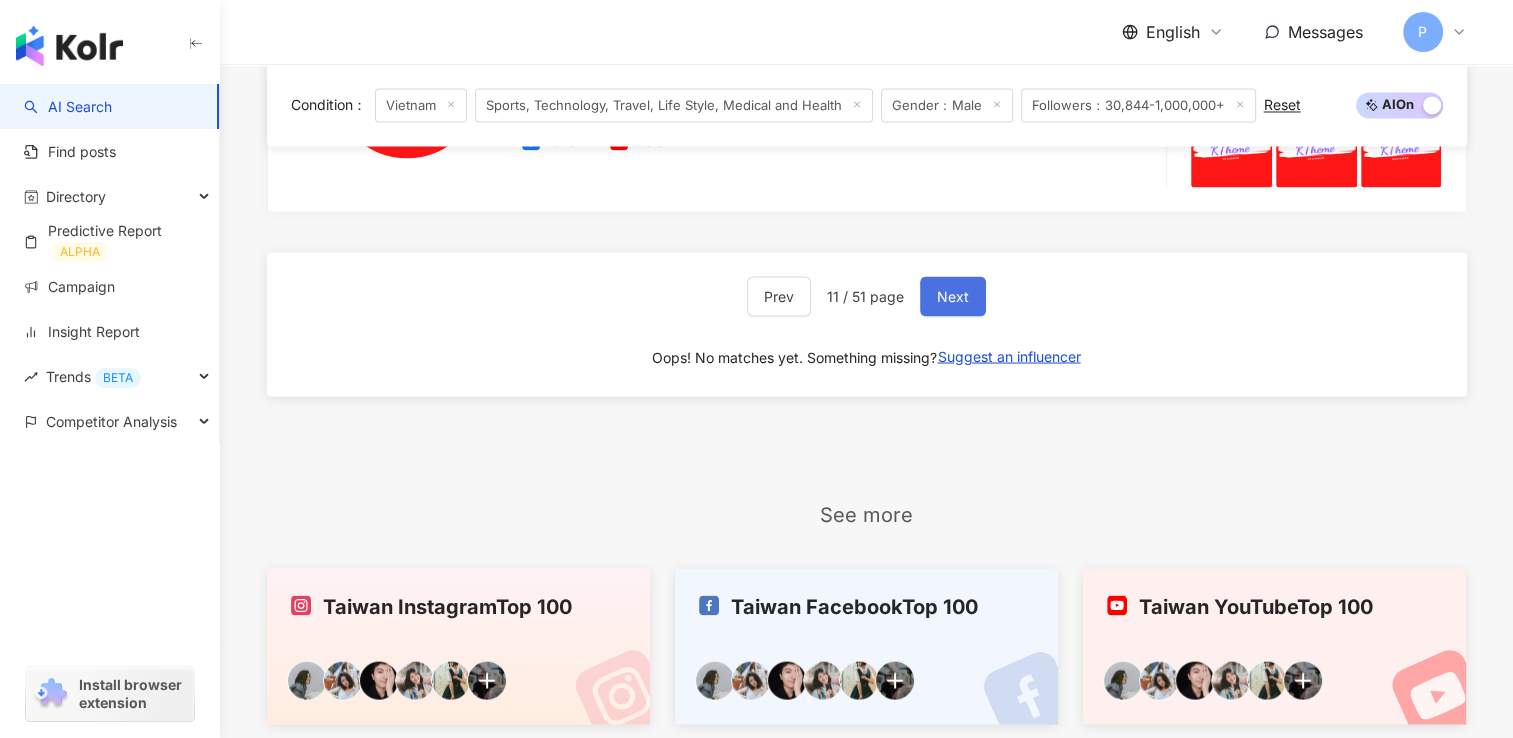 click on "Next" at bounding box center (953, 296) 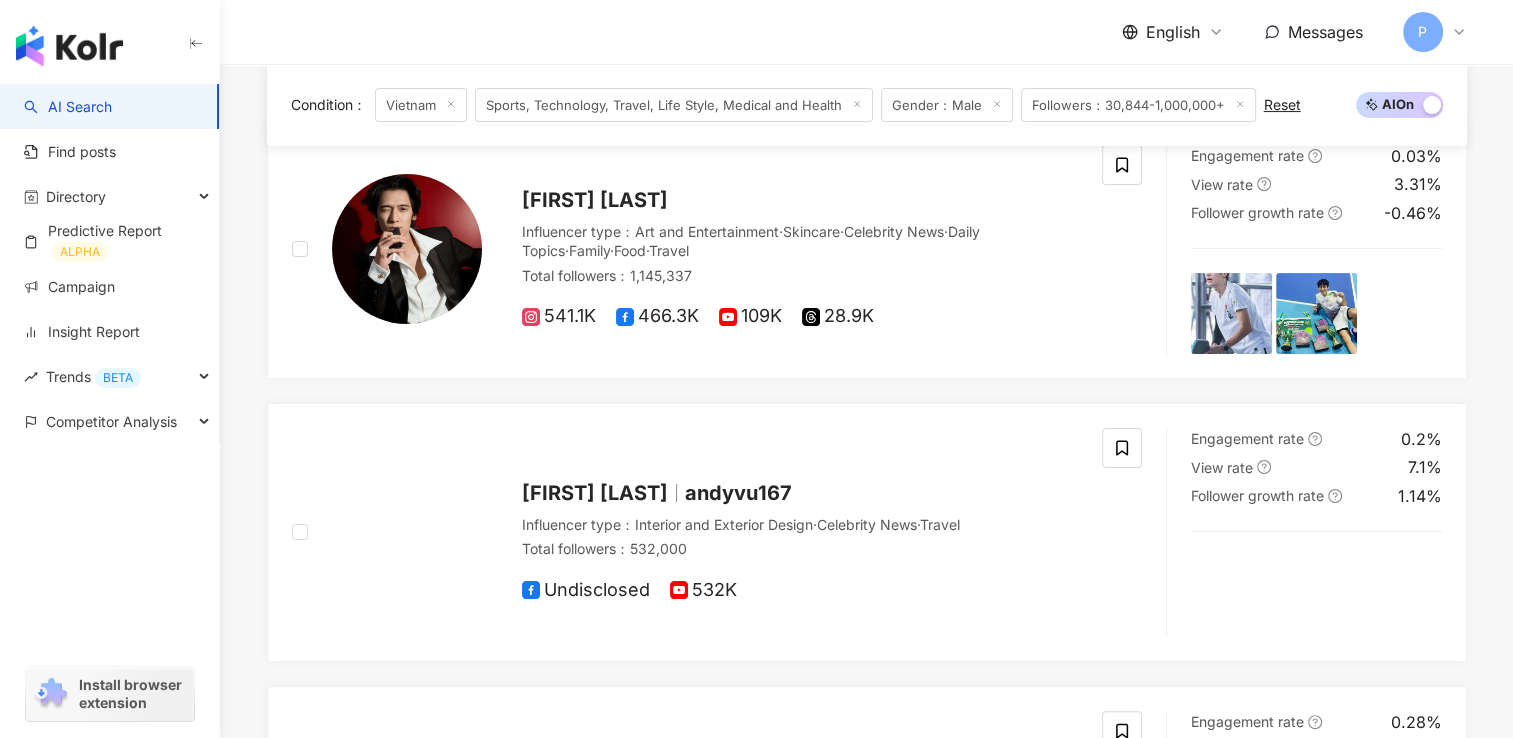 scroll, scrollTop: 256, scrollLeft: 0, axis: vertical 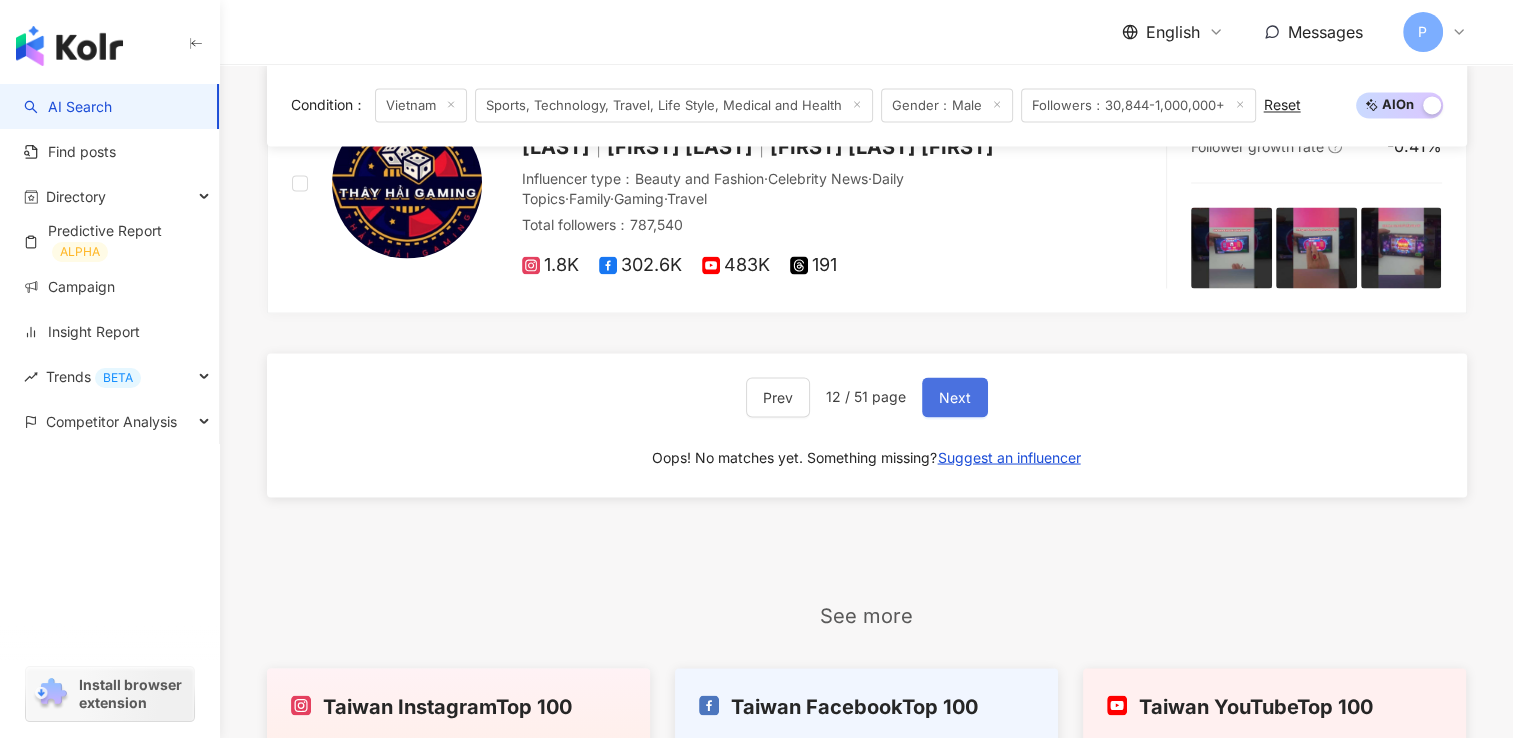click on "Next" at bounding box center (955, 397) 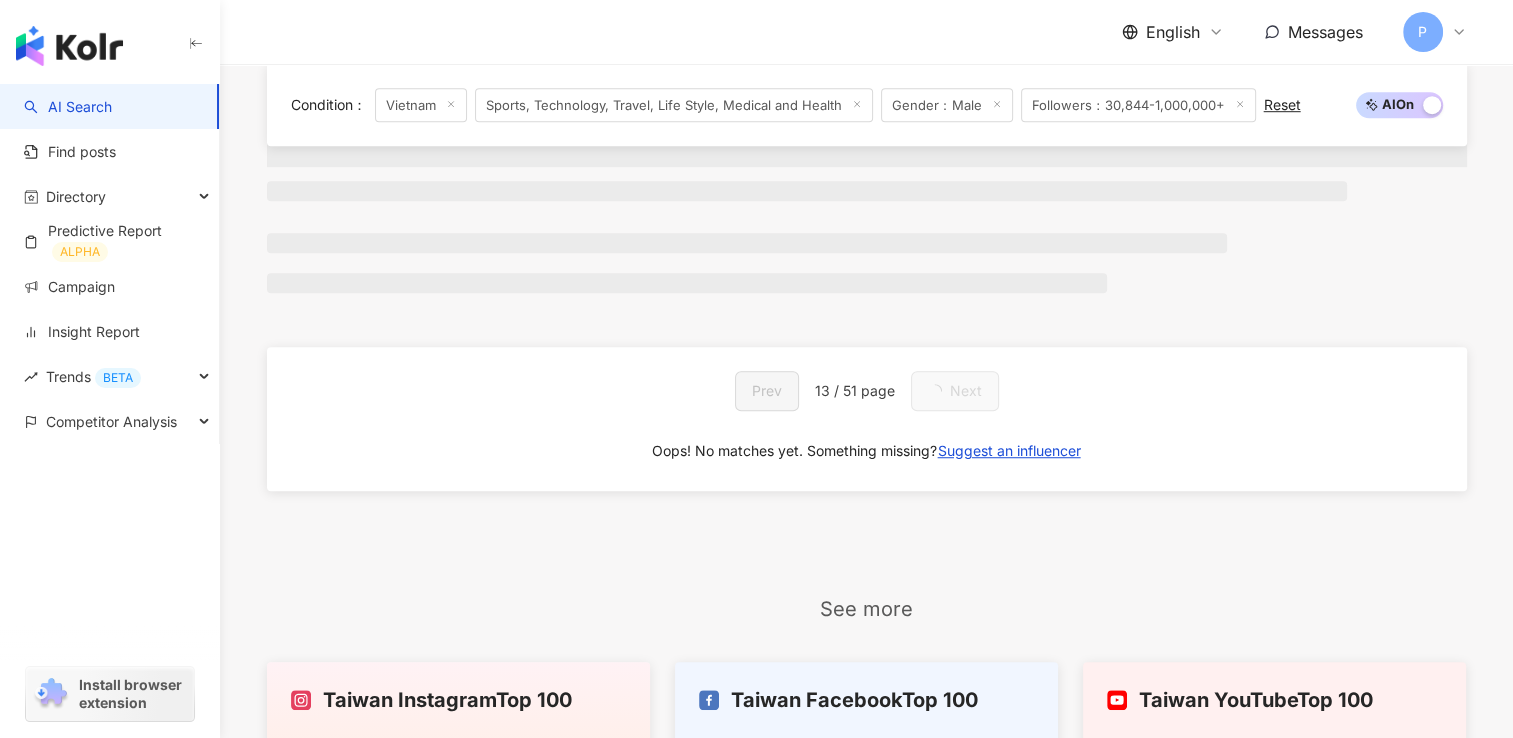 scroll, scrollTop: 3496, scrollLeft: 0, axis: vertical 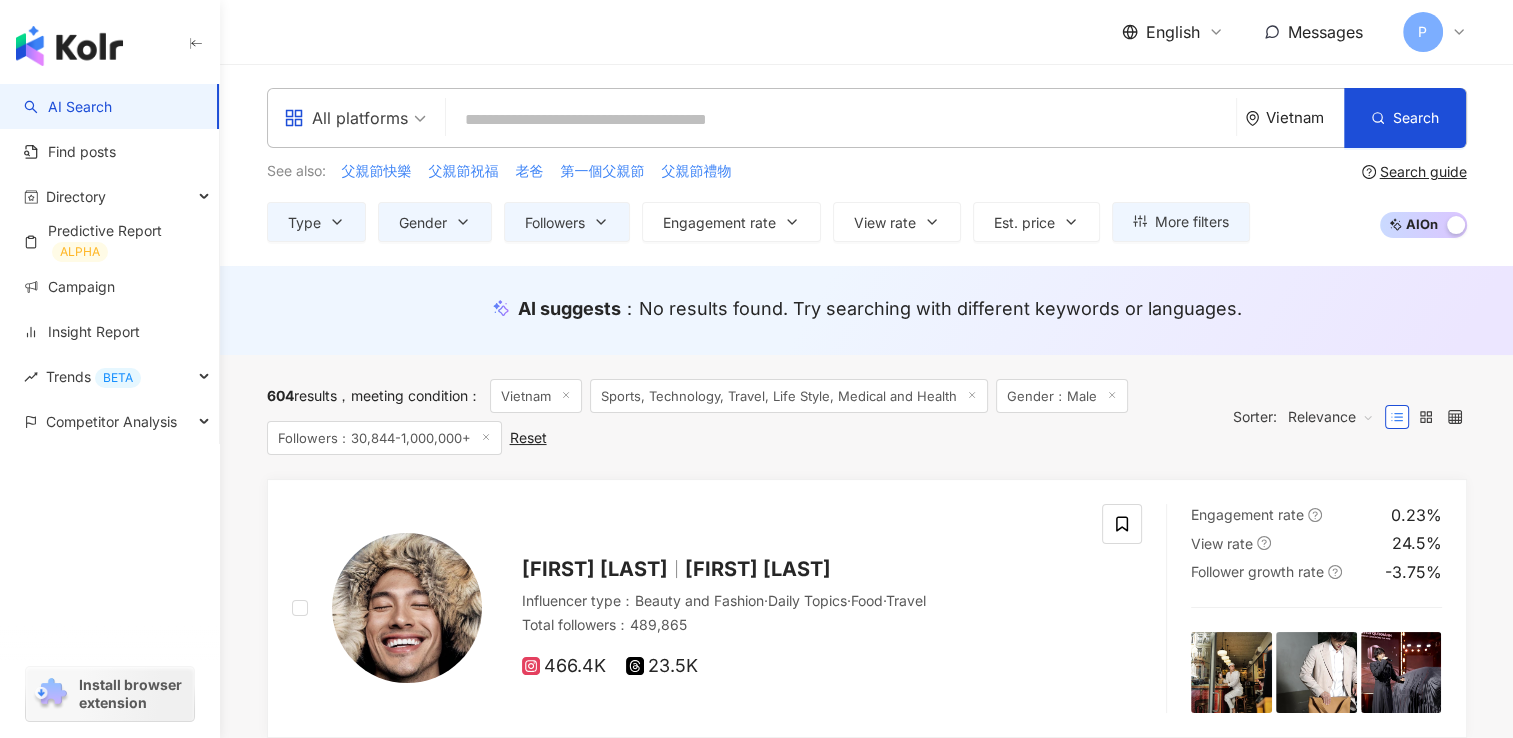 click at bounding box center [841, 120] 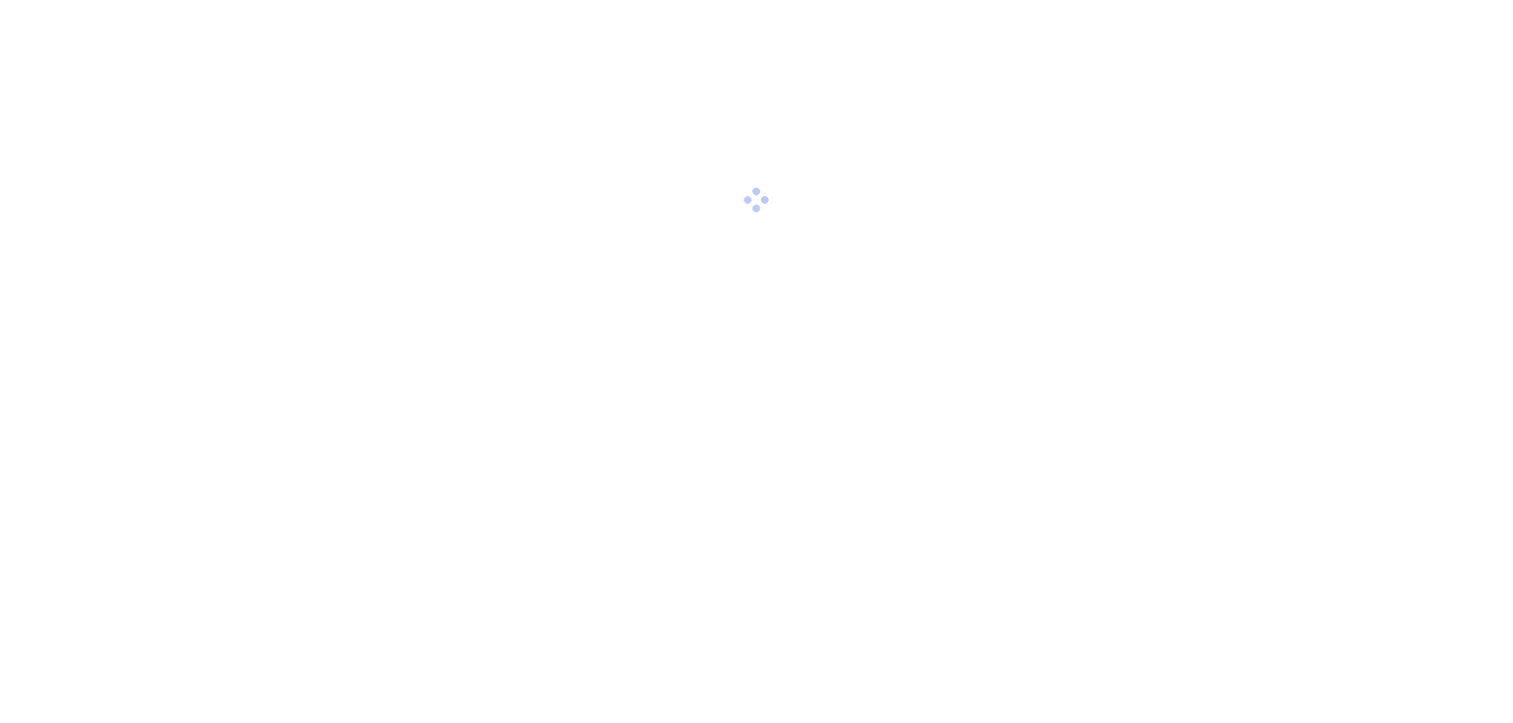 scroll, scrollTop: 0, scrollLeft: 0, axis: both 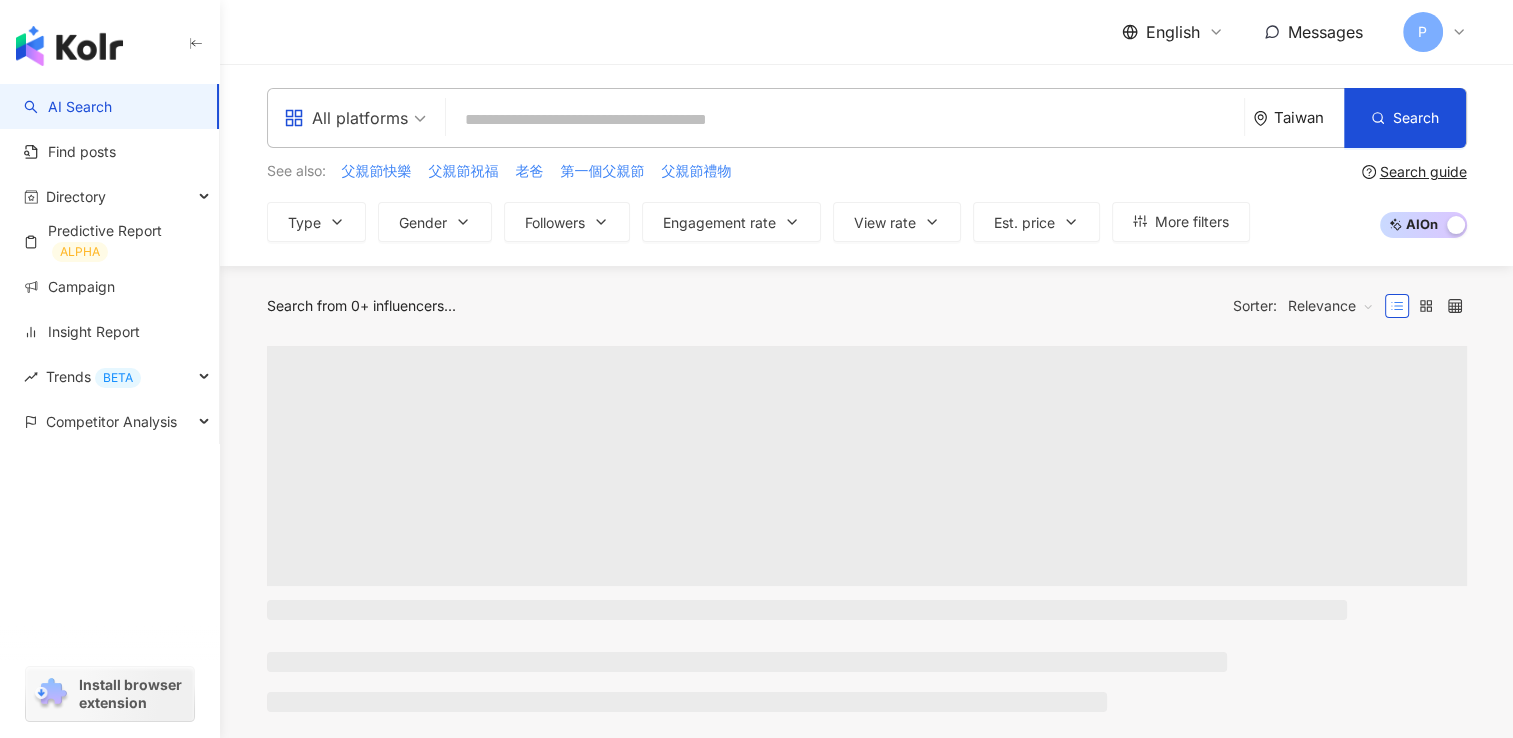 click at bounding box center [845, 120] 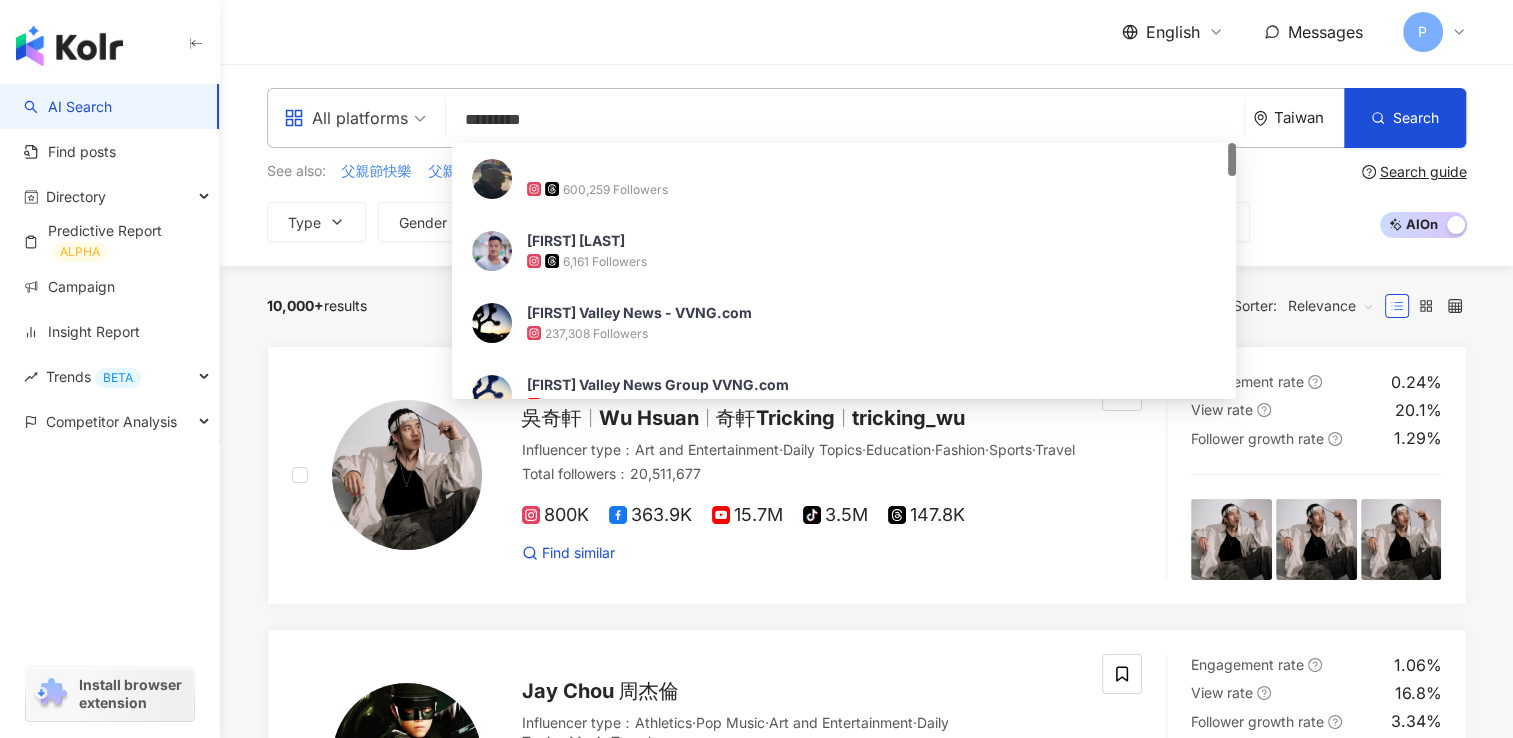 click on "Taiwan" at bounding box center (1309, 117) 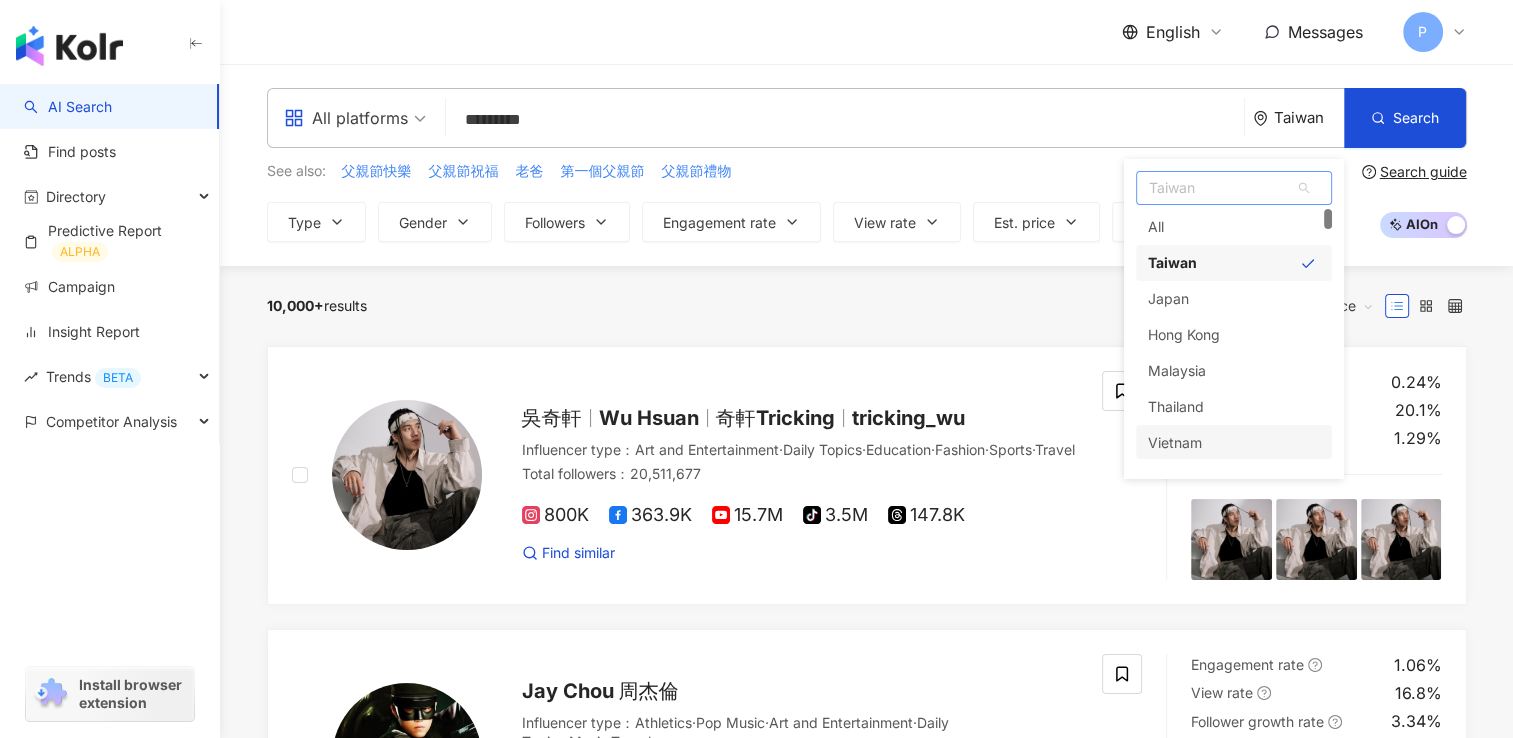 click on "Vietnam" at bounding box center [1175, 443] 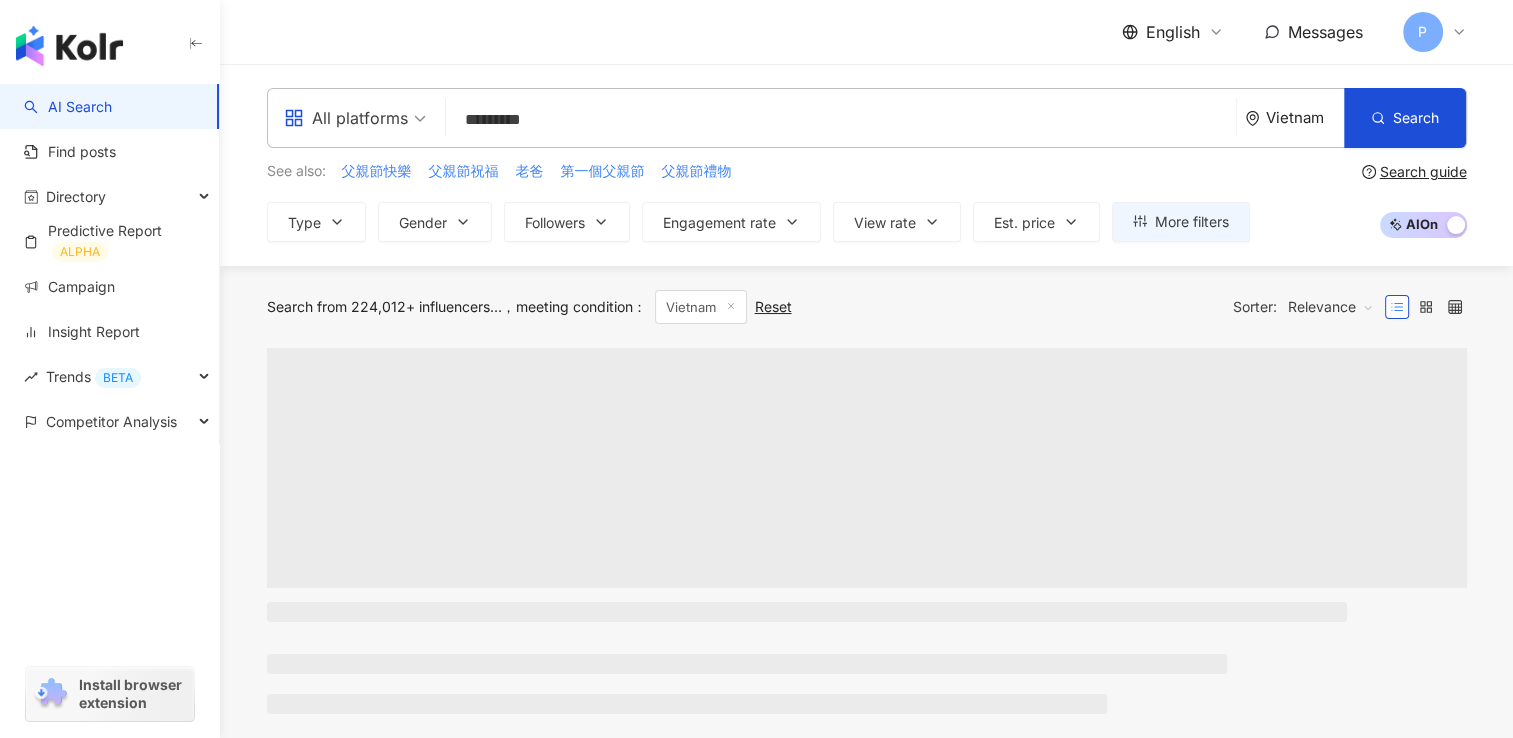 click on "*********" at bounding box center (841, 120) 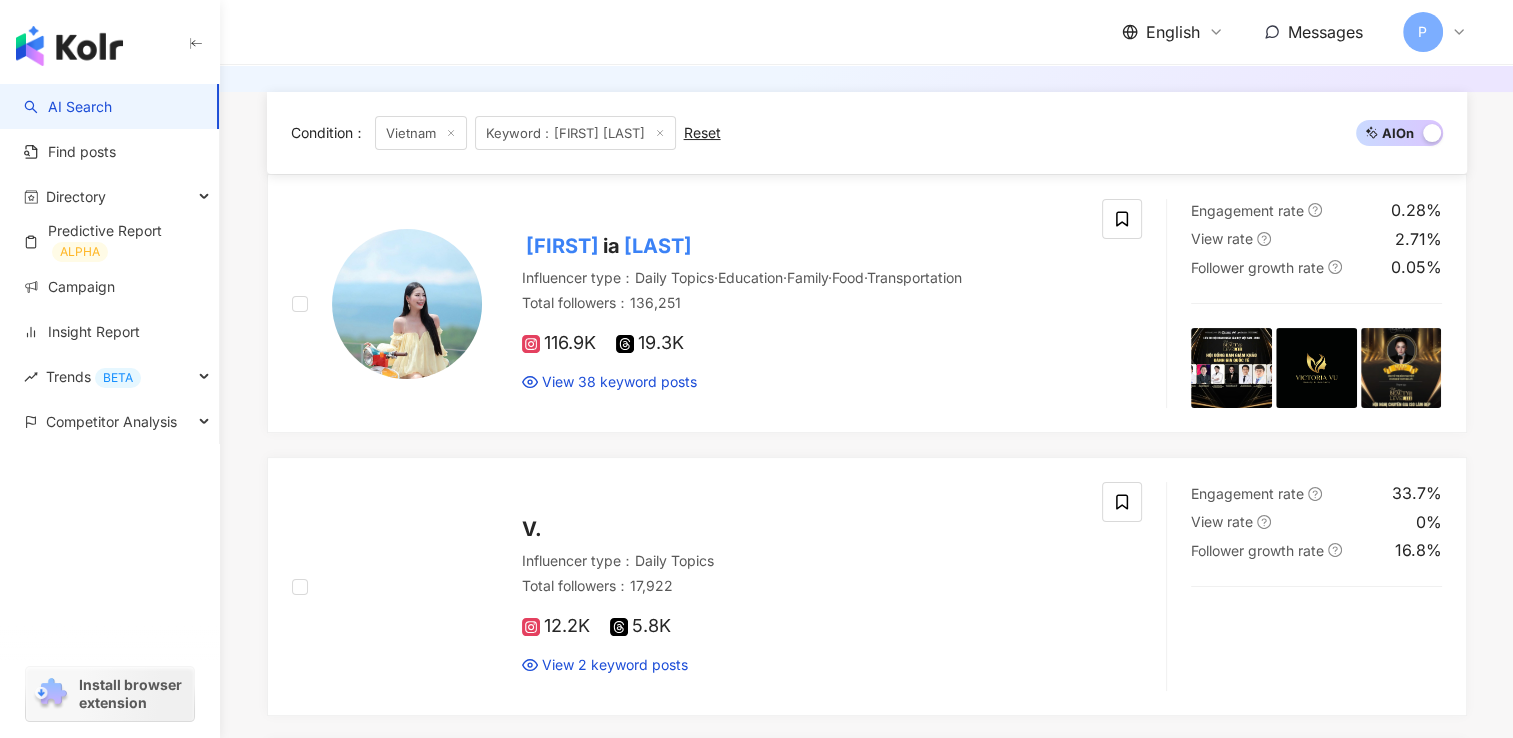 scroll, scrollTop: 0, scrollLeft: 0, axis: both 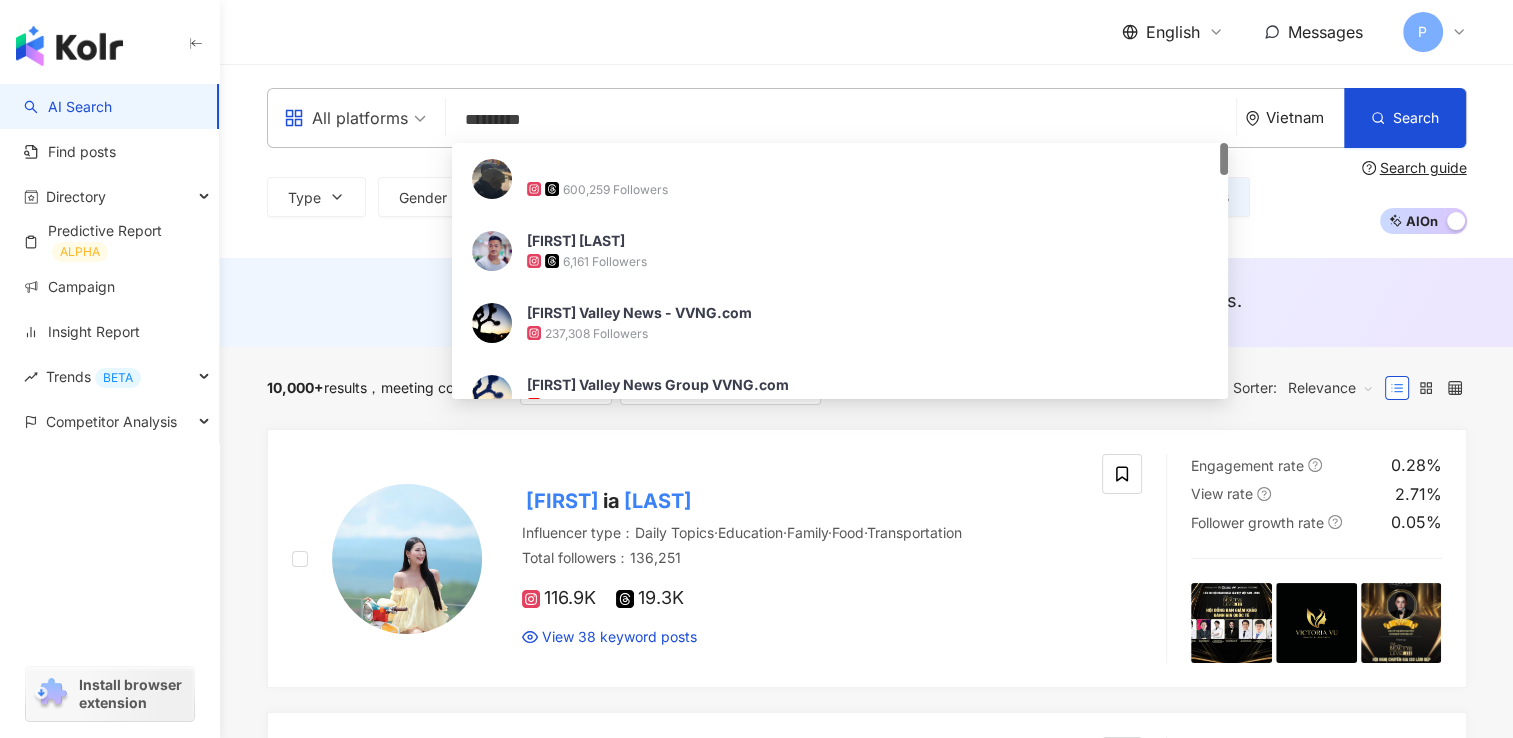 click on "All platforms ********* Vietnam Search ec216fdc-24eb-409e-bf4e-6cc4fbf2e3df 600,259   Followers Victor Vũ 6,161   Followers Victor Valley News - VVNG.com 237,308   Followers Victor Valley News Group VVNG.com 21,300   Followers victor_vf2015 1,130   Followers Type Gender Followers Engagement rate View rate Est. price  More filters Search guide AI  On AI  Off" at bounding box center (867, 161) 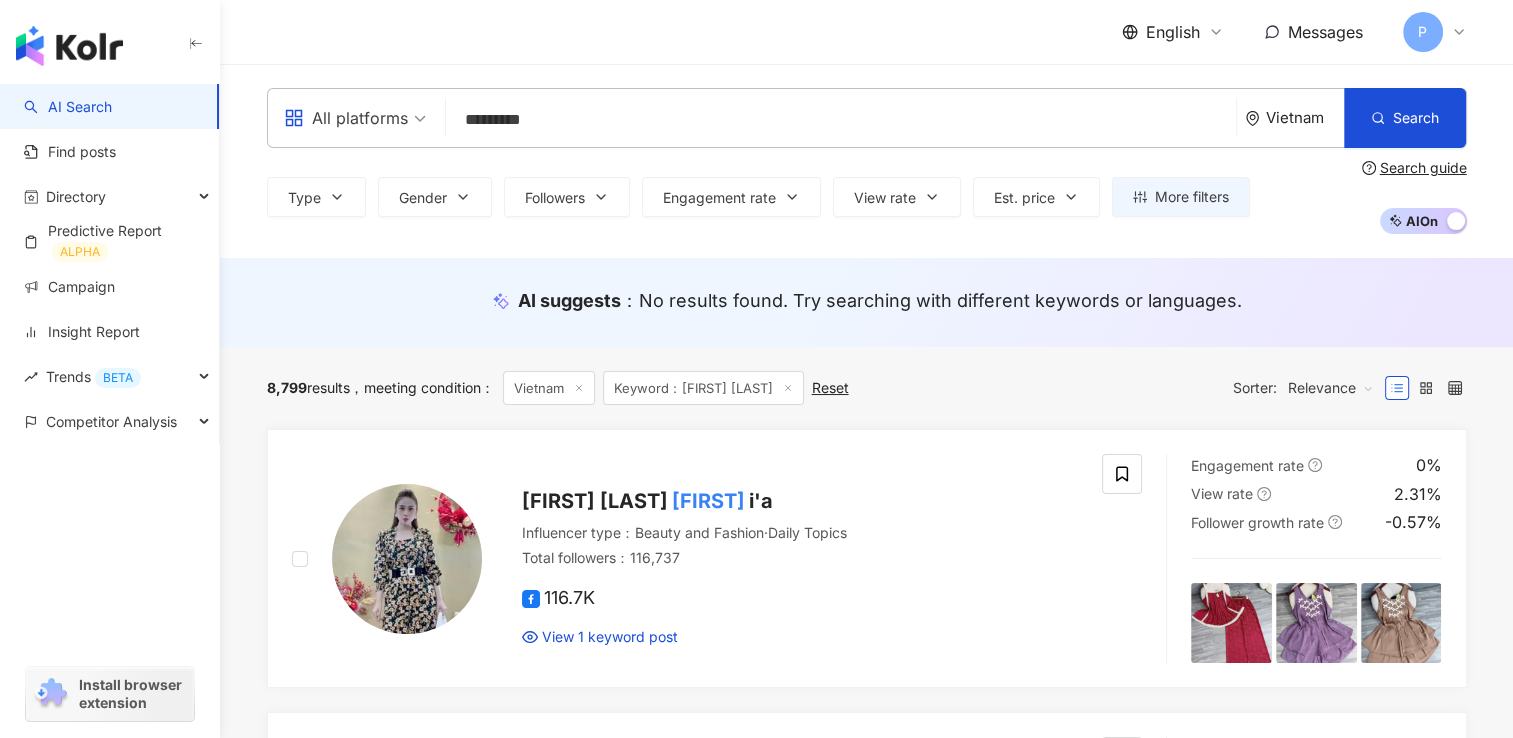 click on "8,799  results  meeting condition ： Vietnam Keyword：victor vu Reset Sorter:  Relevance Trang Nguyen  Victor i'a Influencer type ： Beauty and Fashion  ·  Daily Topics Total followers ： 116,737 116.7K View 1 keyword post Engagement rate 0% View rate 2.31% Follower growth rate -0.57% Vu ong  Vu Influencer type ： Daily Topics  ·  Life Style Total followers ： 1,596 1.2K 403 Engagement rate 0.78% View rate 0% Follower growth rate 1.71% Vu ong  Vu Influencer type ： None Total followers ： 1,049 1K Engagement rate 0% View rate 0% Follower growth rate -0.47% No recent posts juan victor premios|Juan  Victor juan victor premios Juan  Victor Influencer type ： Celebrity News  ·  Daily Topics  ·  Gaming  ·  Transportation Total followers ： 2,285,370 2.3M Engagement rate 2.08% View rate 57.5% Follower growth rate 0% vu gianganh Influencer type ： Celebrity News Total followers ： 2,789 Undisclosed 2.8K Engagement rate 0.43% View rate 0% Follower growth rate 0.87% Vu i. Influencer type ：  ·   ·" at bounding box center (867, 1917) 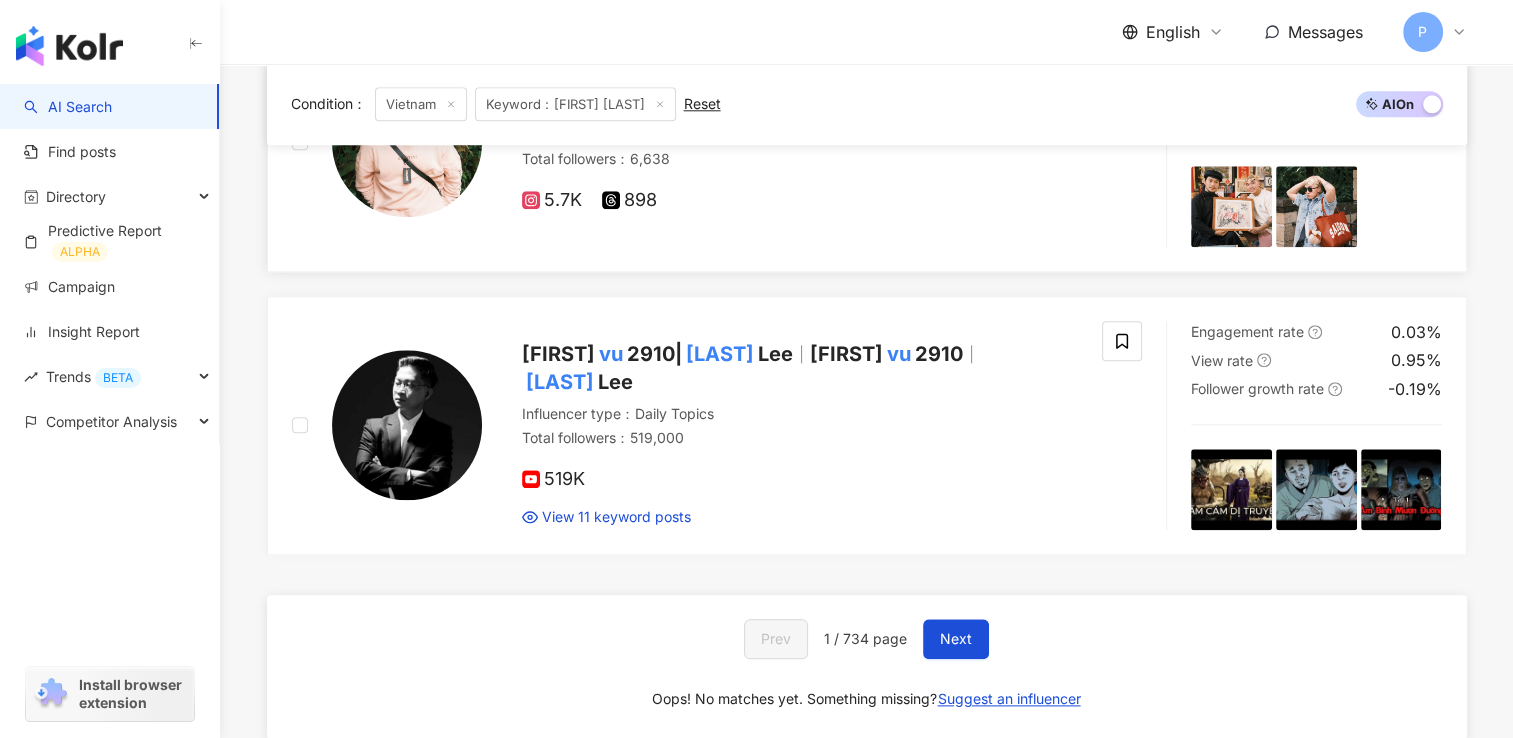 scroll, scrollTop: 2300, scrollLeft: 0, axis: vertical 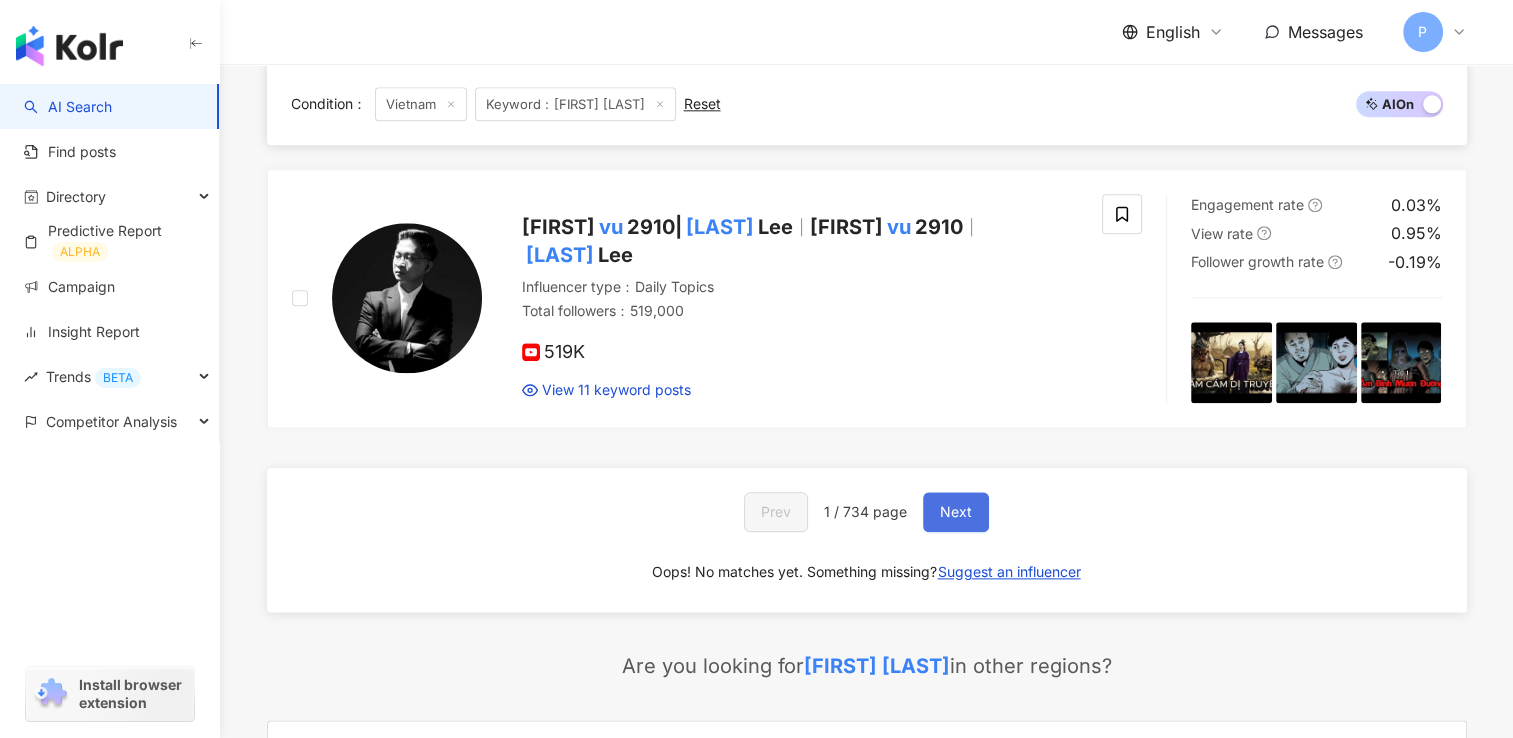 click on "Next" at bounding box center [956, 512] 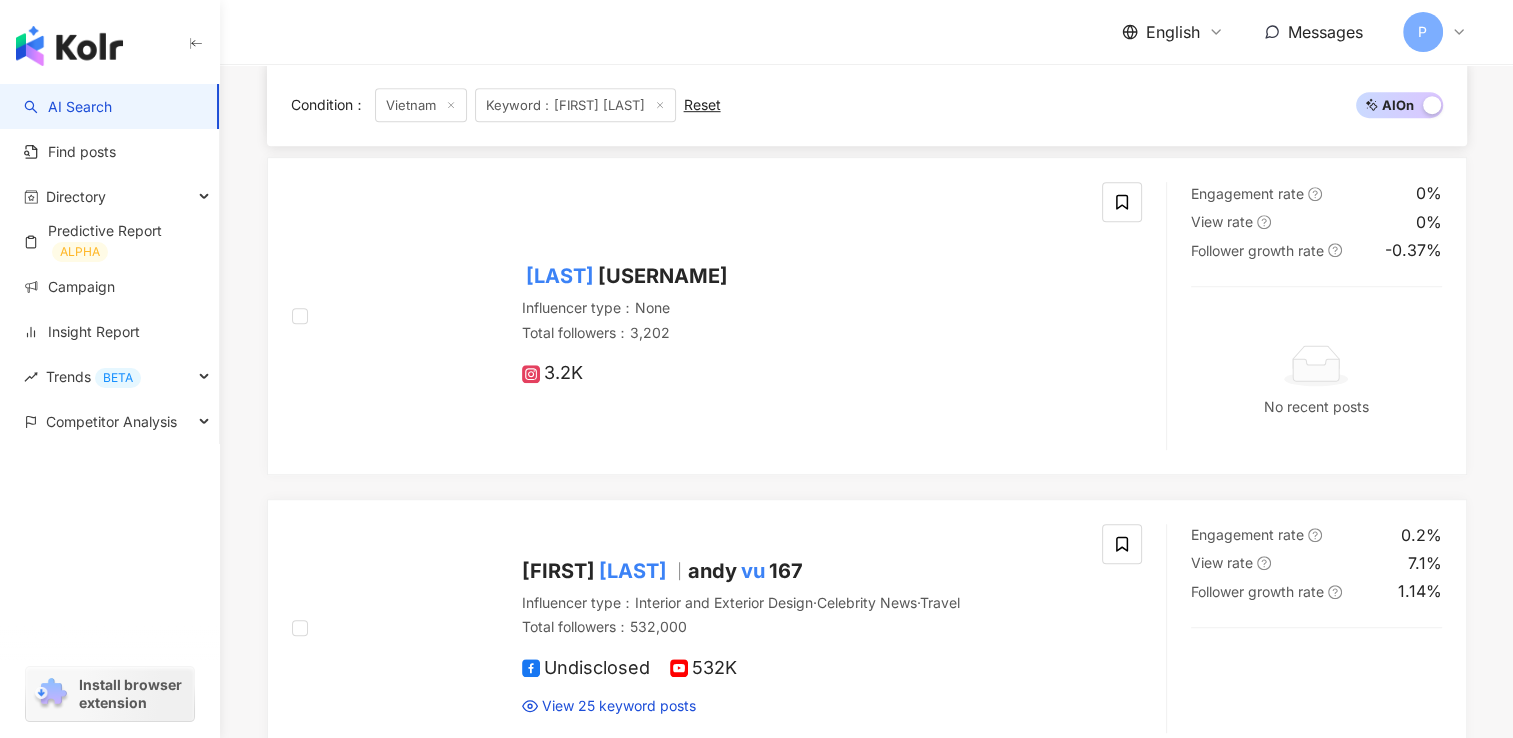 scroll, scrollTop: 2372, scrollLeft: 0, axis: vertical 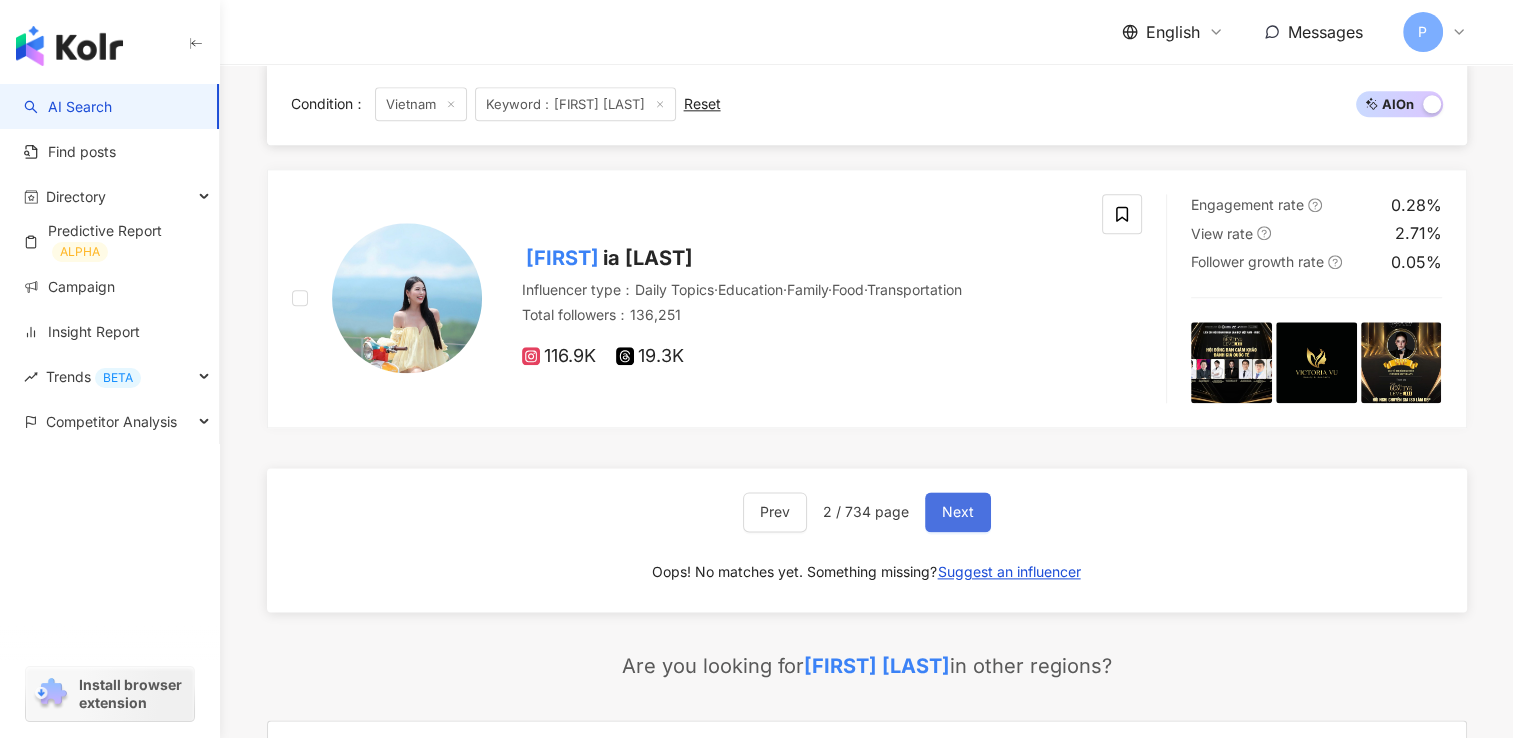 click on "Next" at bounding box center (958, 512) 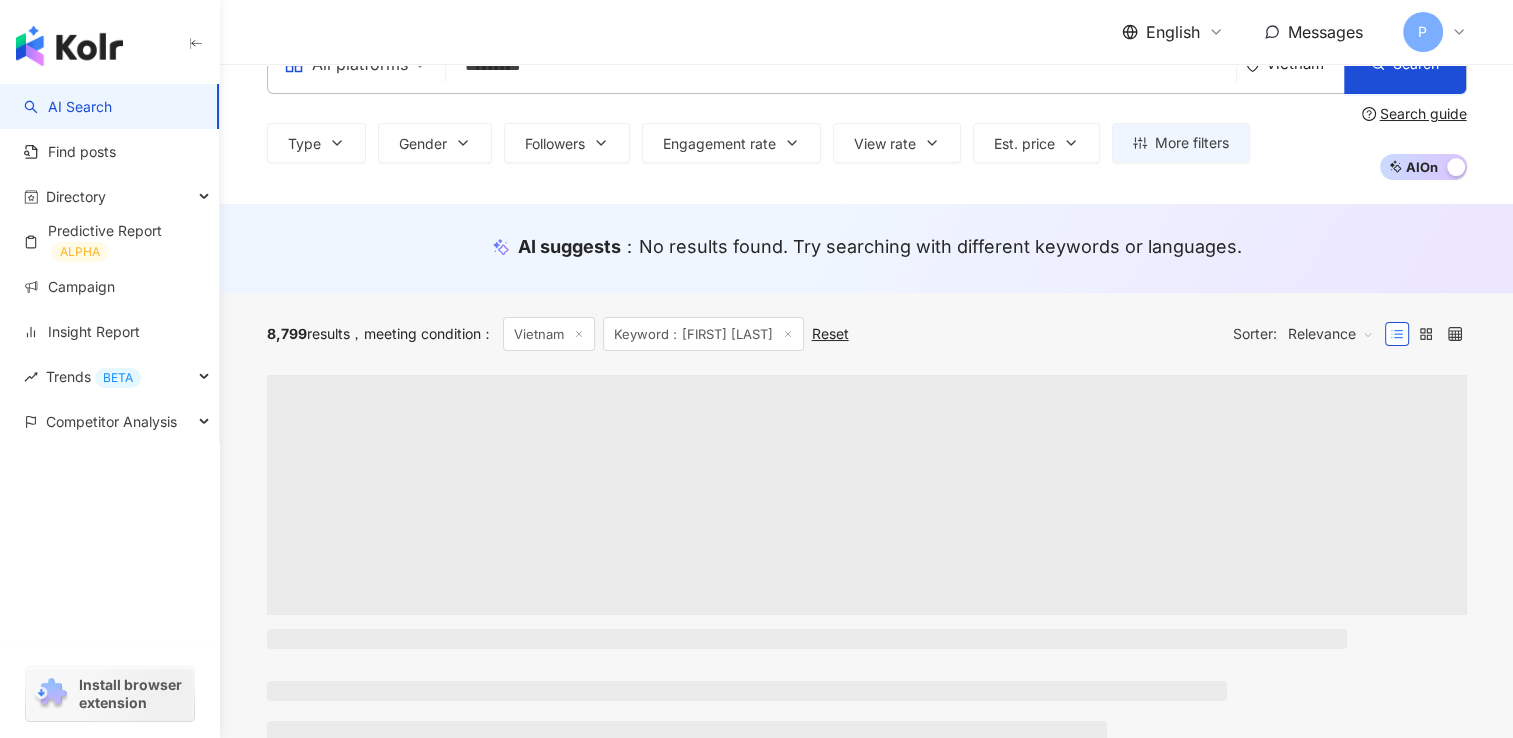 scroll, scrollTop: 0, scrollLeft: 0, axis: both 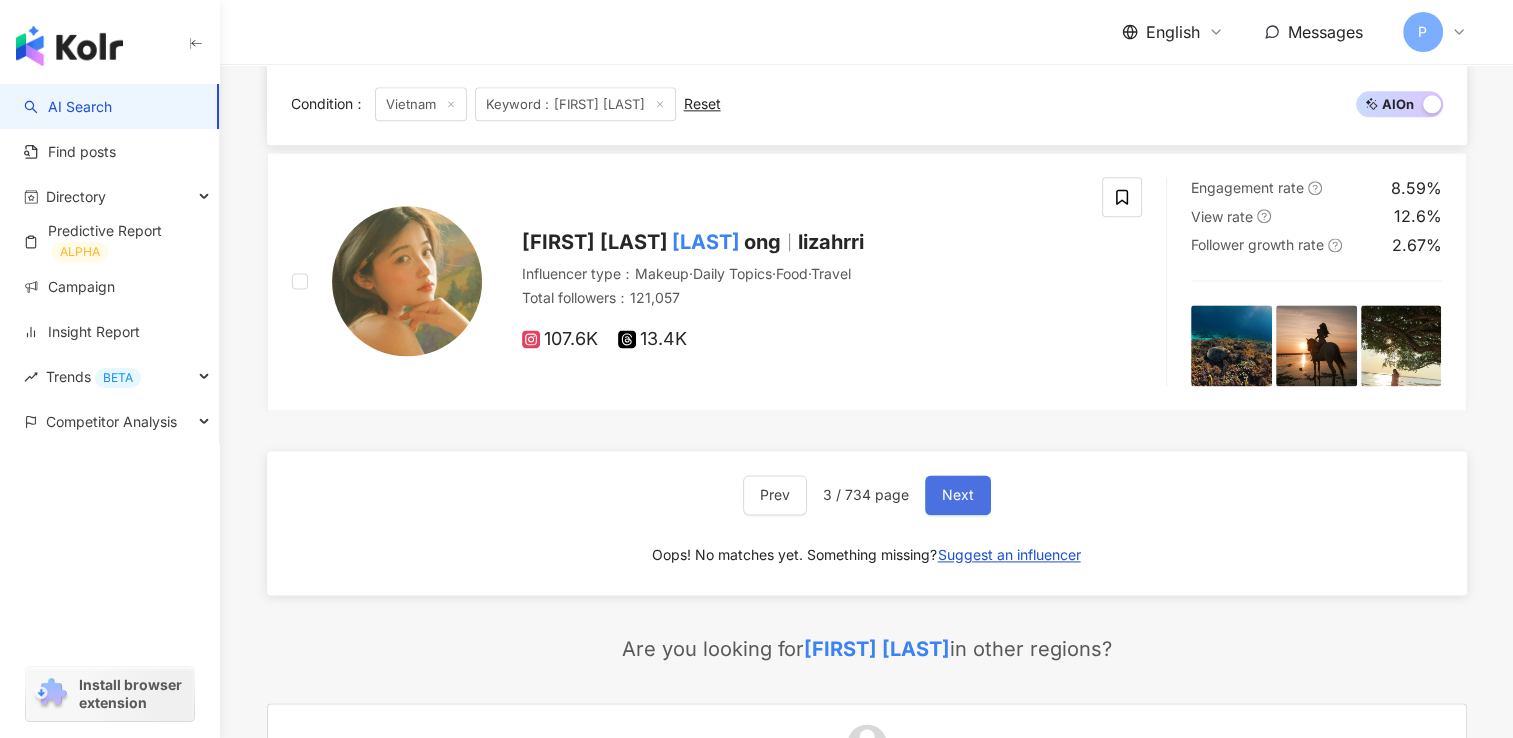 click on "Next" at bounding box center (958, 495) 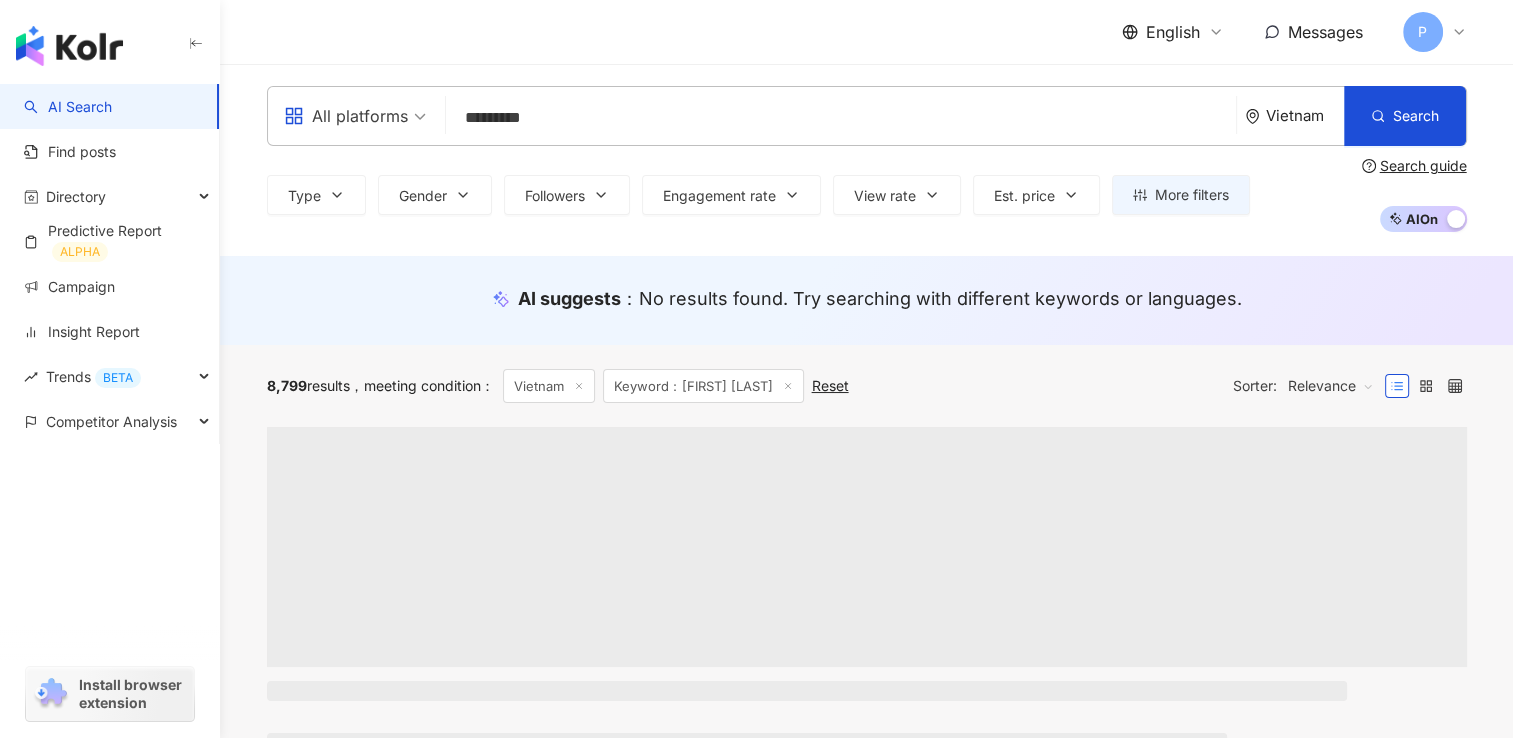 scroll, scrollTop: 0, scrollLeft: 0, axis: both 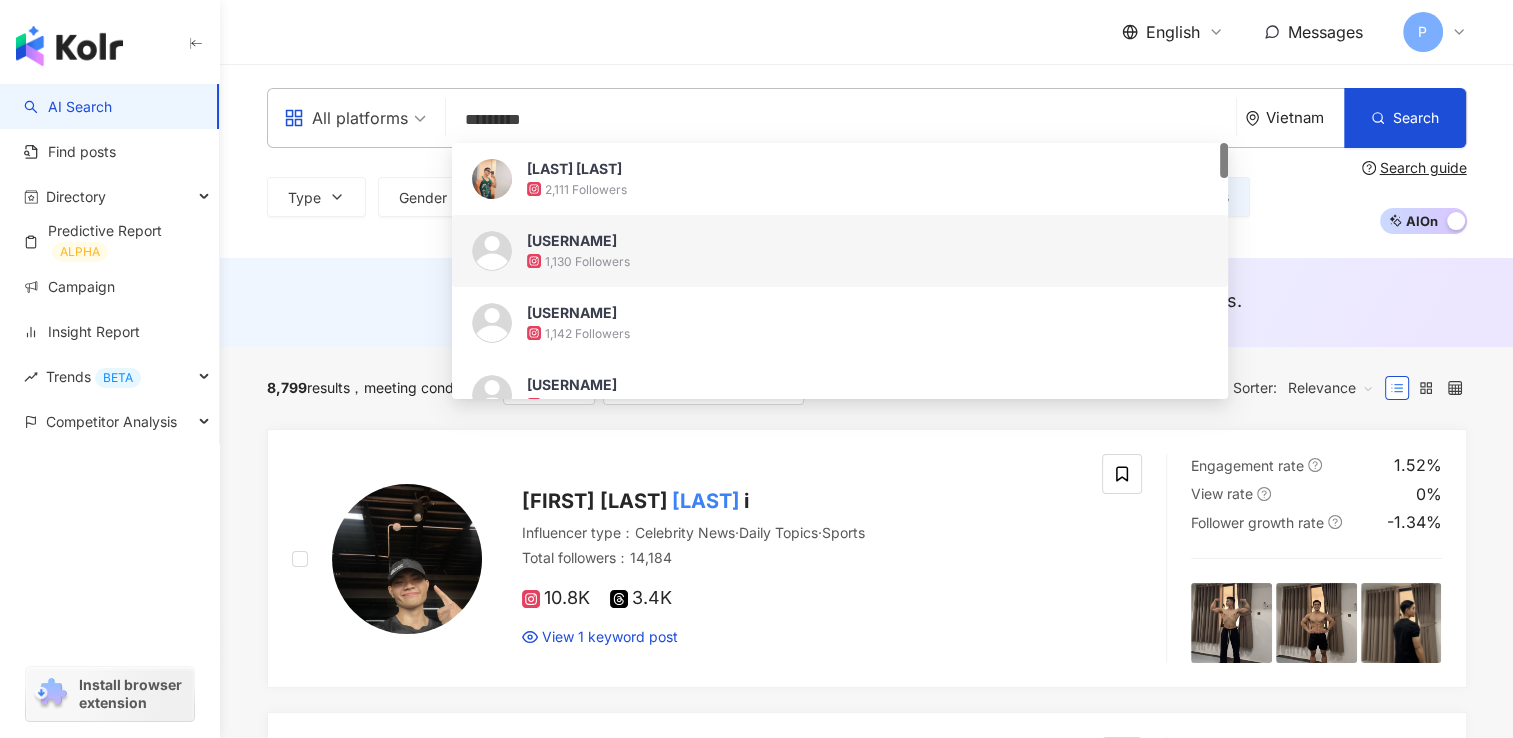 drag, startPoint x: 574, startPoint y: 118, endPoint x: 600, endPoint y: 94, distance: 35.383614 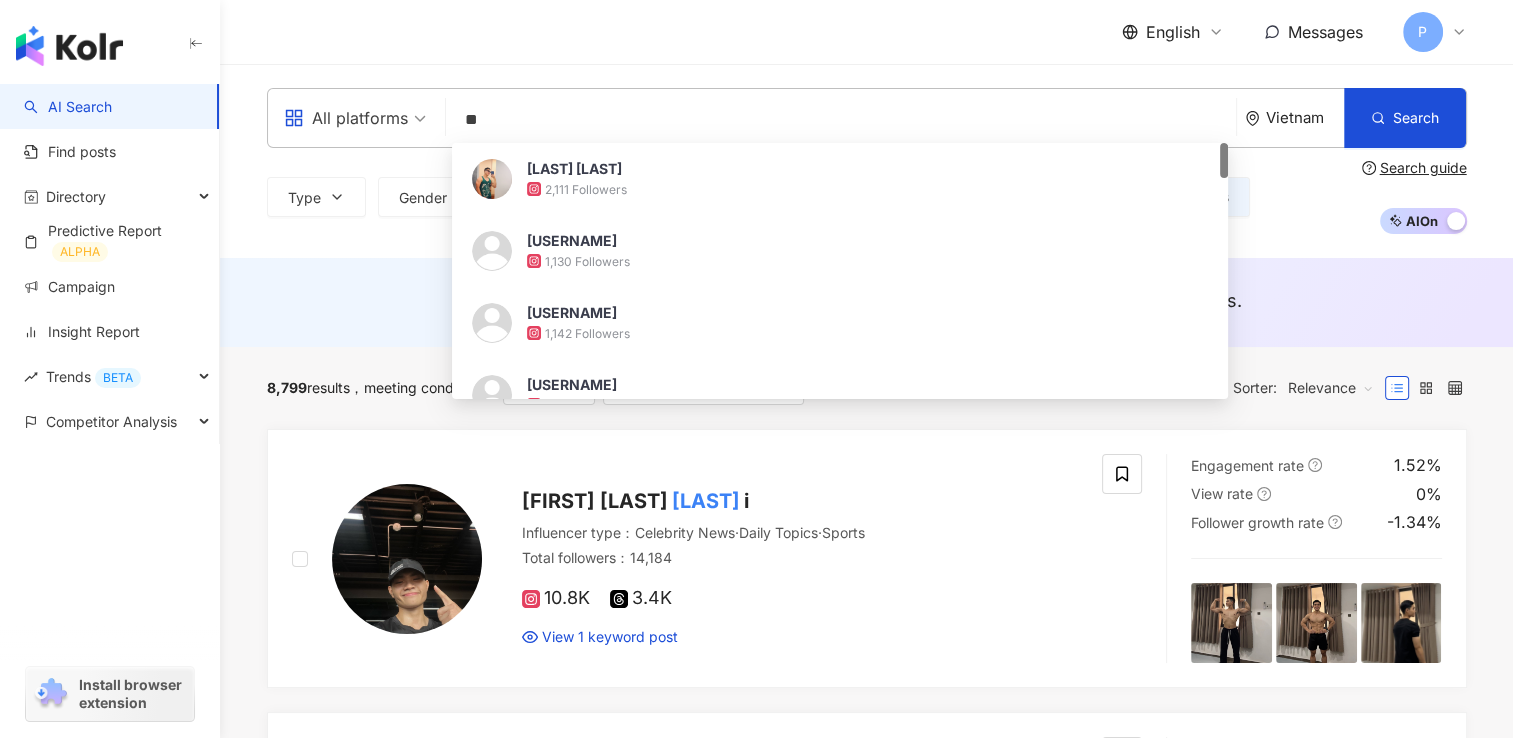 type on "*" 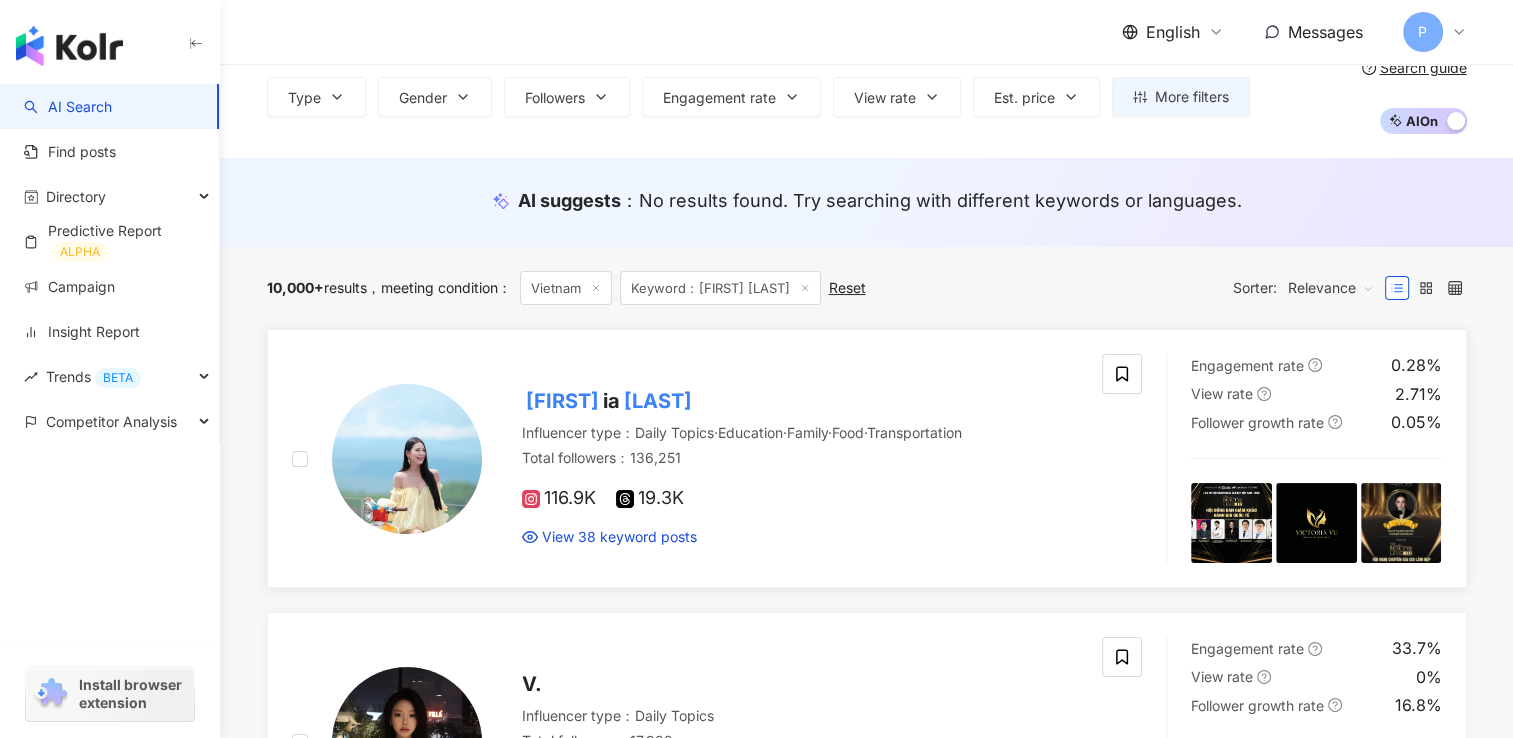 scroll, scrollTop: 0, scrollLeft: 0, axis: both 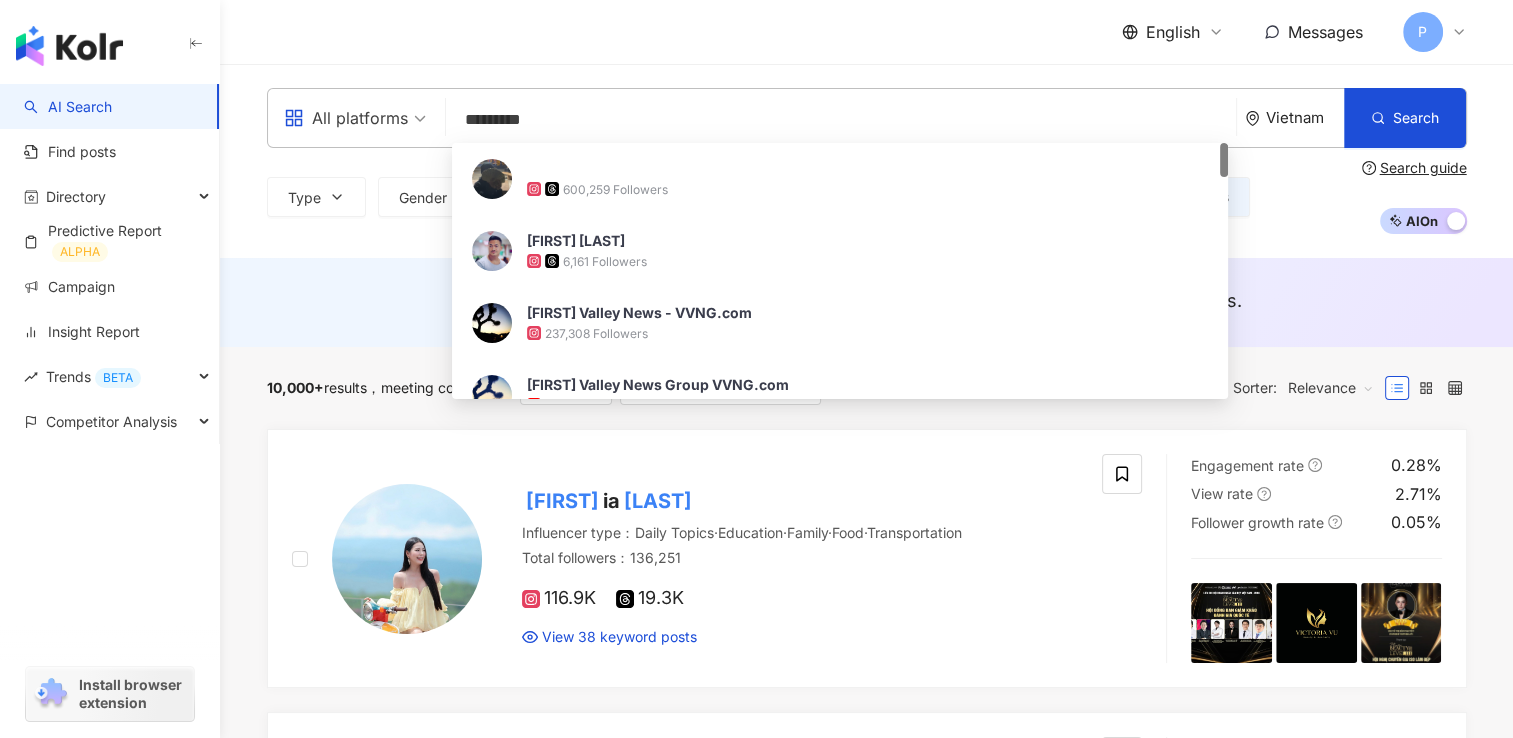 drag, startPoint x: 504, startPoint y: 108, endPoint x: 383, endPoint y: 99, distance: 121.33425 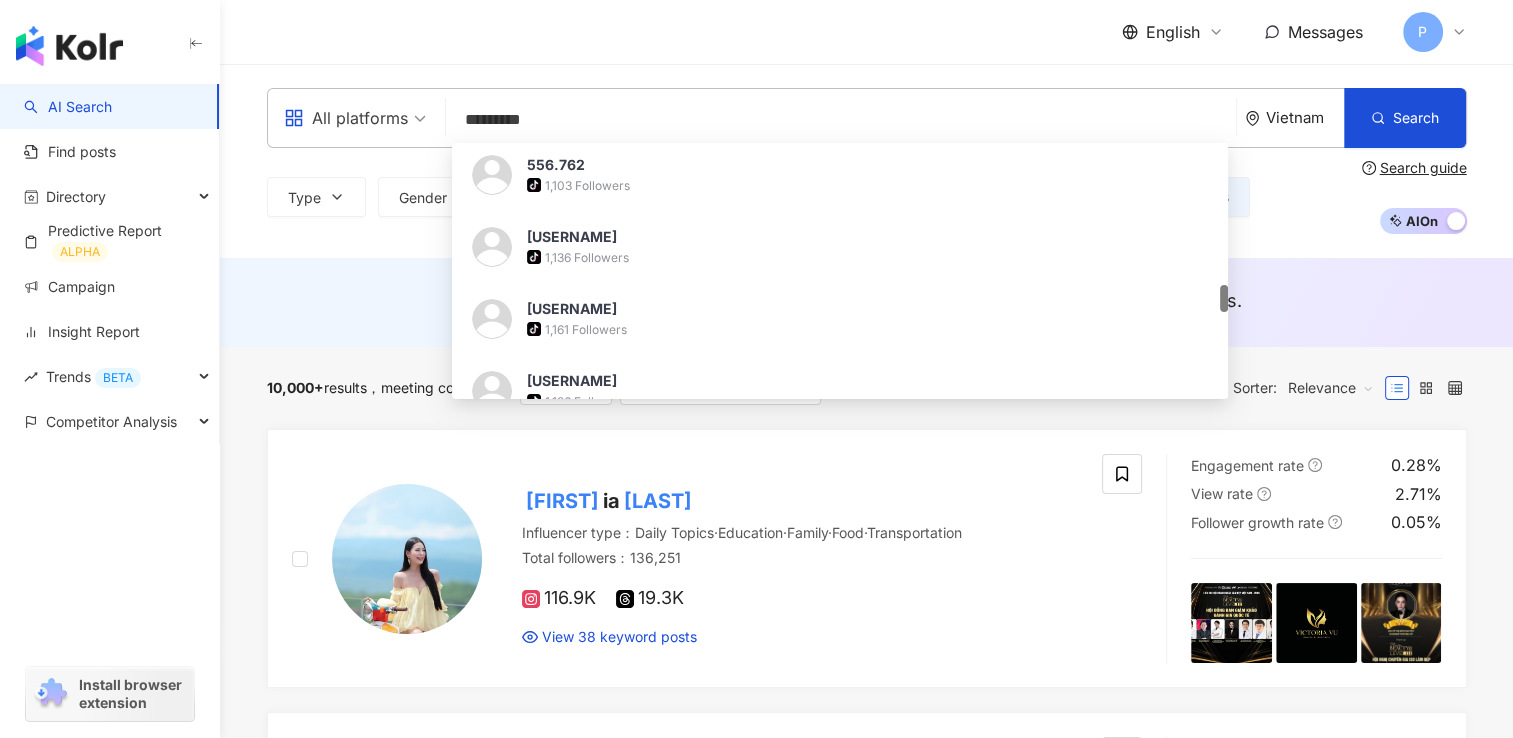 scroll, scrollTop: 1700, scrollLeft: 0, axis: vertical 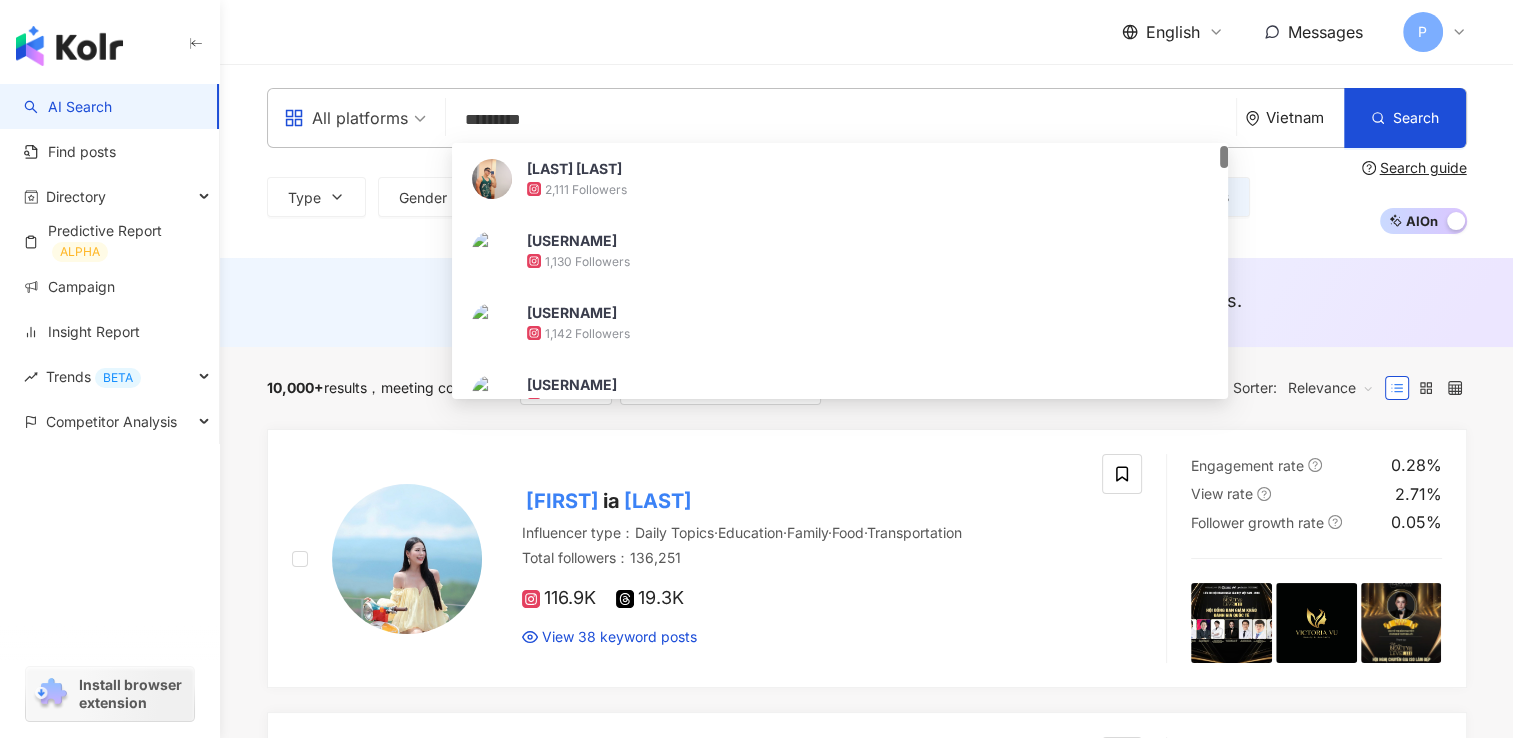 drag, startPoint x: 1224, startPoint y: 326, endPoint x: 1224, endPoint y: 153, distance: 173 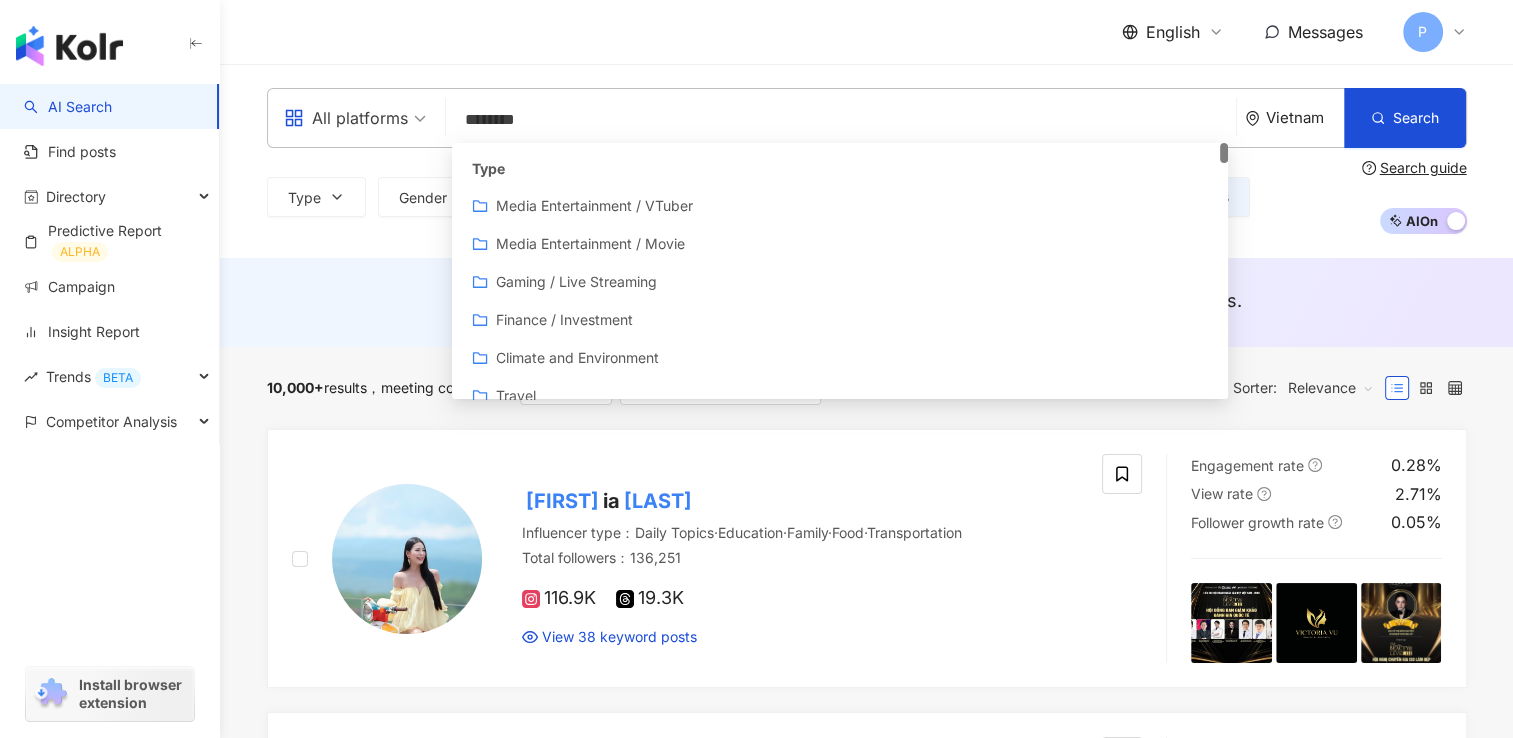 type on "*********" 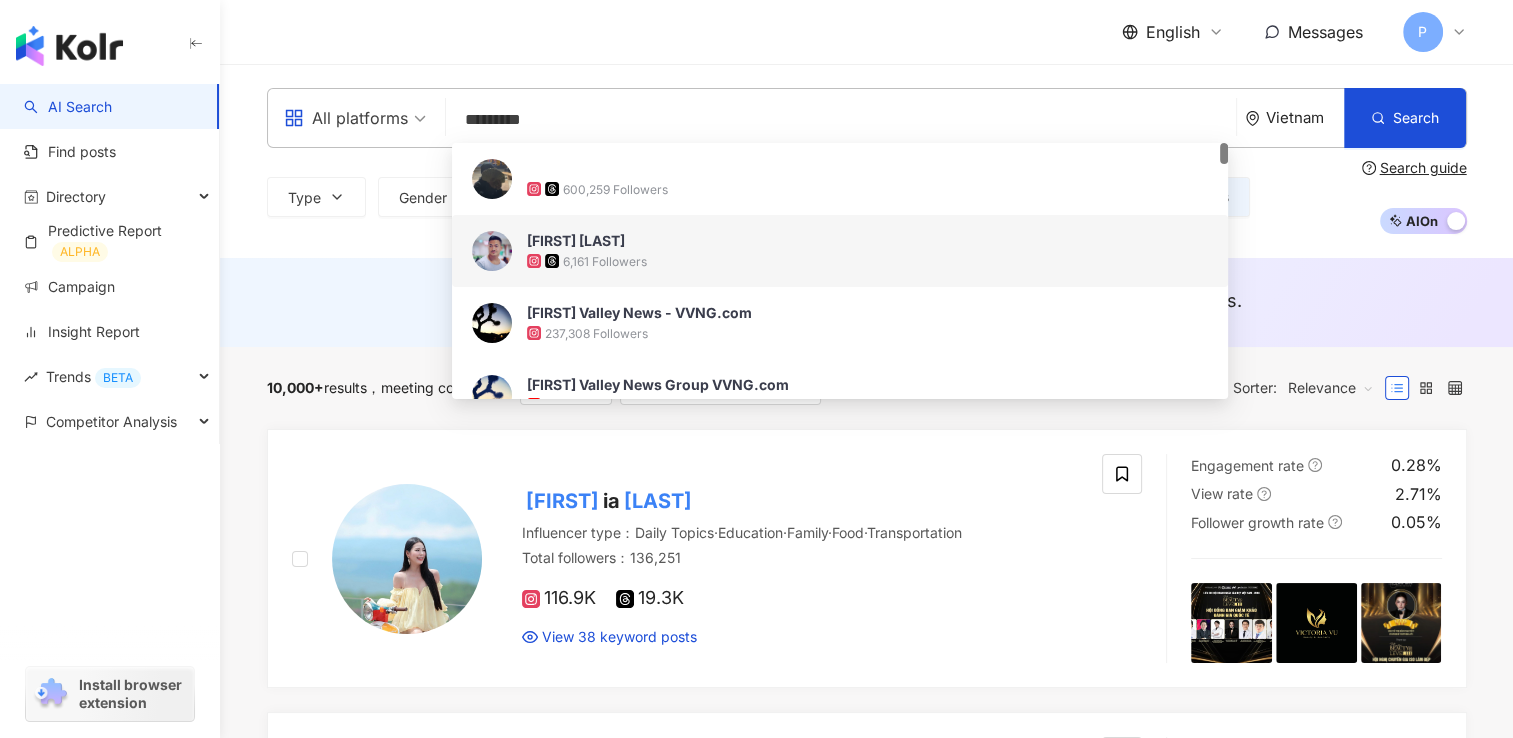 click on "6,161   Followers" at bounding box center [867, 261] 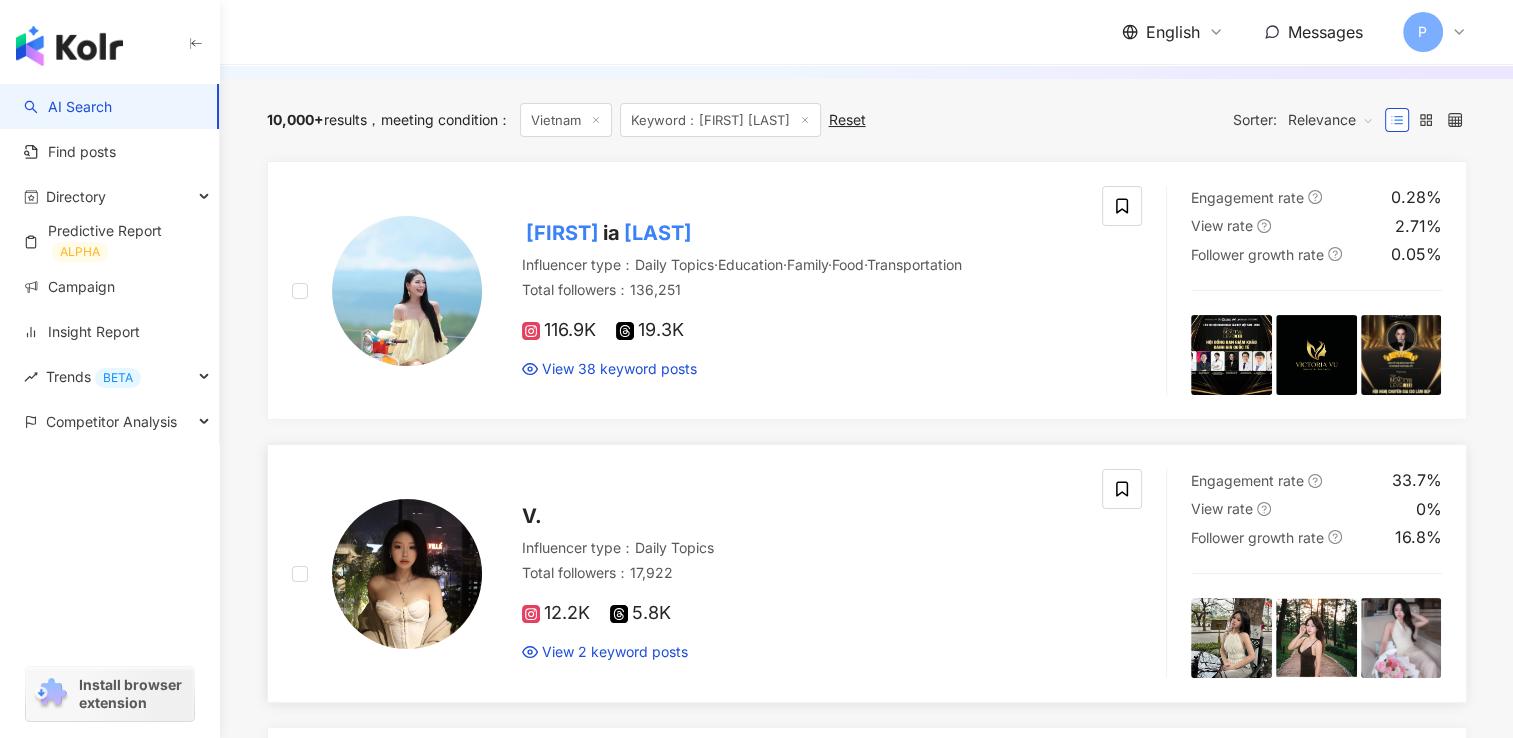 scroll, scrollTop: 0, scrollLeft: 0, axis: both 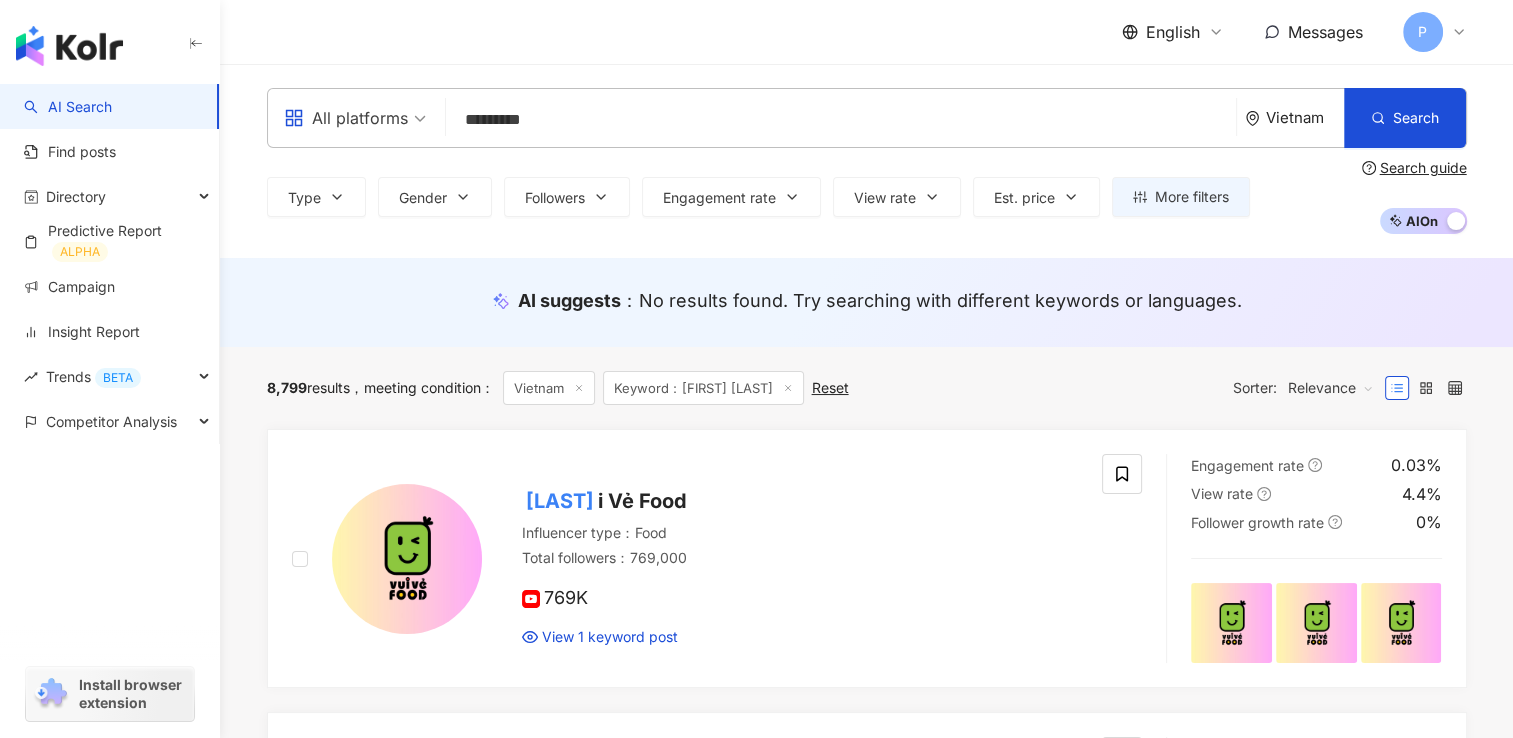 drag, startPoint x: 381, startPoint y: 122, endPoint x: 363, endPoint y: 122, distance: 18 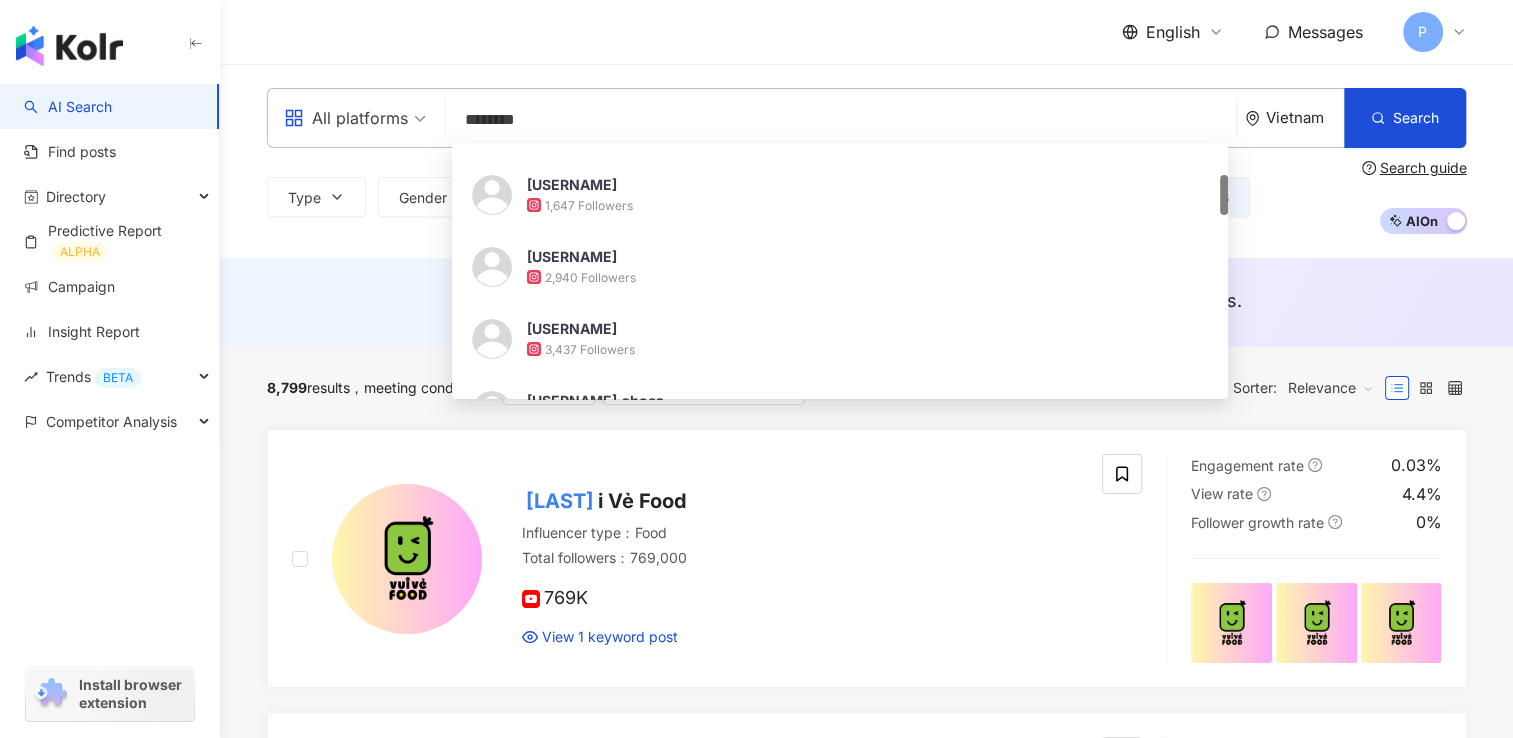 scroll, scrollTop: 300, scrollLeft: 0, axis: vertical 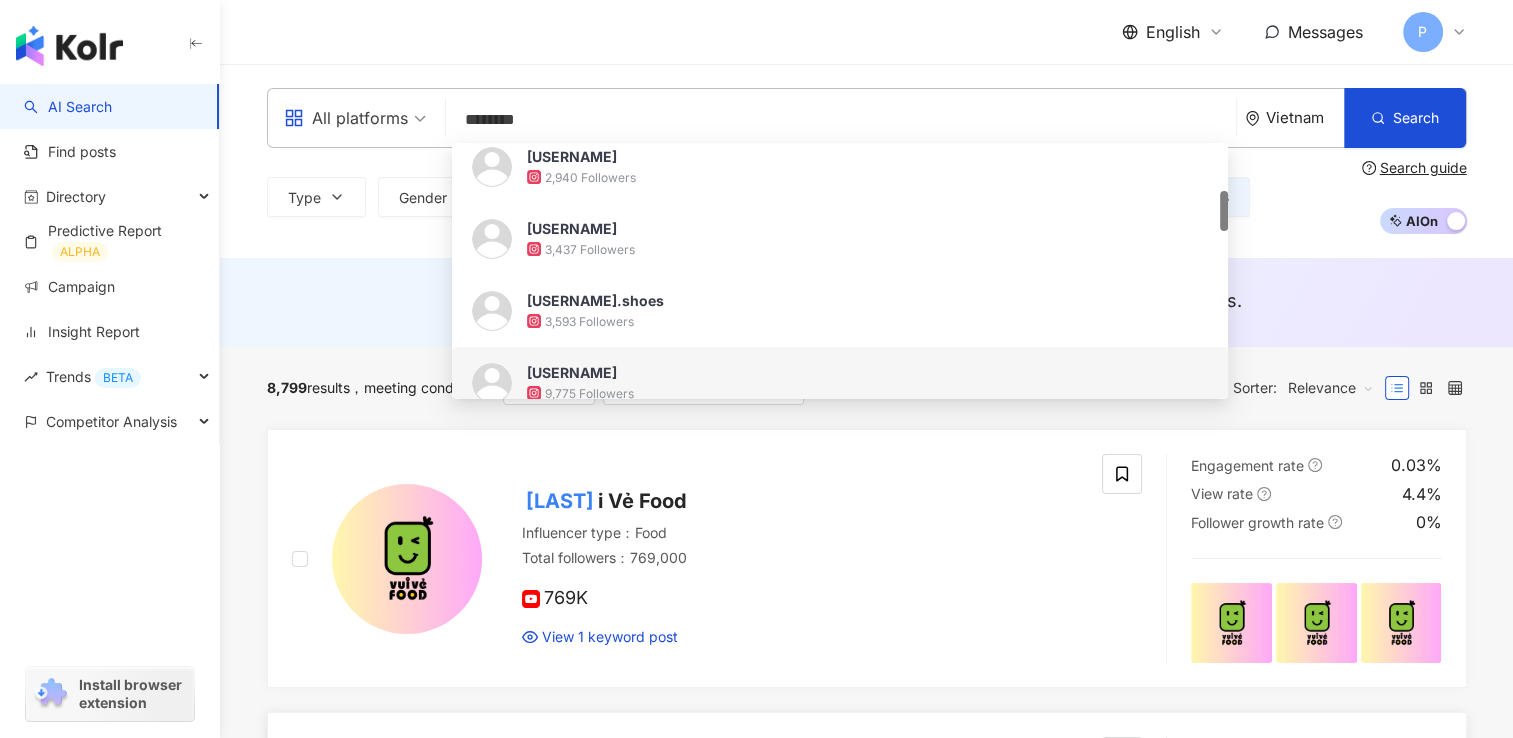 type on "********" 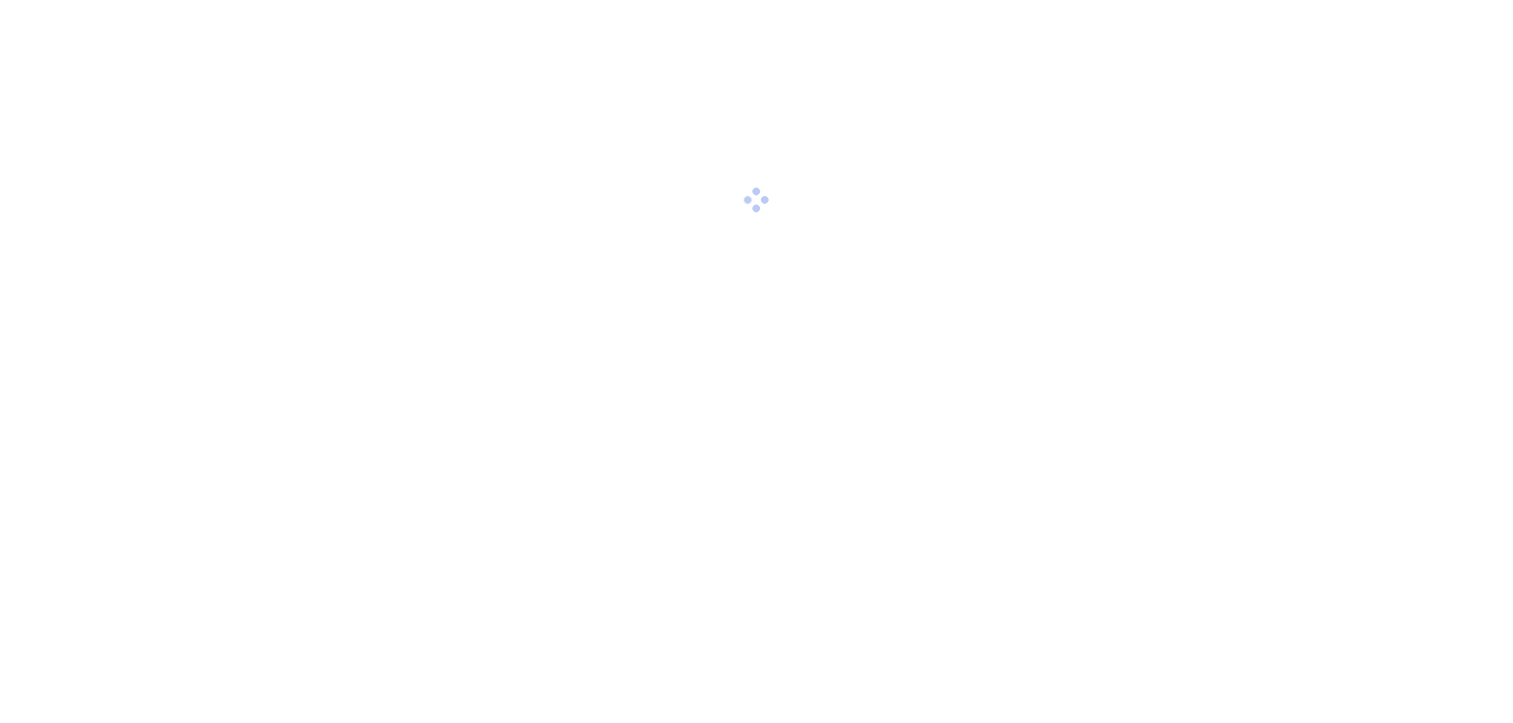 scroll, scrollTop: 0, scrollLeft: 0, axis: both 